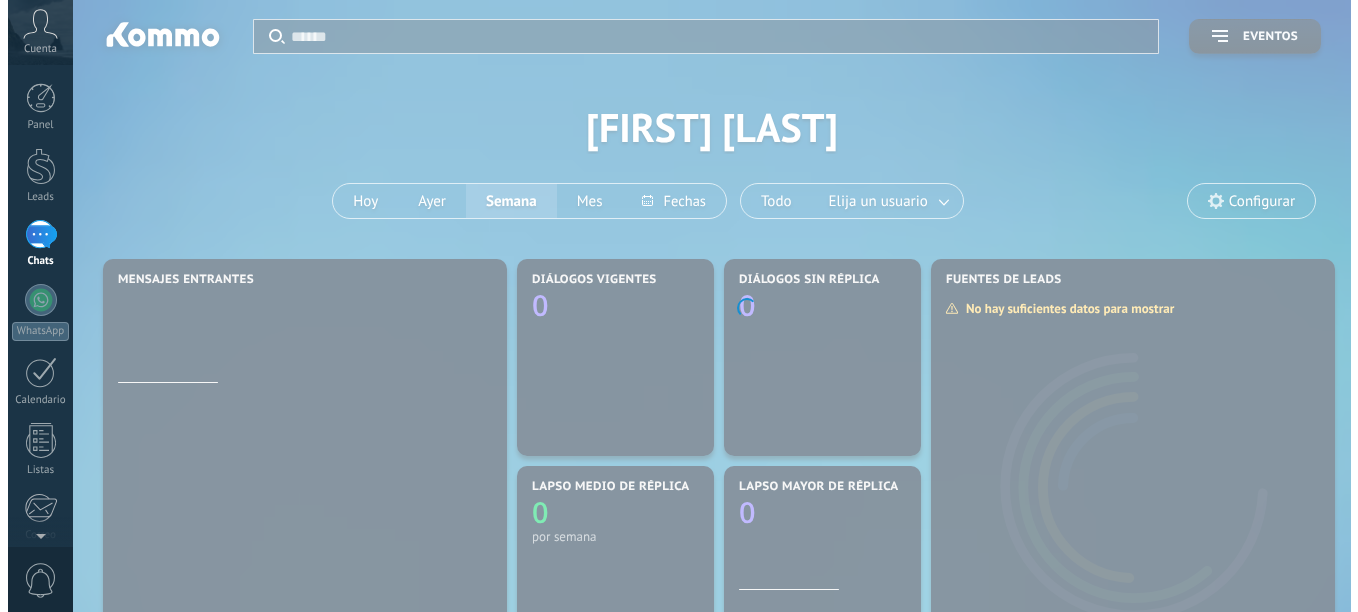 scroll, scrollTop: 0, scrollLeft: 0, axis: both 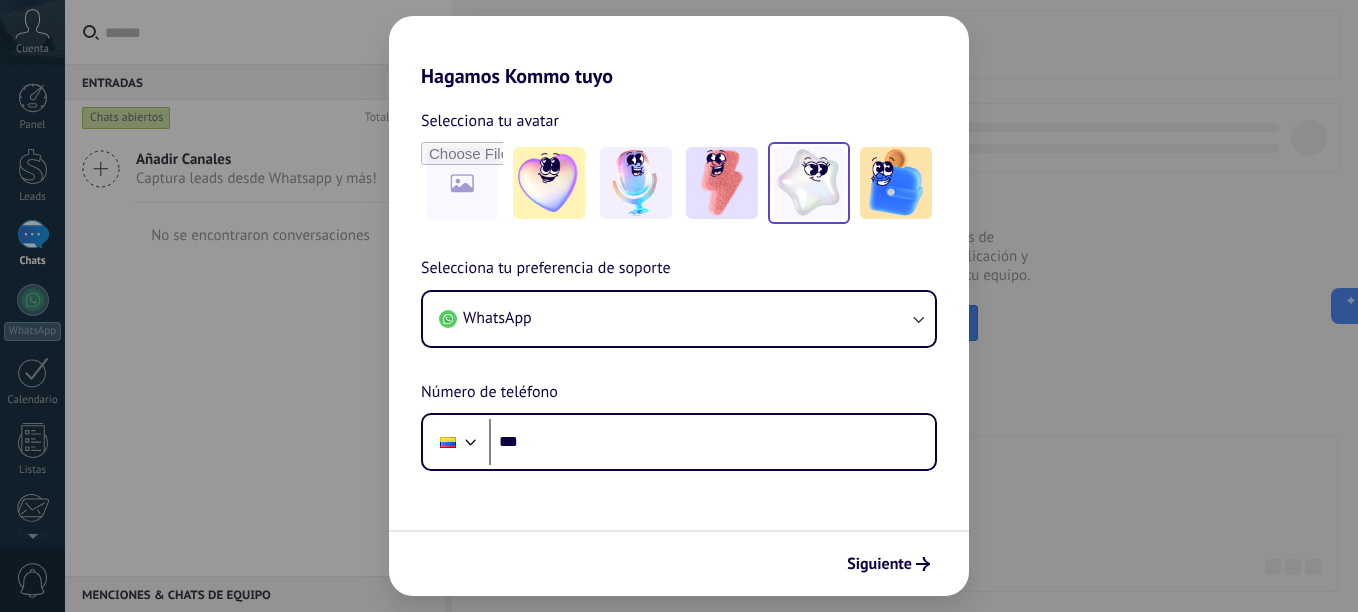 drag, startPoint x: 810, startPoint y: 192, endPoint x: 811, endPoint y: 210, distance: 18.027756 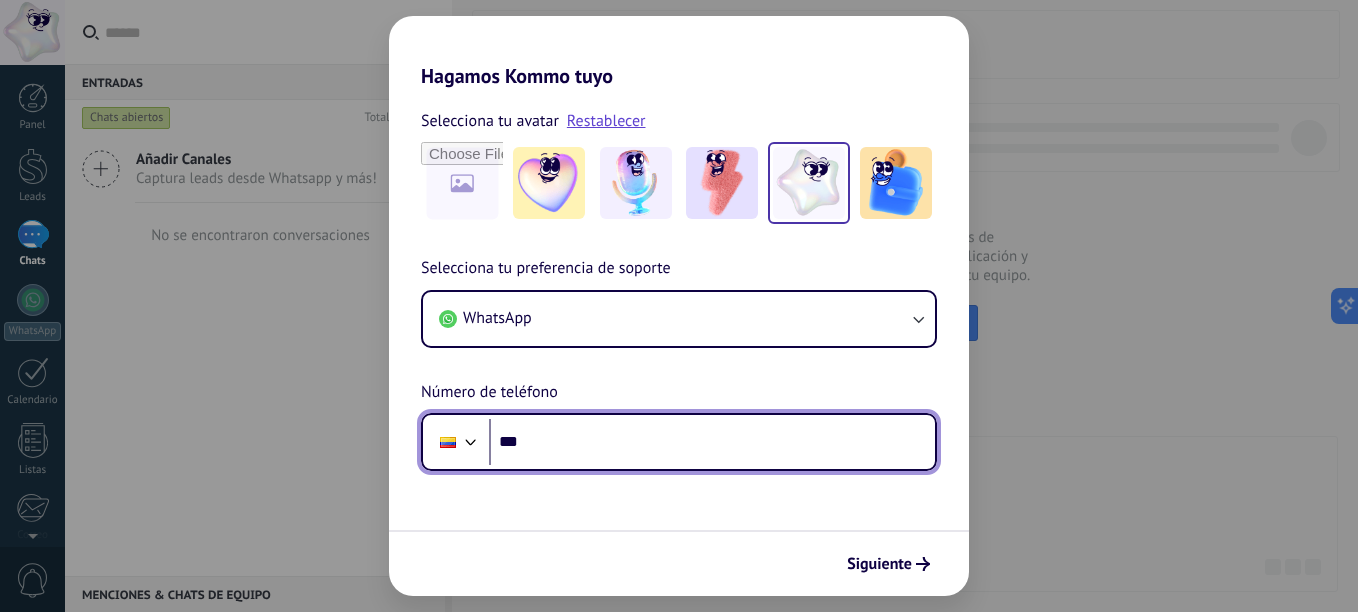 click on "***" at bounding box center [712, 442] 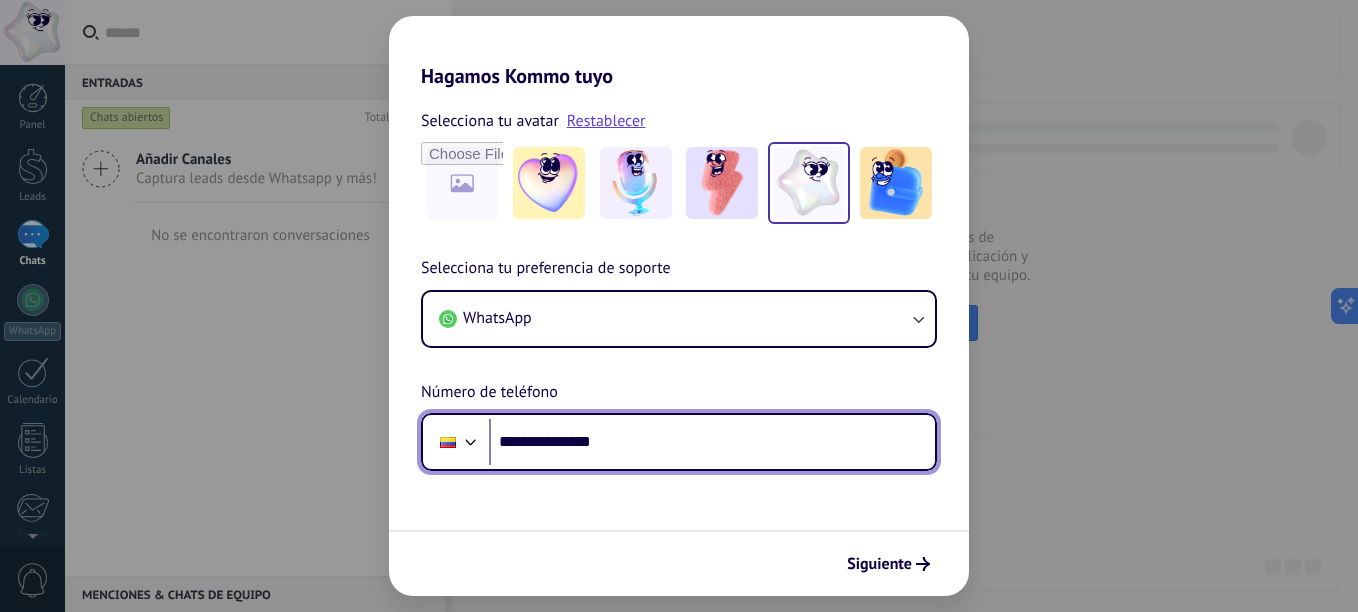 type on "**********" 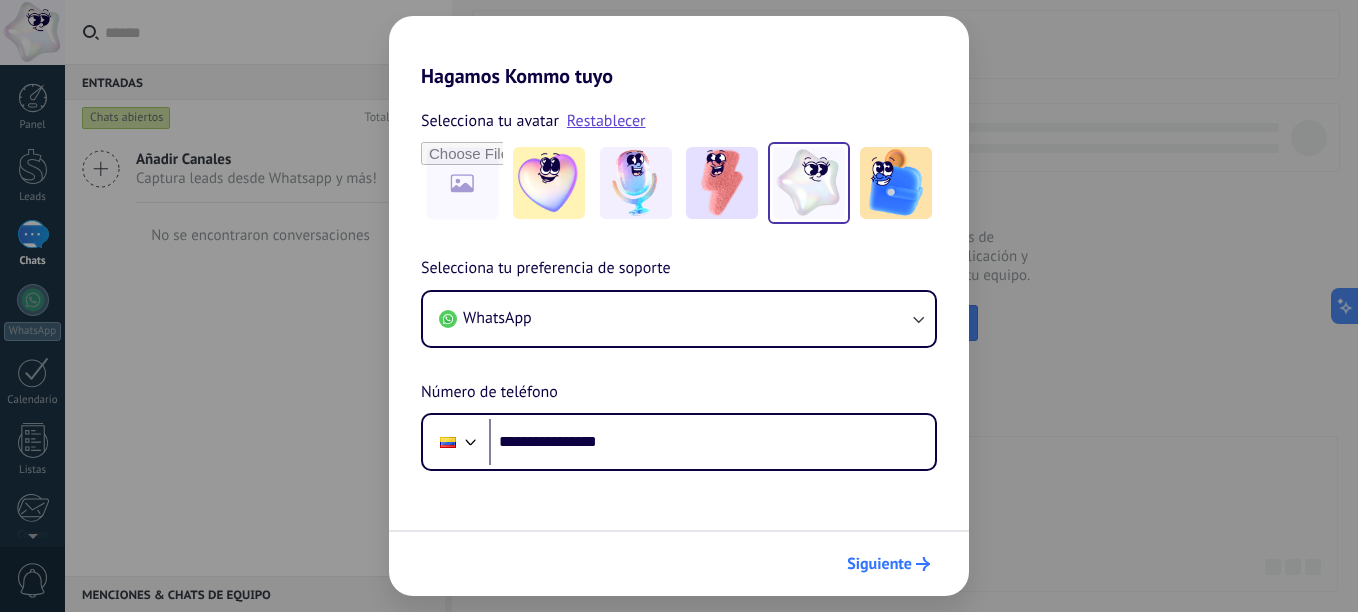 click on "Siguiente" at bounding box center [879, 564] 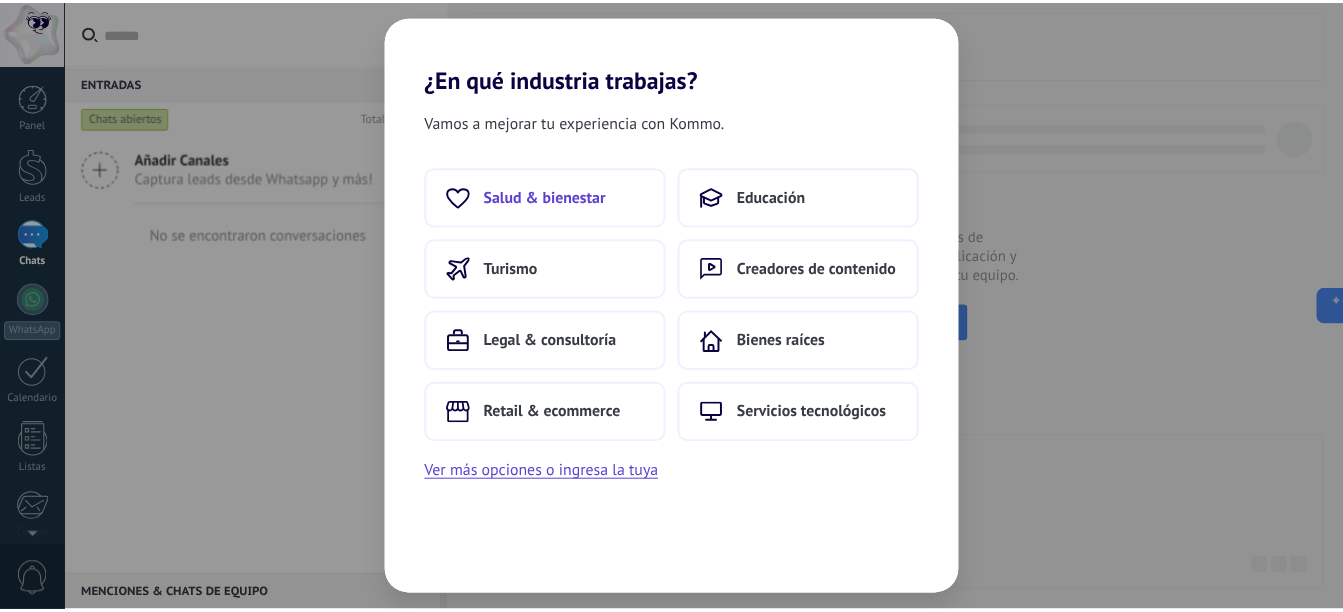 scroll, scrollTop: 0, scrollLeft: 0, axis: both 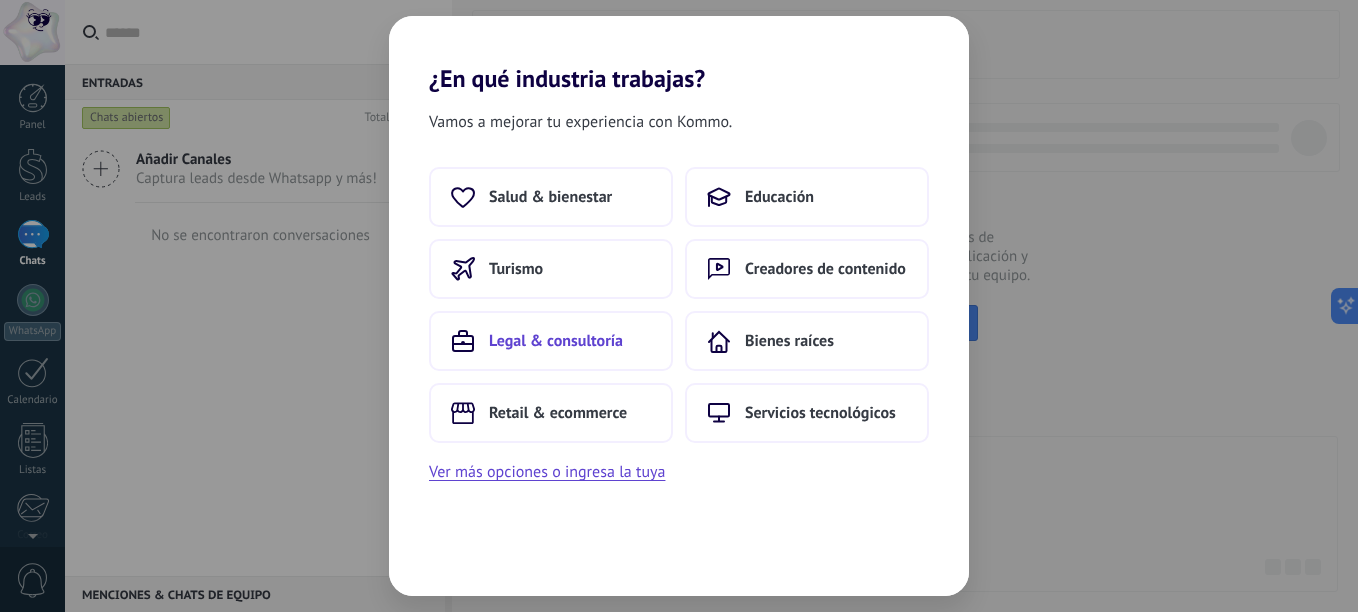 click on "Legal & consultoría" at bounding box center [556, 341] 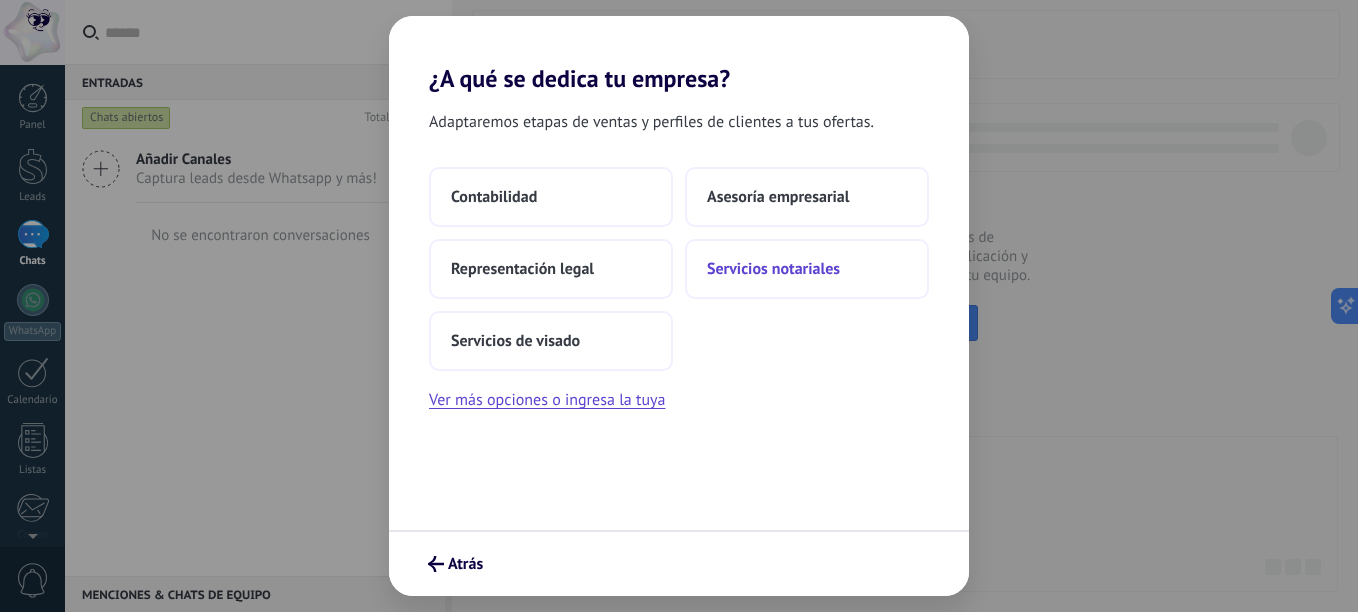 click on "Servicios notariales" at bounding box center (773, 269) 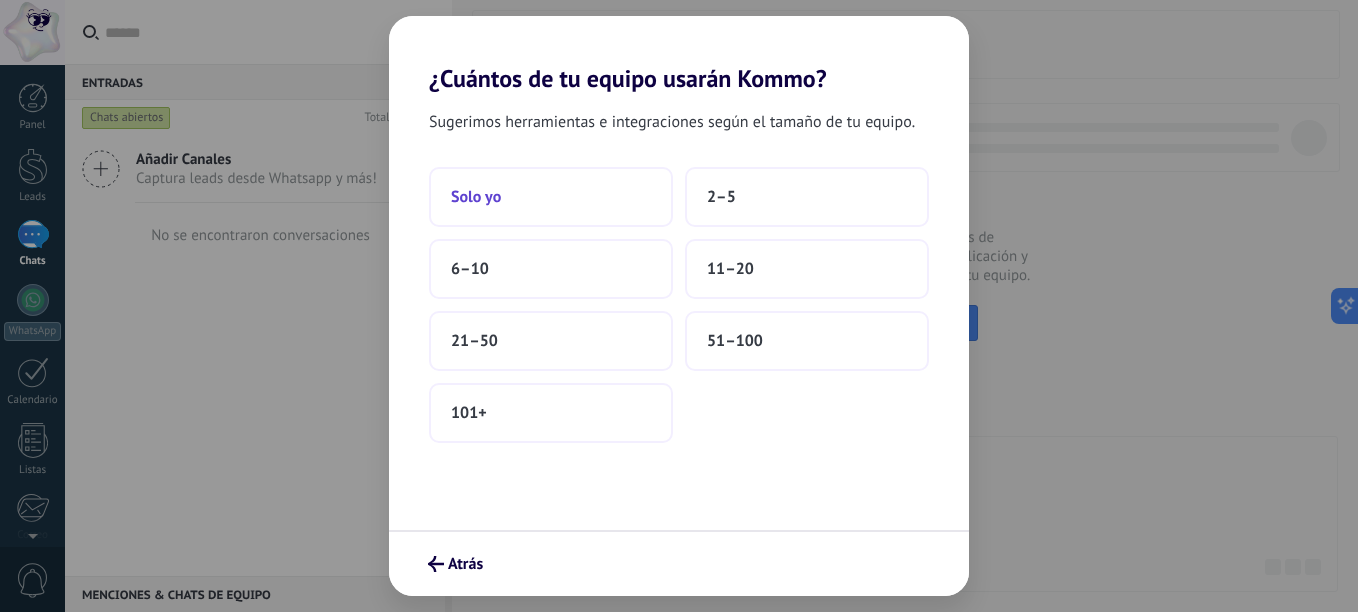 drag, startPoint x: 487, startPoint y: 201, endPoint x: 665, endPoint y: 197, distance: 178.04494 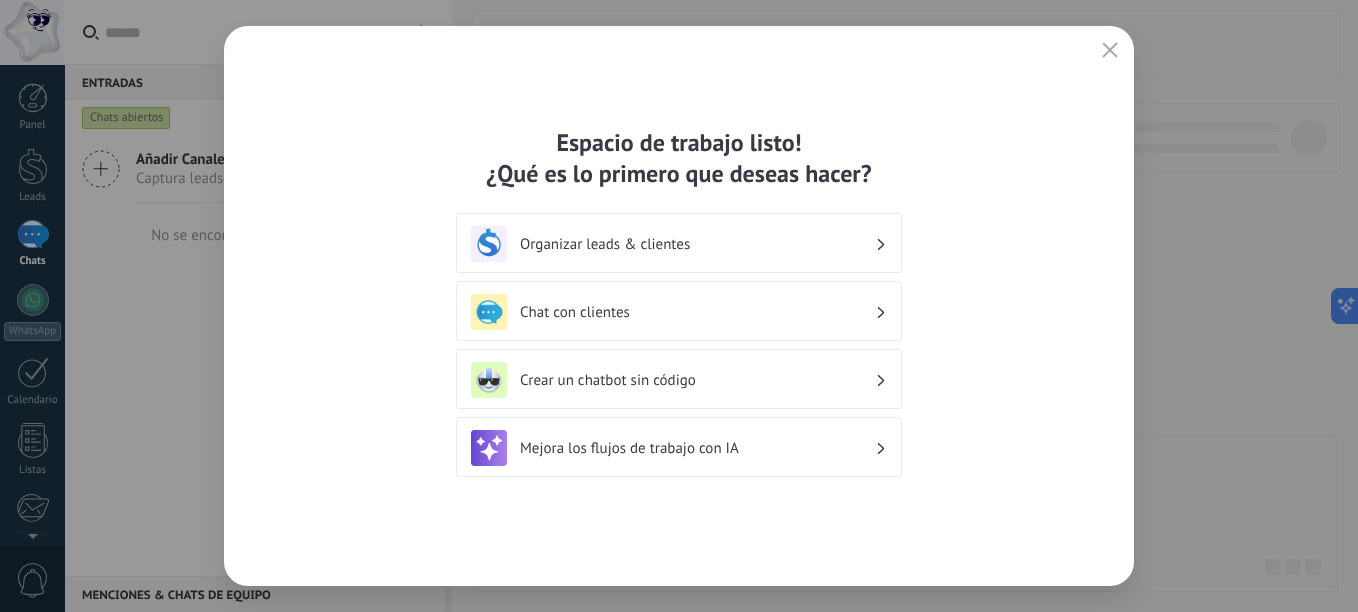 click on "Organizar leads & clientes" at bounding box center [697, 244] 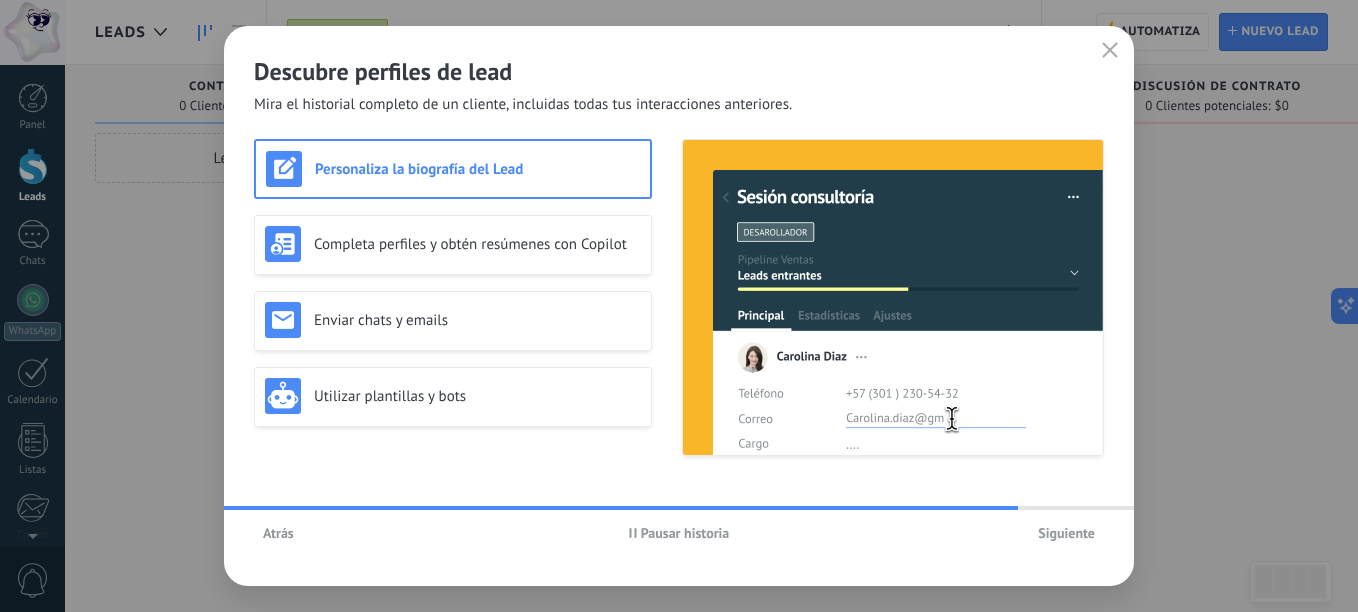 click on "Pausar historia" at bounding box center (685, 533) 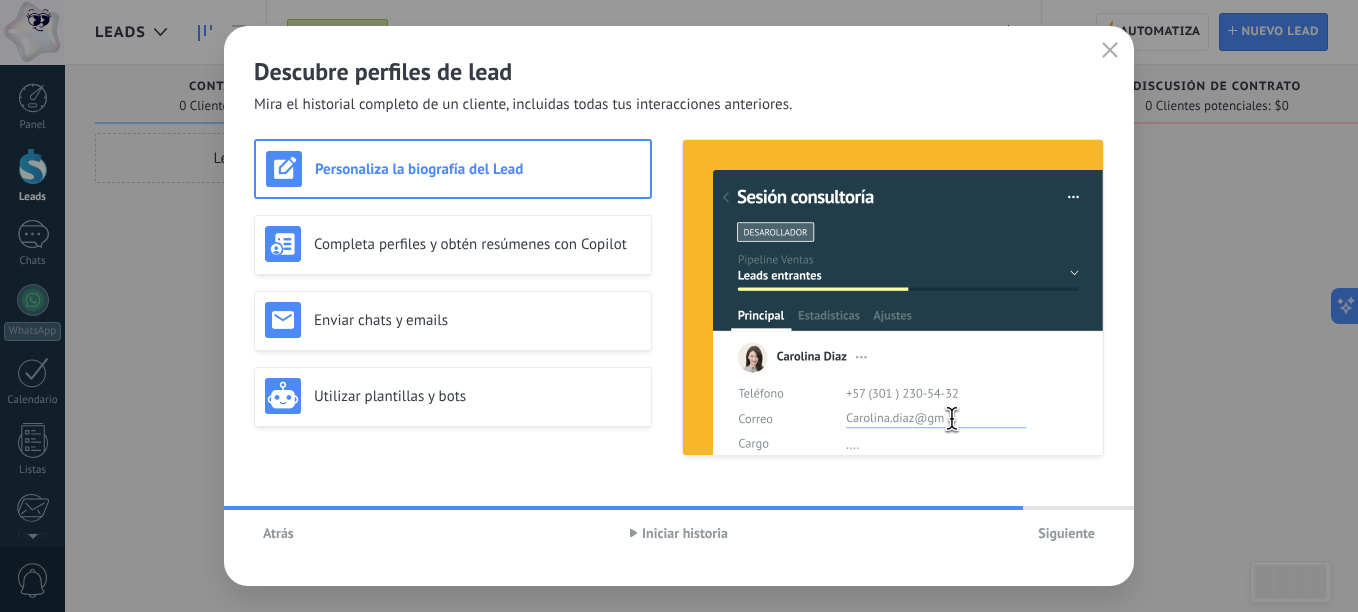 click on "Atrás" at bounding box center (278, 533) 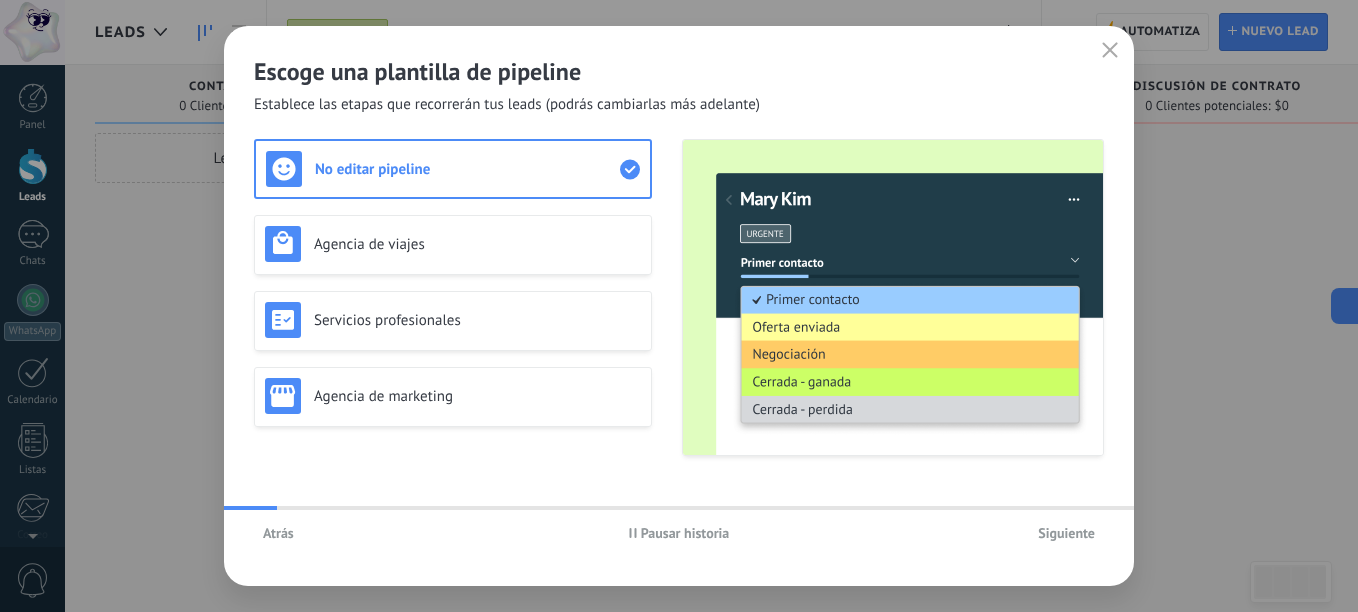 click on "Atrás" at bounding box center (278, 533) 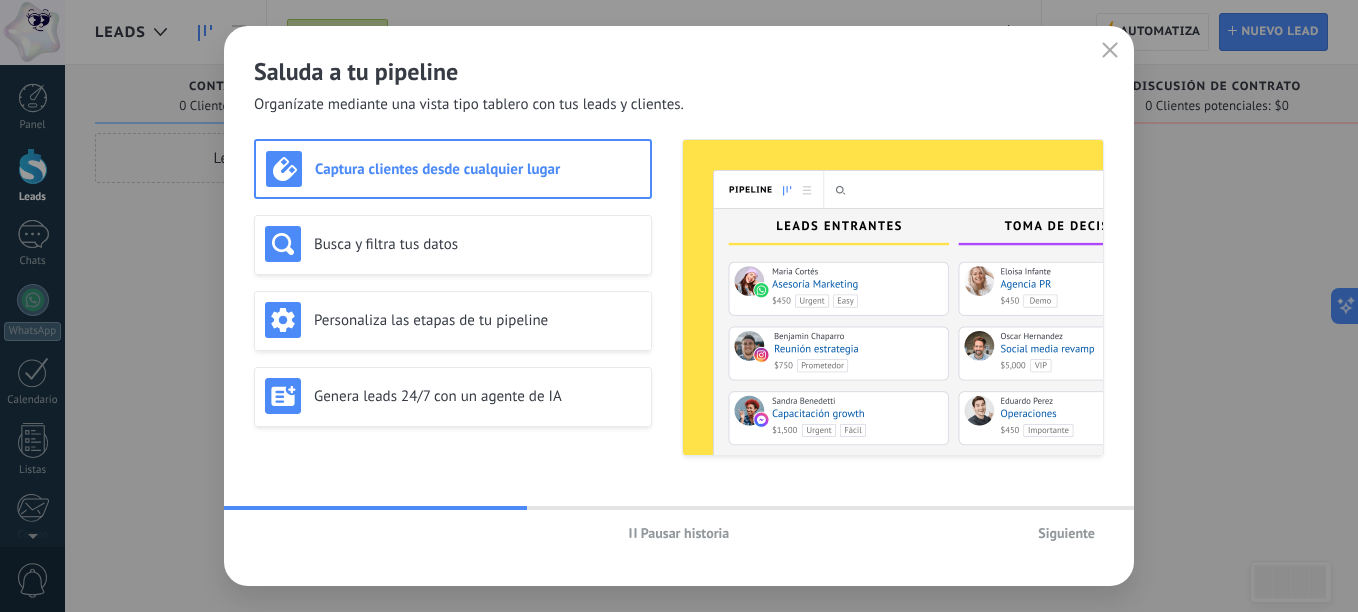 click on "Pausar historia Siguiente" at bounding box center (679, 533) 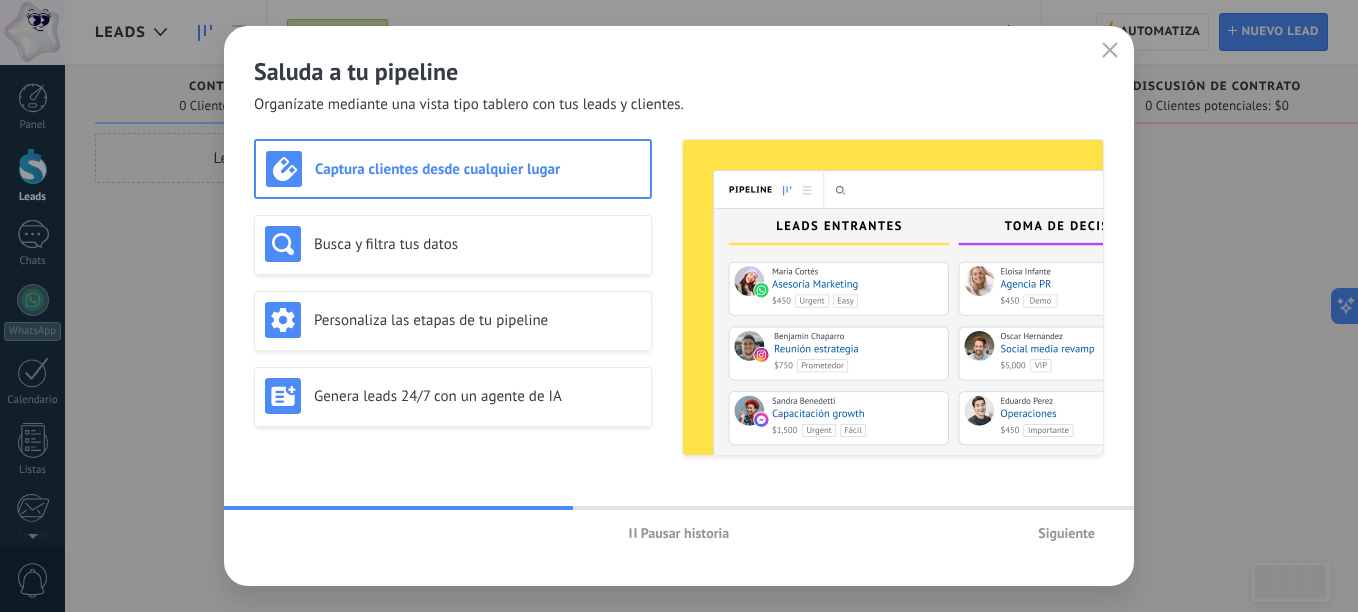 click on "Pausar historia Siguiente" at bounding box center (679, 533) 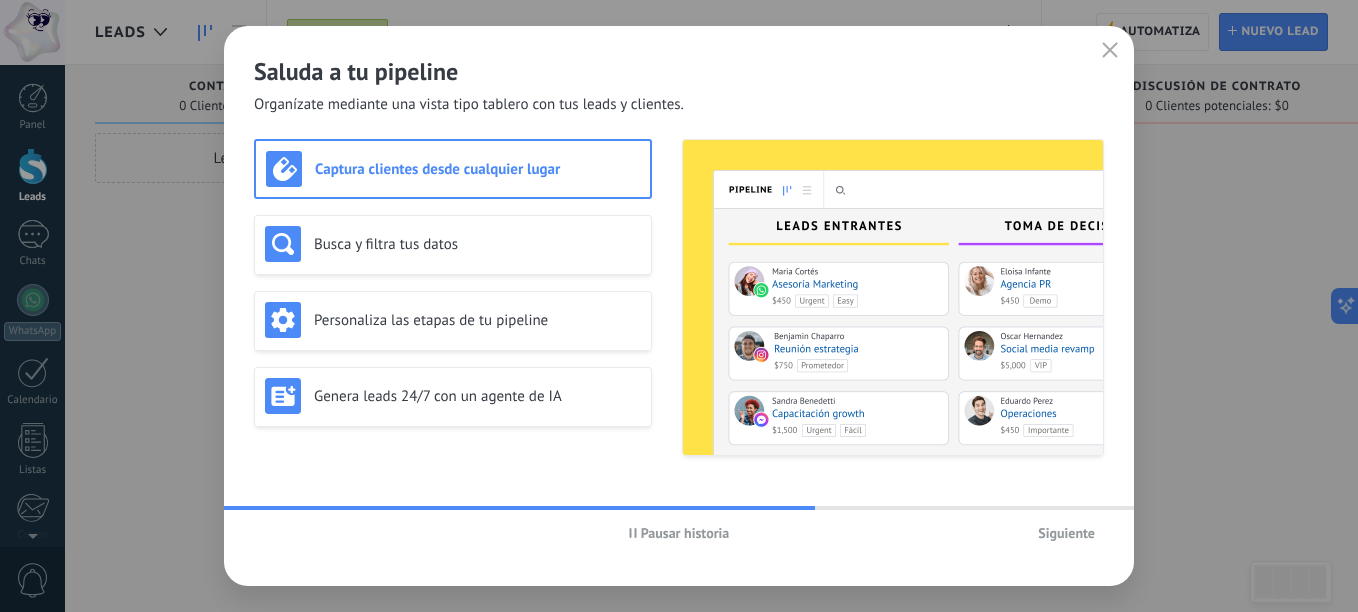 click 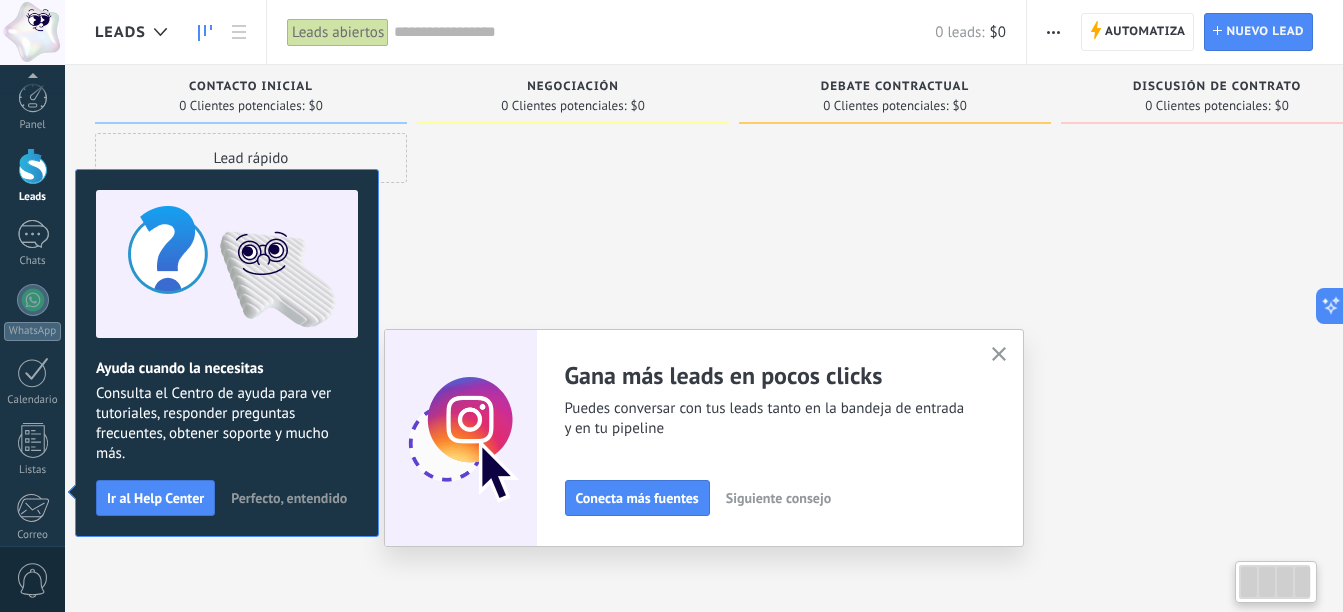 scroll, scrollTop: 220, scrollLeft: 0, axis: vertical 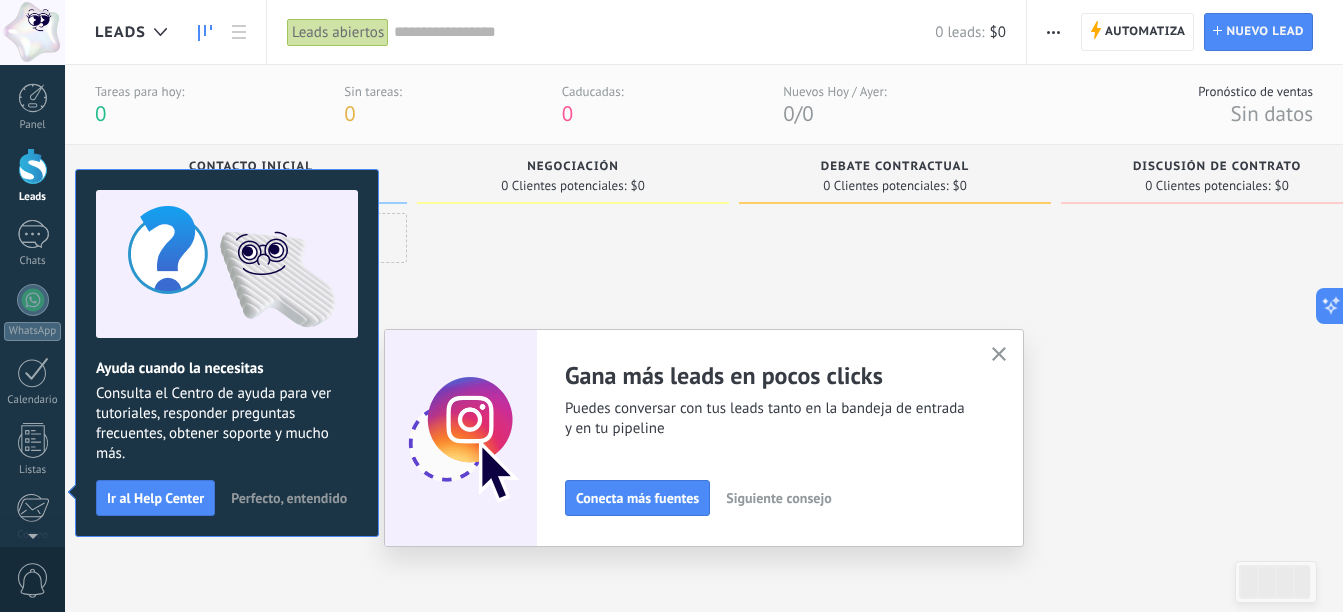 click 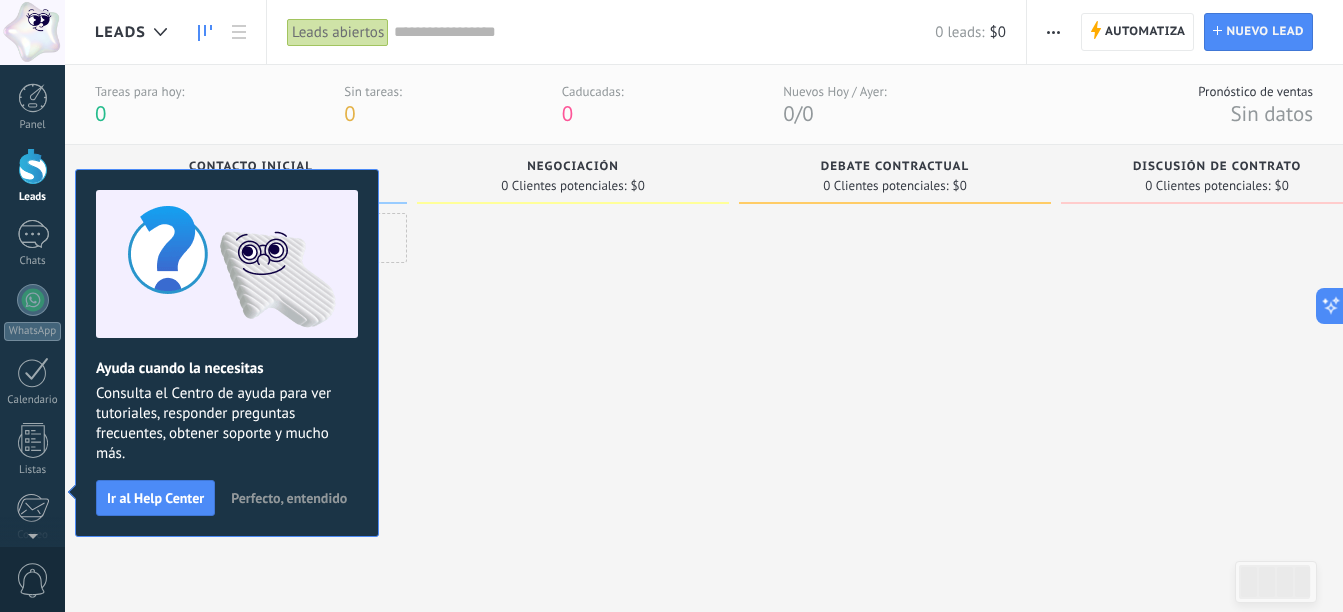 click at bounding box center (33, 166) 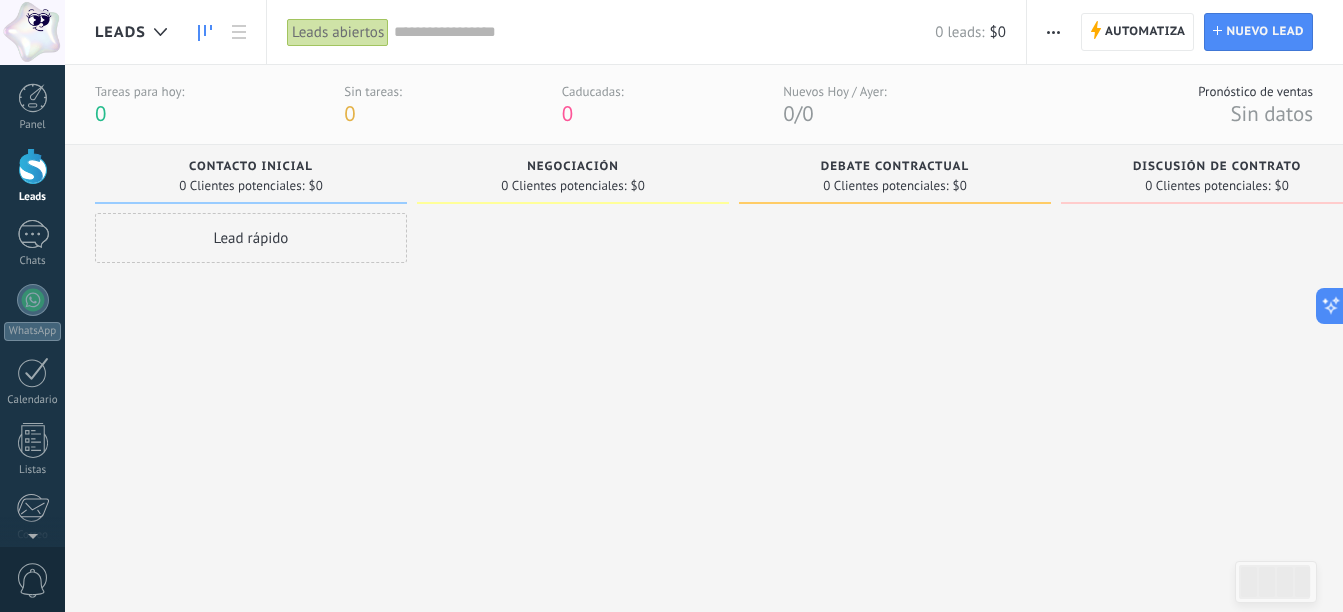 drag, startPoint x: 31, startPoint y: 166, endPoint x: 315, endPoint y: 239, distance: 293.232 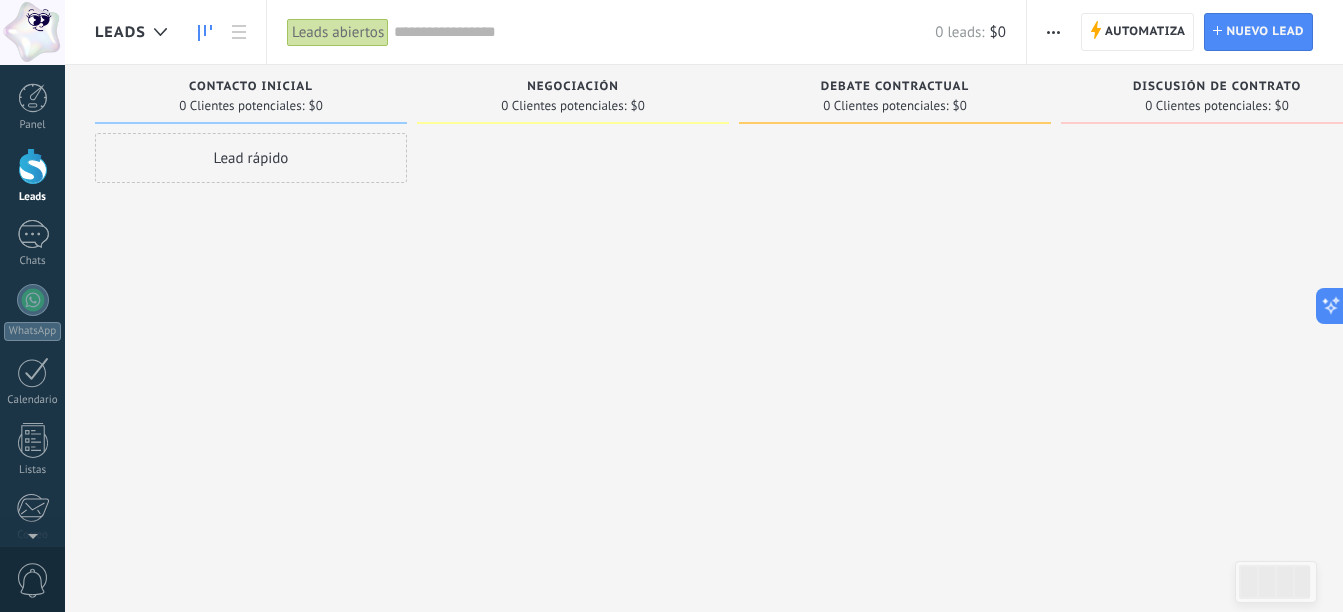 click on "Lead rápido" at bounding box center [251, 158] 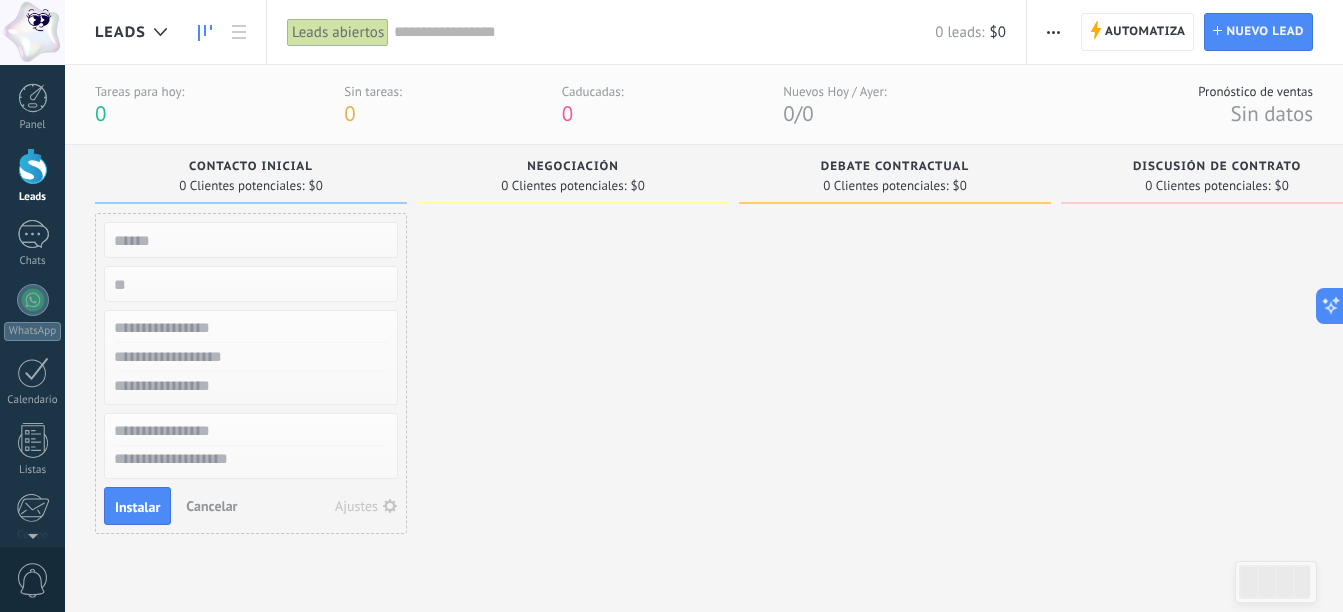 drag, startPoint x: 25, startPoint y: 175, endPoint x: 129, endPoint y: 228, distance: 116.72617 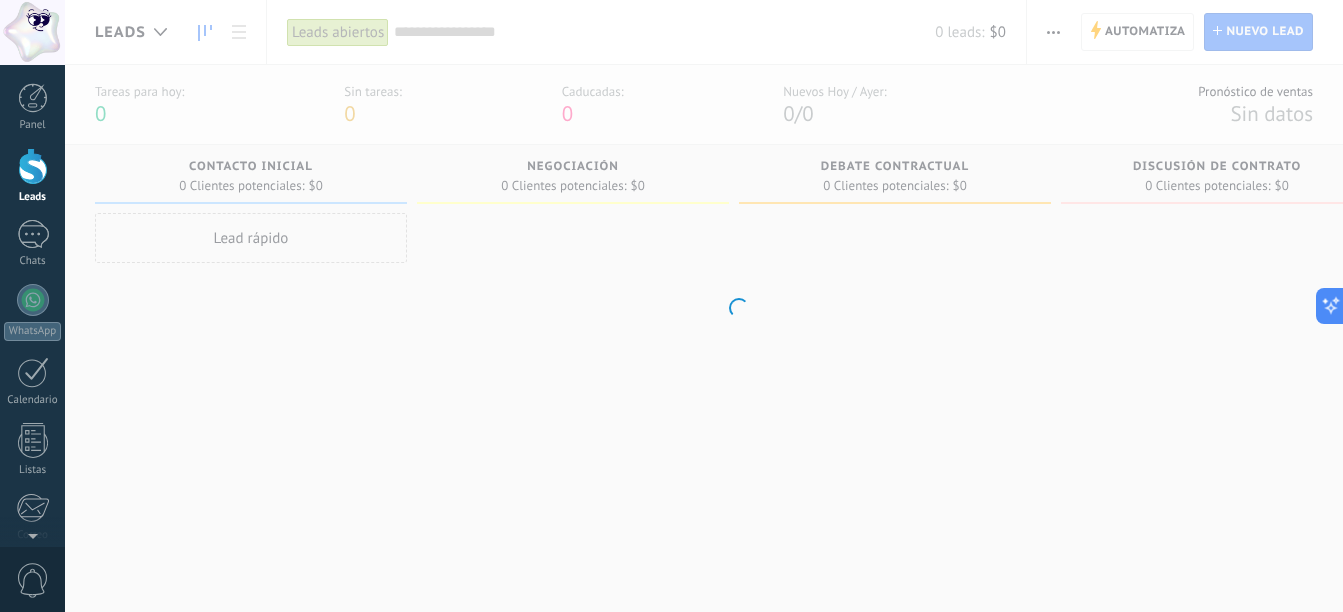 click at bounding box center (33, 166) 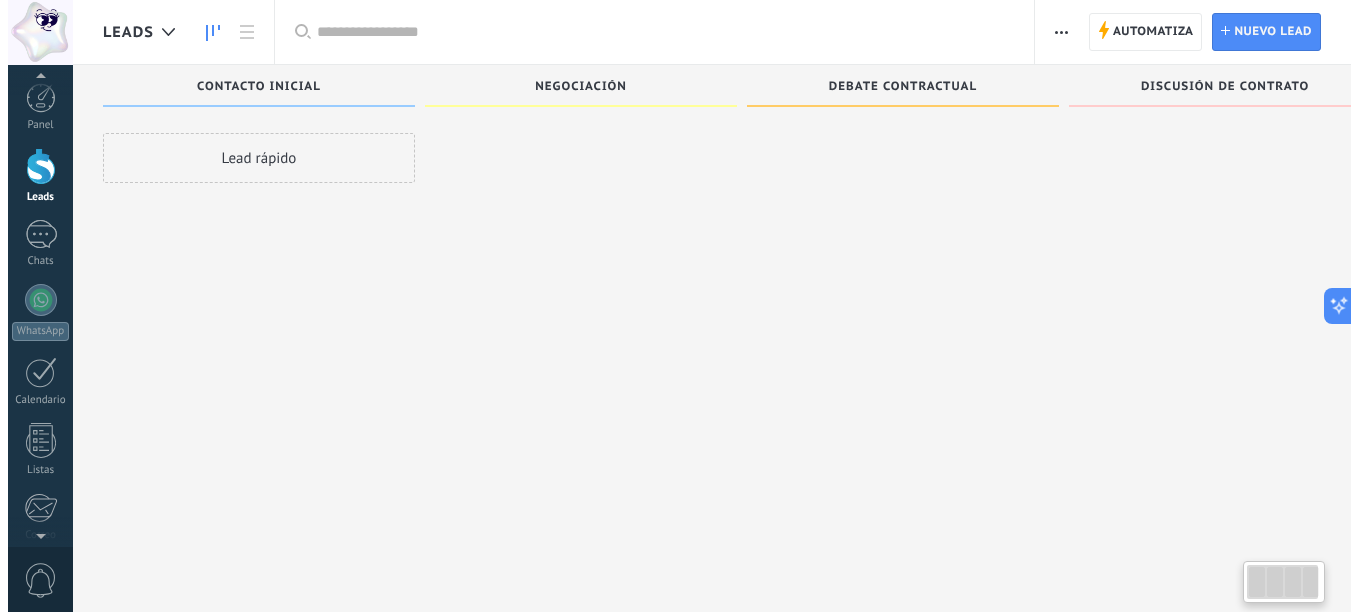 scroll, scrollTop: 1, scrollLeft: 0, axis: vertical 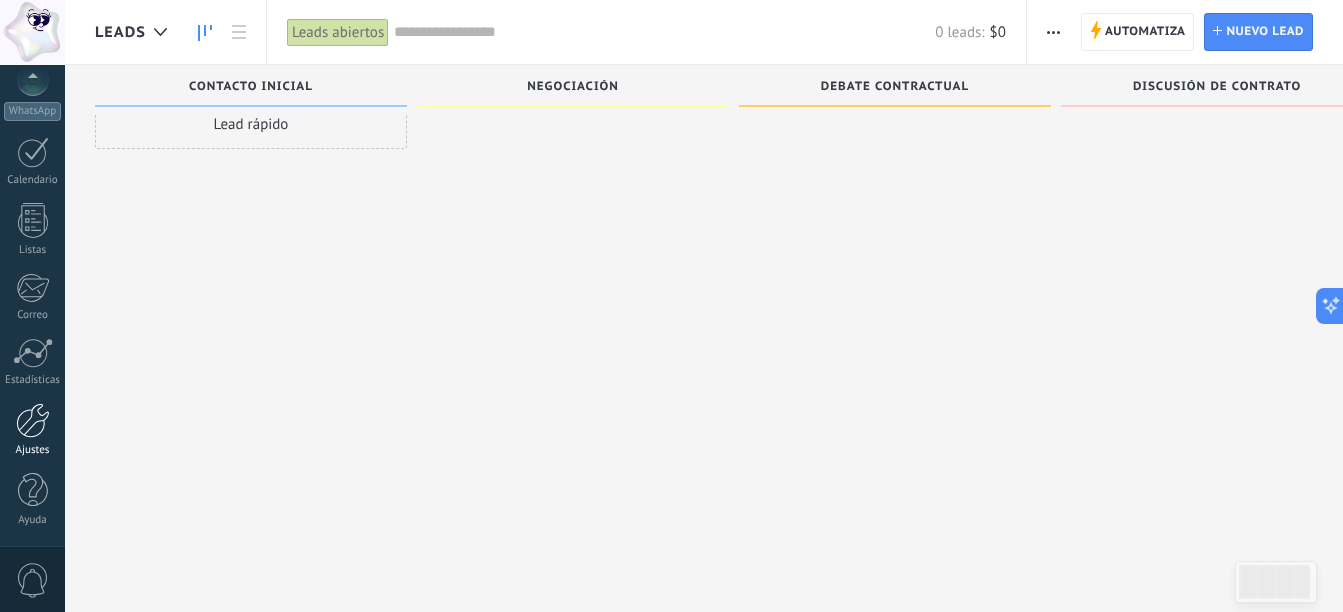 click at bounding box center (33, 420) 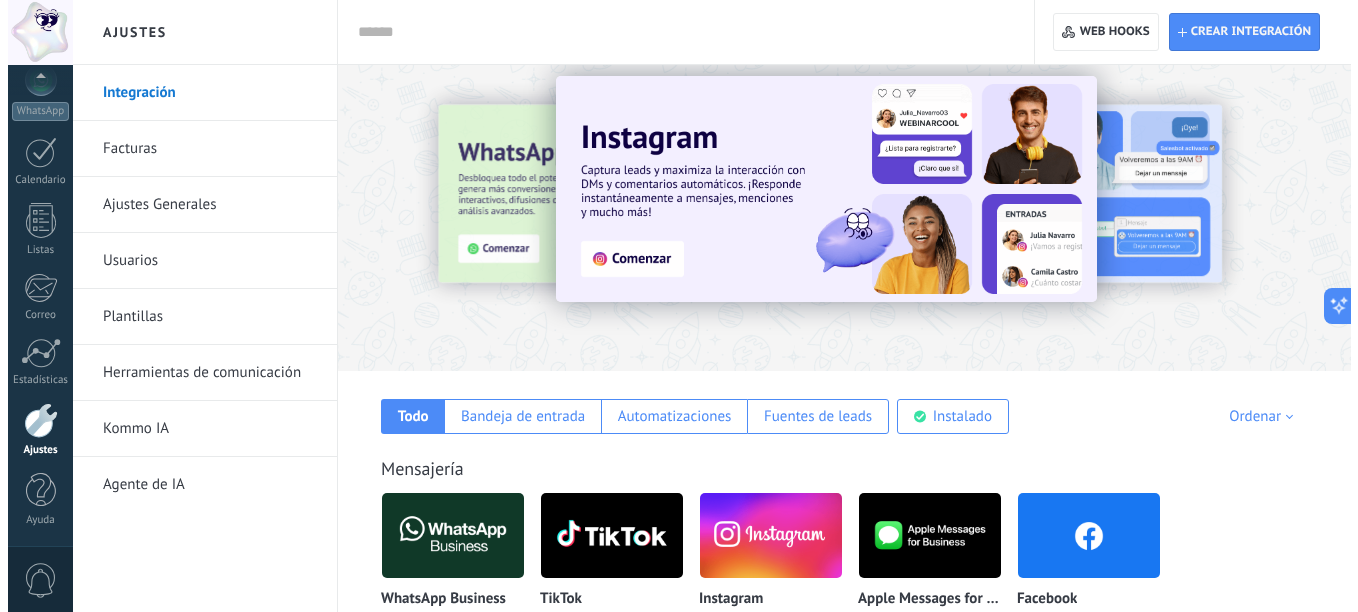 scroll, scrollTop: 0, scrollLeft: 0, axis: both 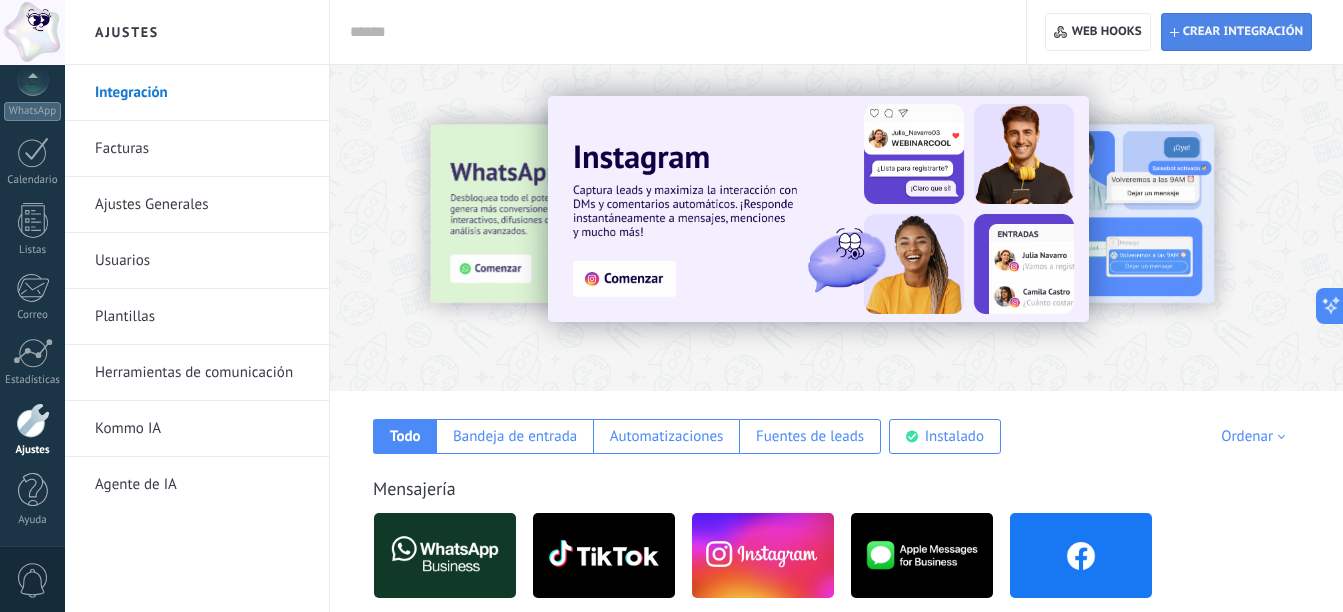 click on "Crear integración" at bounding box center [1243, 32] 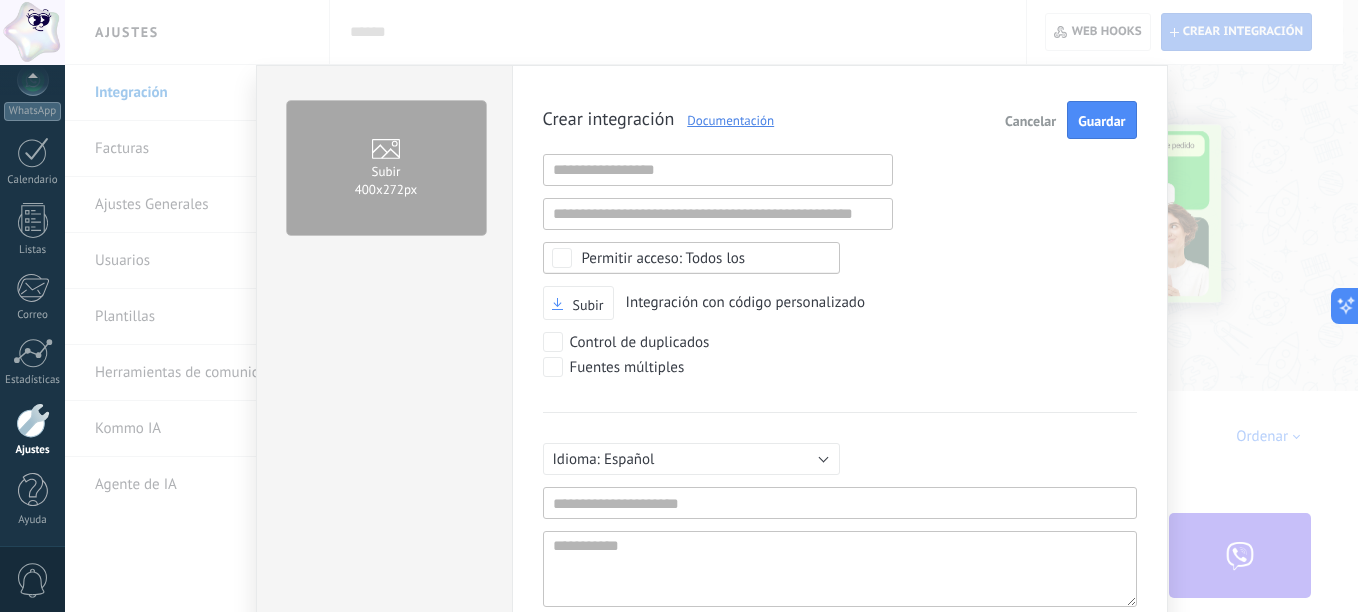 scroll, scrollTop: 19, scrollLeft: 0, axis: vertical 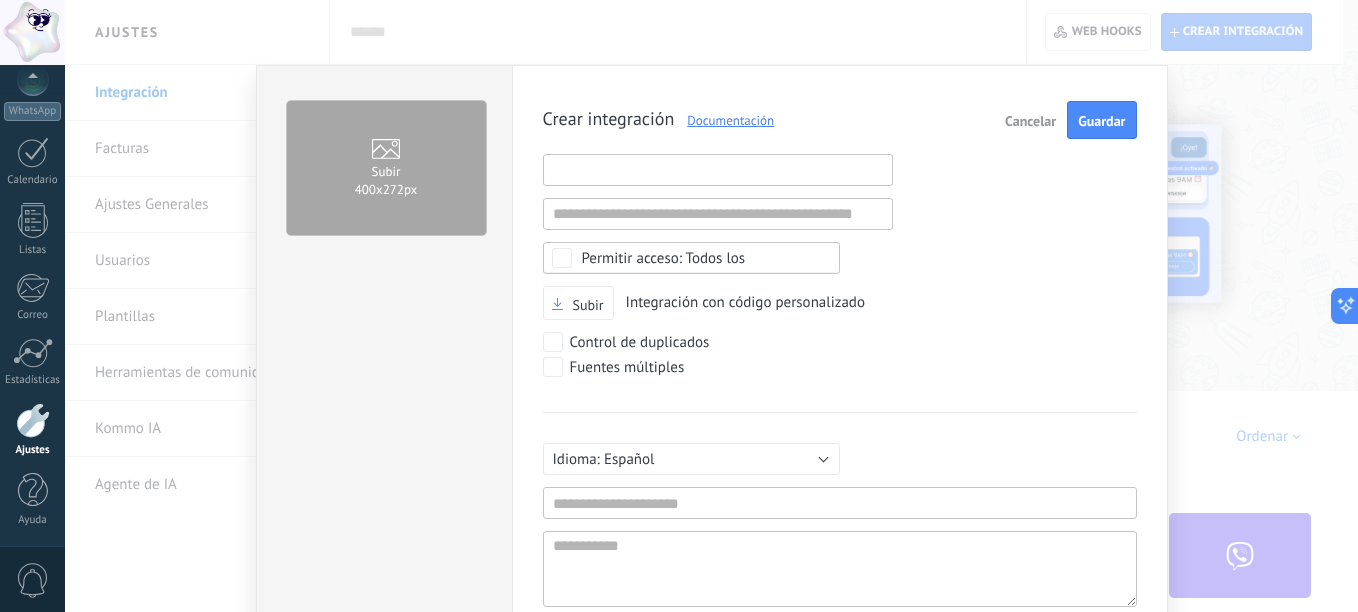 click at bounding box center (718, 170) 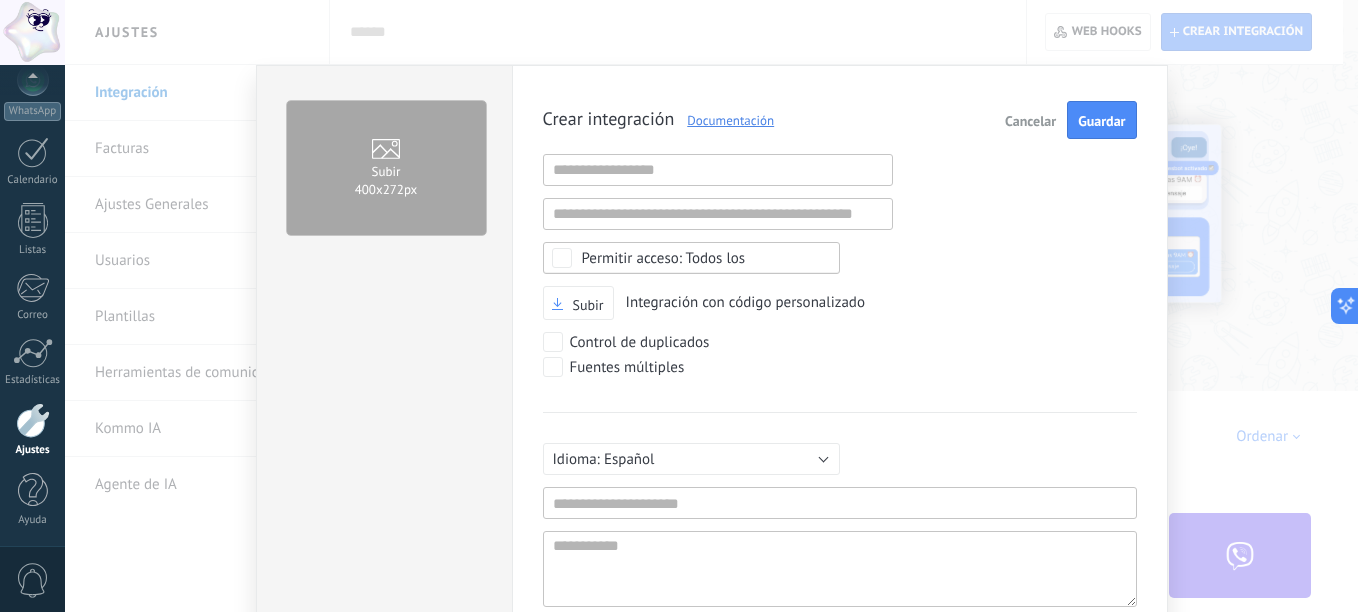 click on "Documentación" at bounding box center [724, 120] 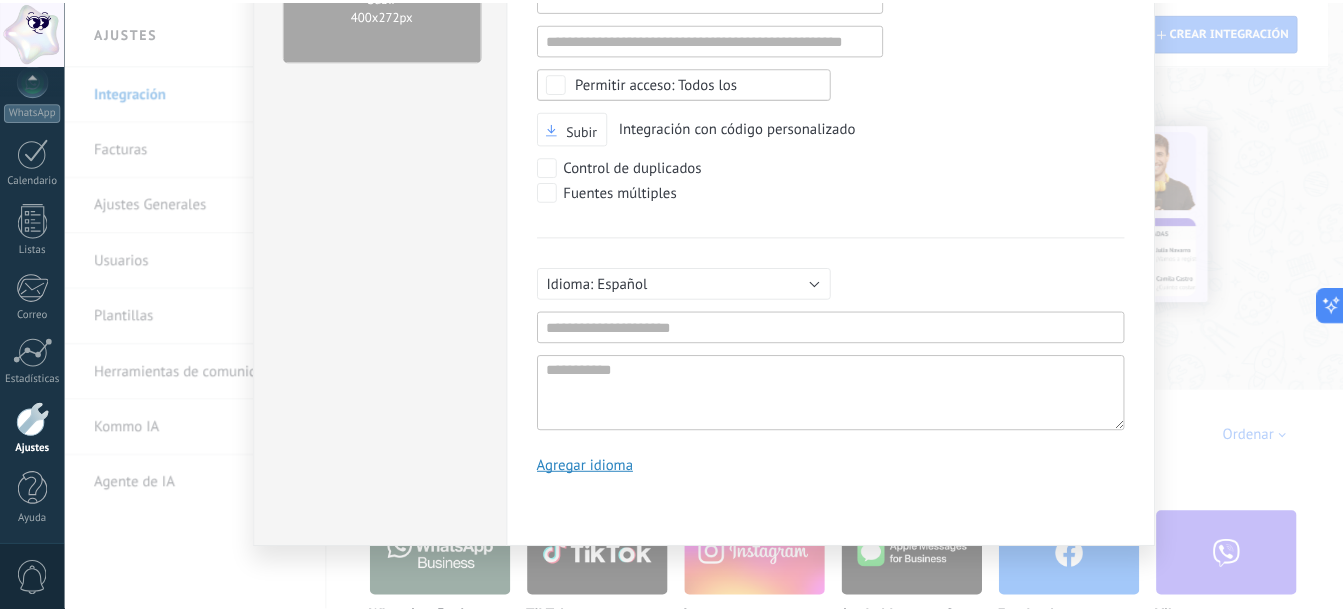 scroll, scrollTop: 0, scrollLeft: 0, axis: both 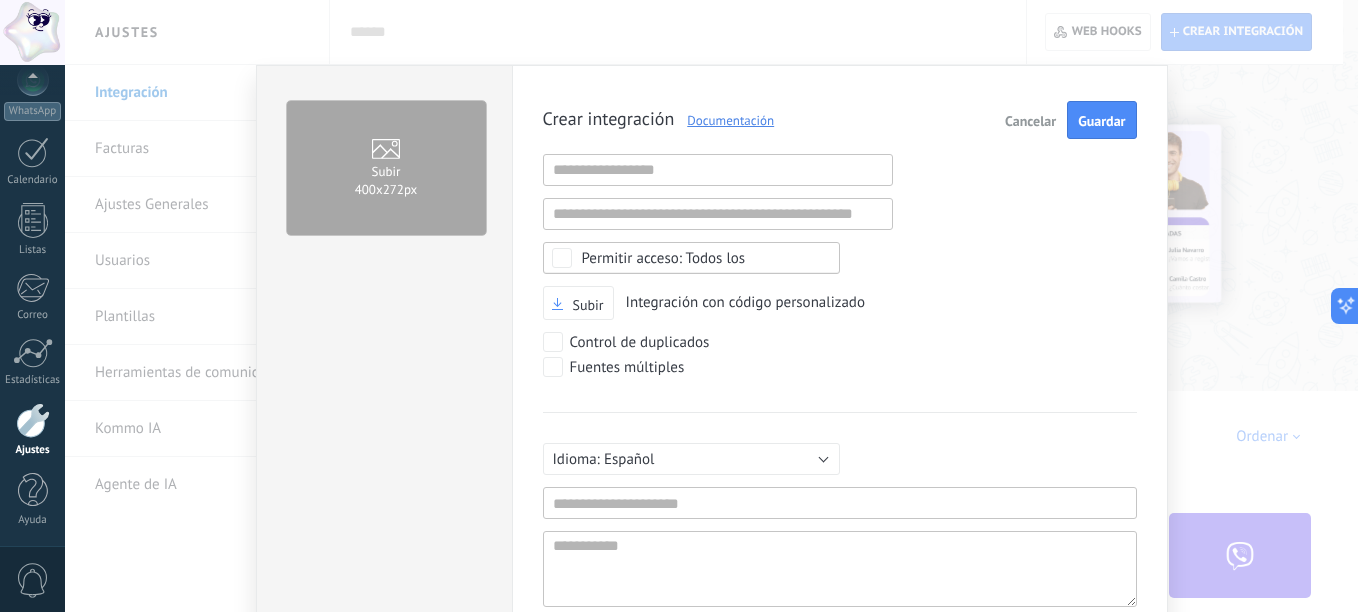 click on "Cancelar" at bounding box center [1030, 121] 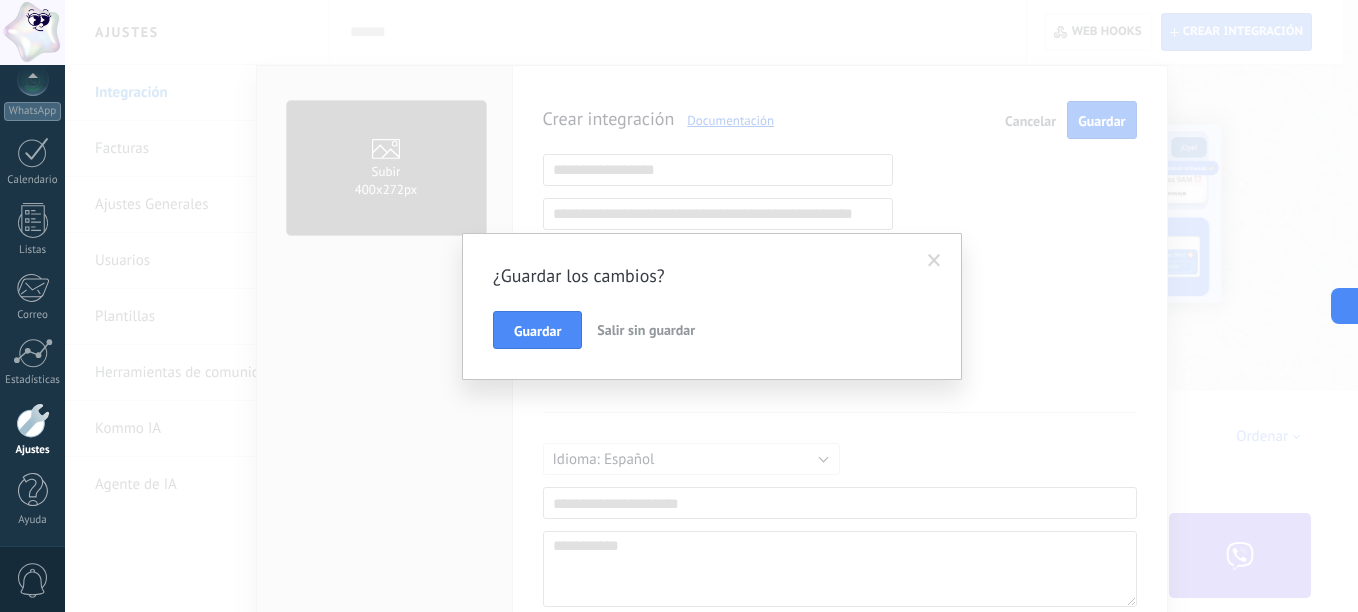 click on "Salir sin guardar" at bounding box center [646, 330] 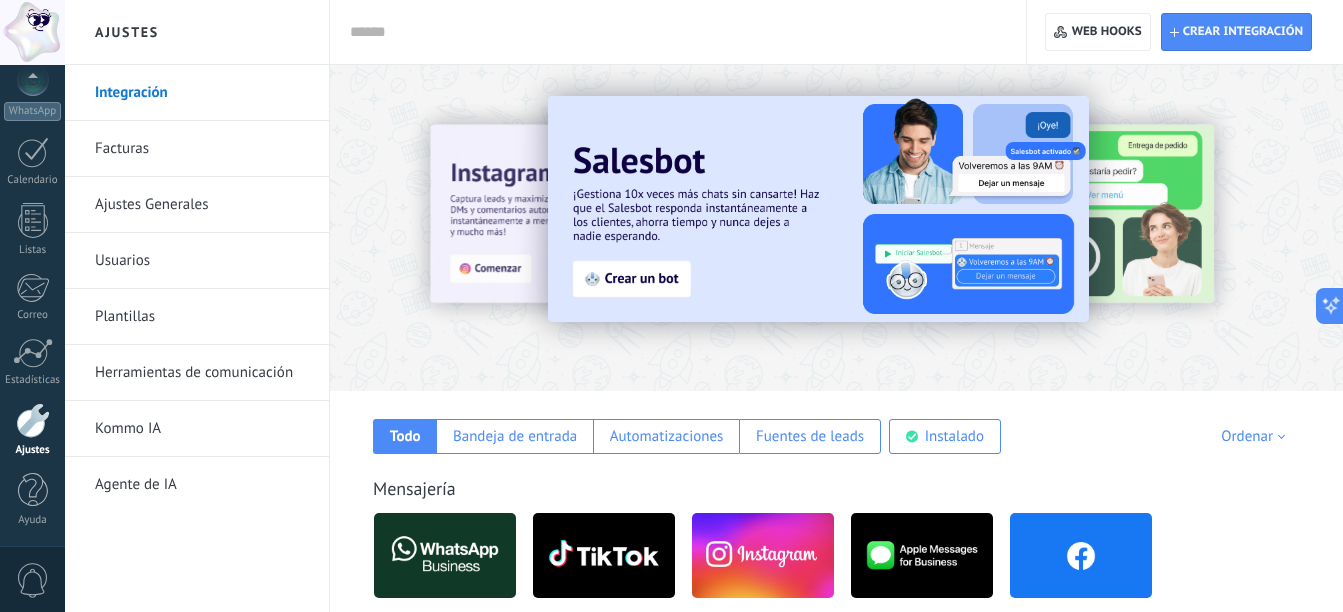 click on "Herramientas de comunicación" at bounding box center (202, 373) 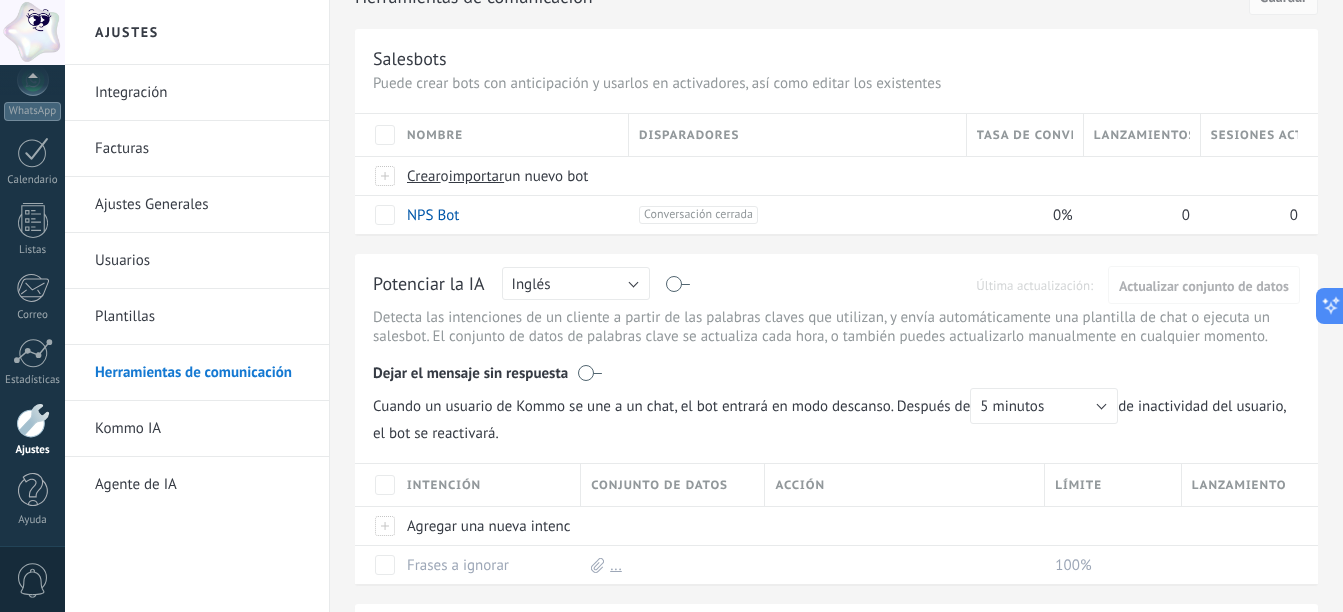 scroll, scrollTop: 200, scrollLeft: 0, axis: vertical 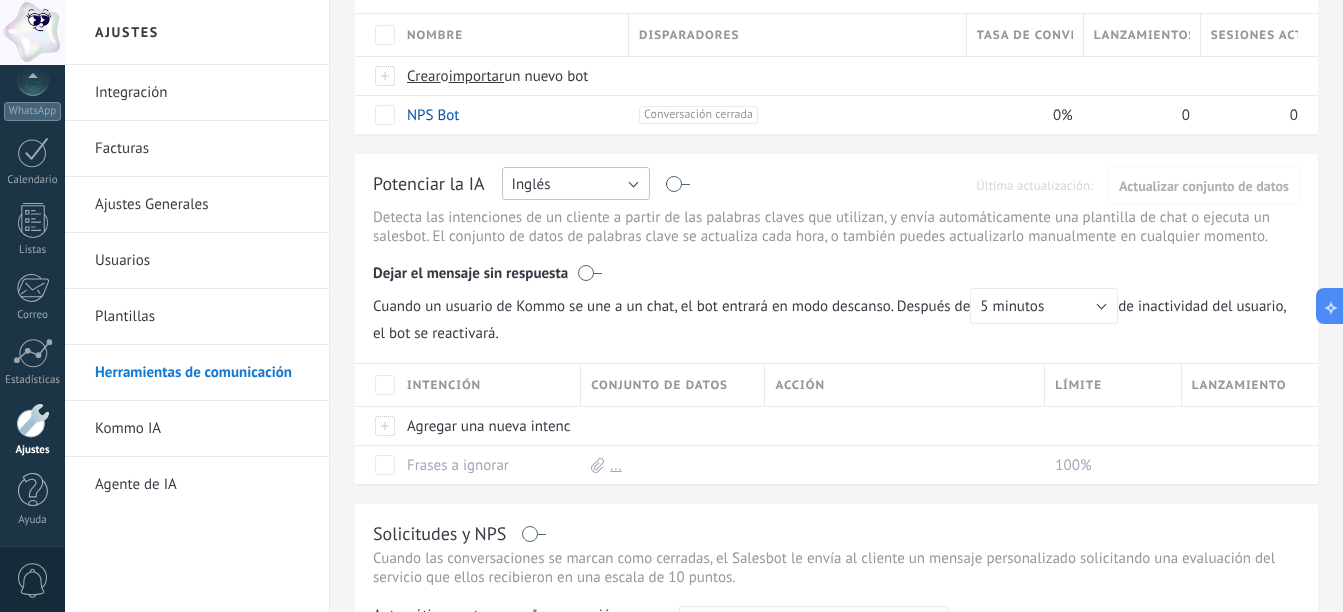 click on "Inglés" at bounding box center (576, 183) 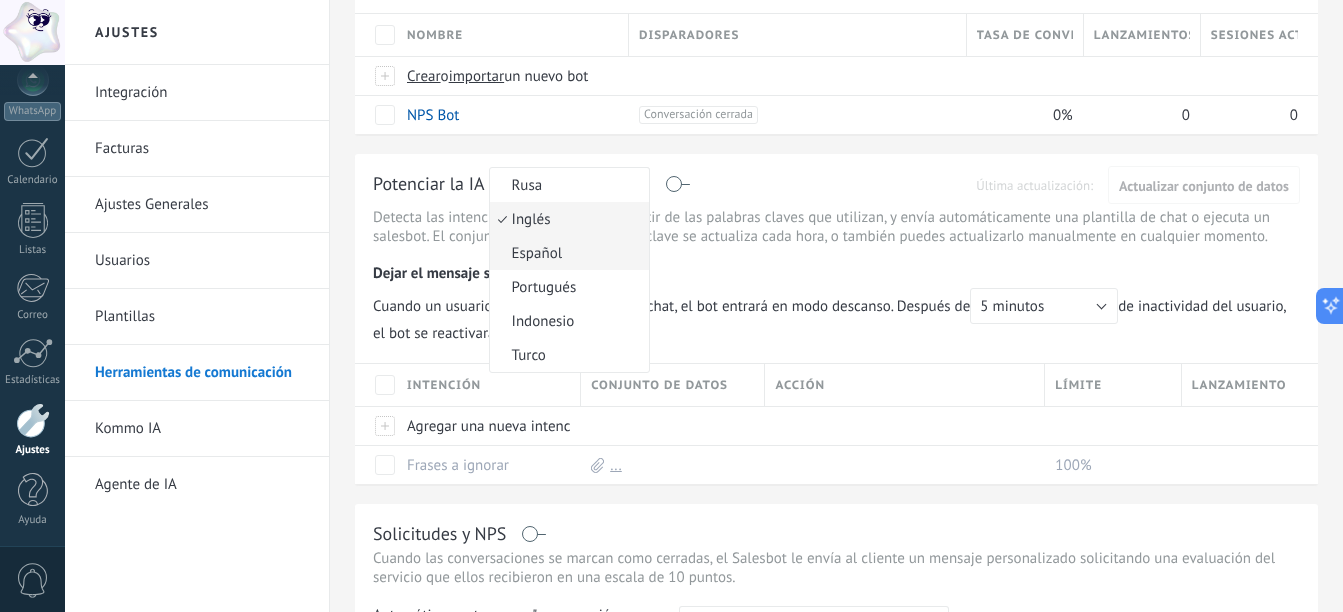 click on "Español" at bounding box center [566, 253] 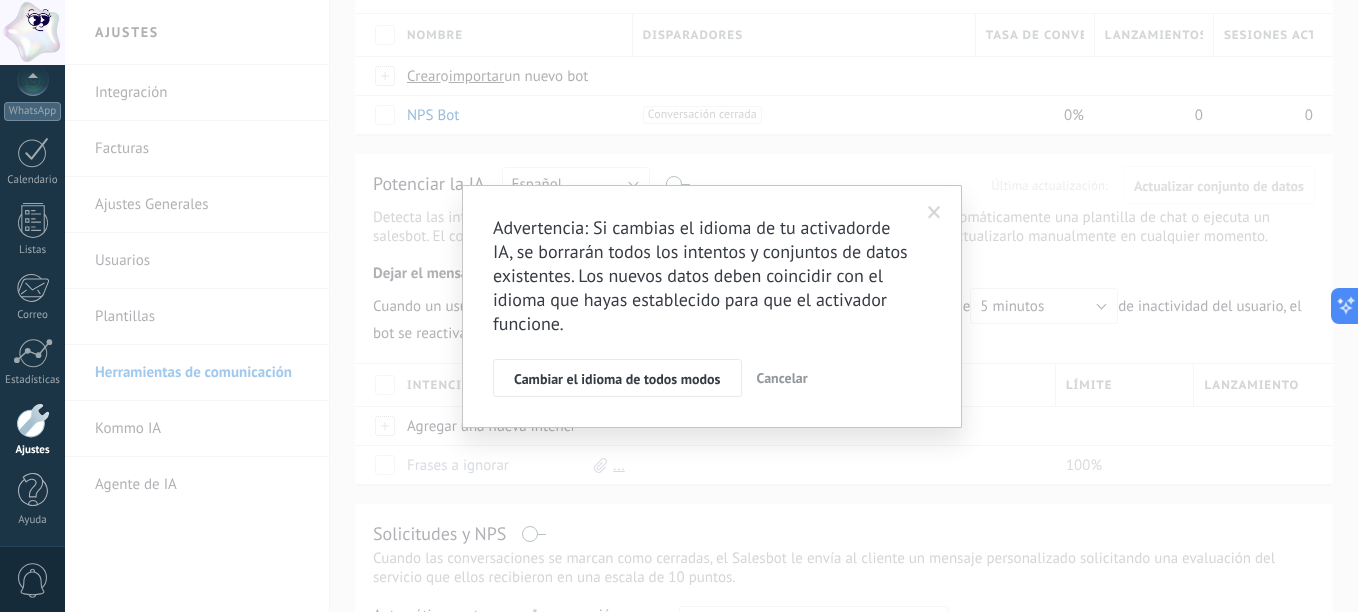 click on "Cancelar" at bounding box center (782, 378) 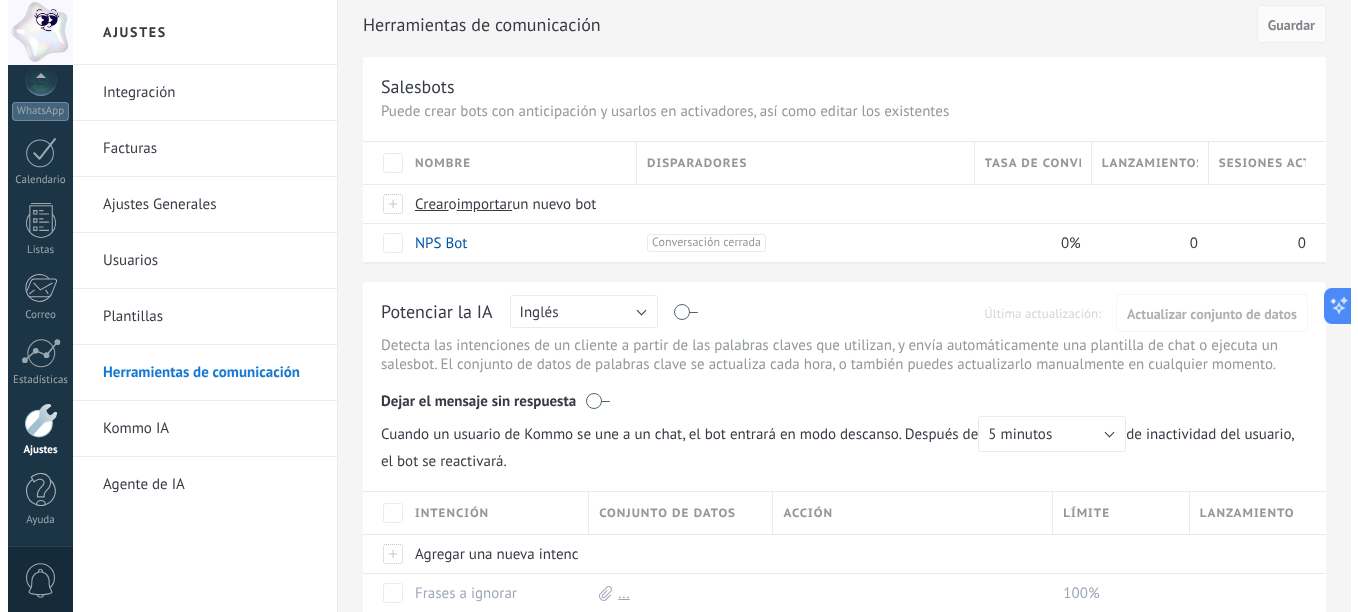 scroll, scrollTop: 0, scrollLeft: 0, axis: both 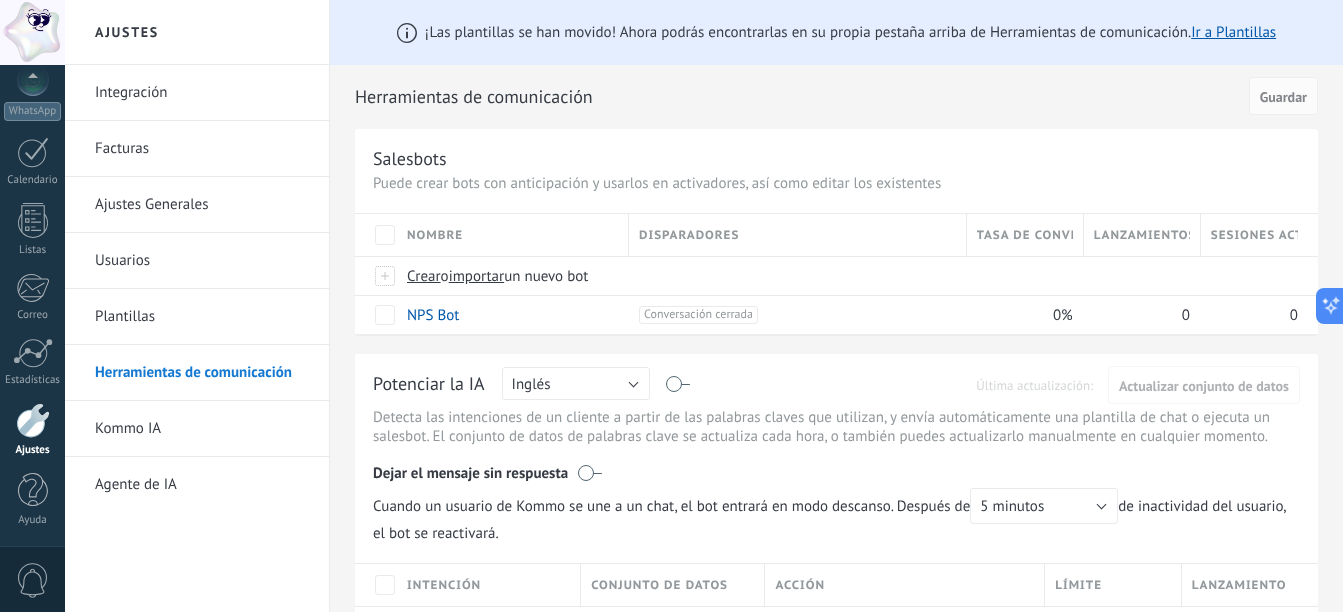 click on "Herramientas de comunicación" at bounding box center (202, 373) 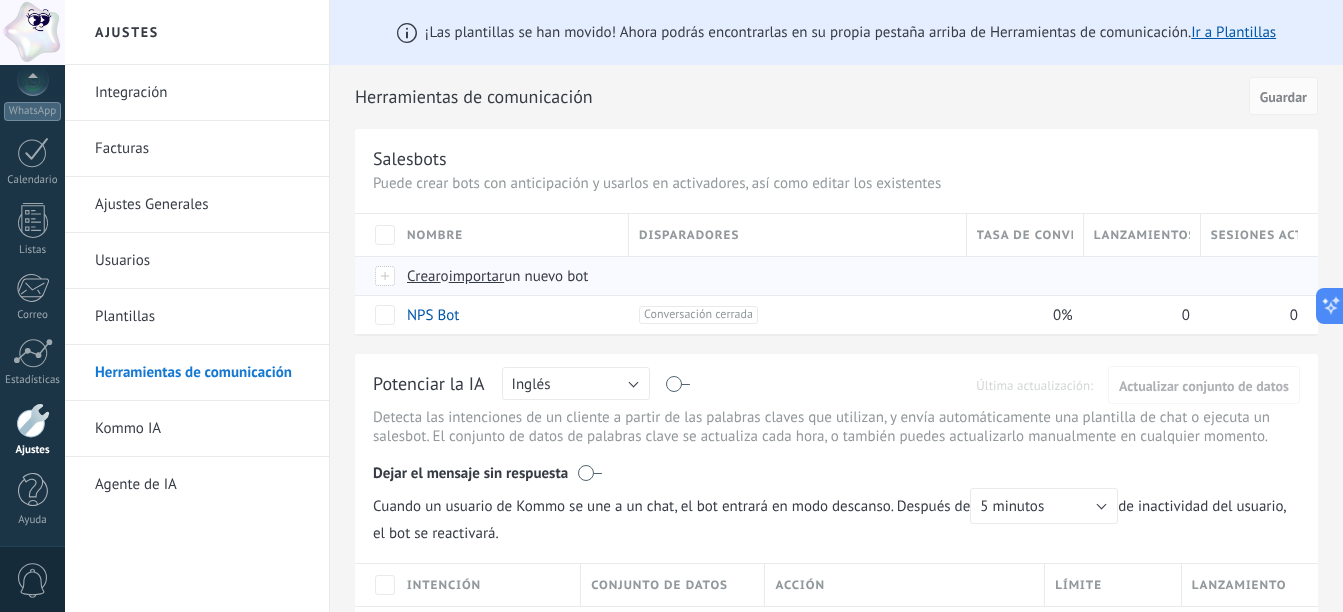 click on "Crear" at bounding box center [424, 276] 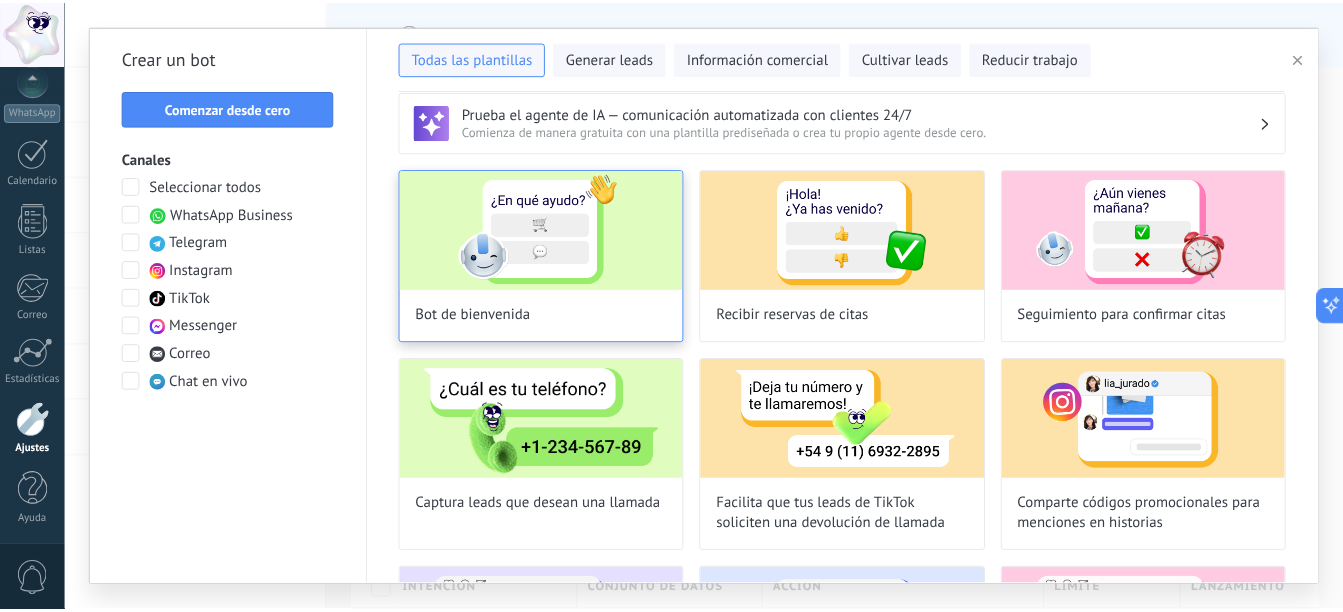 scroll, scrollTop: 0, scrollLeft: 0, axis: both 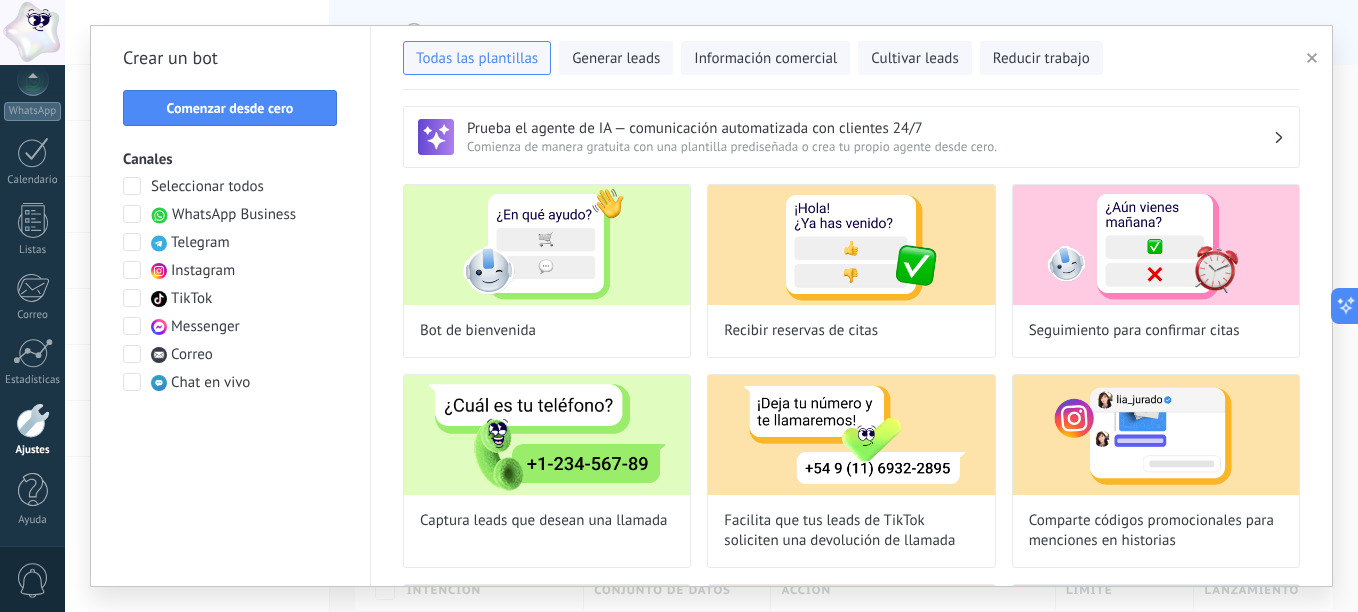 click at bounding box center [547, 245] 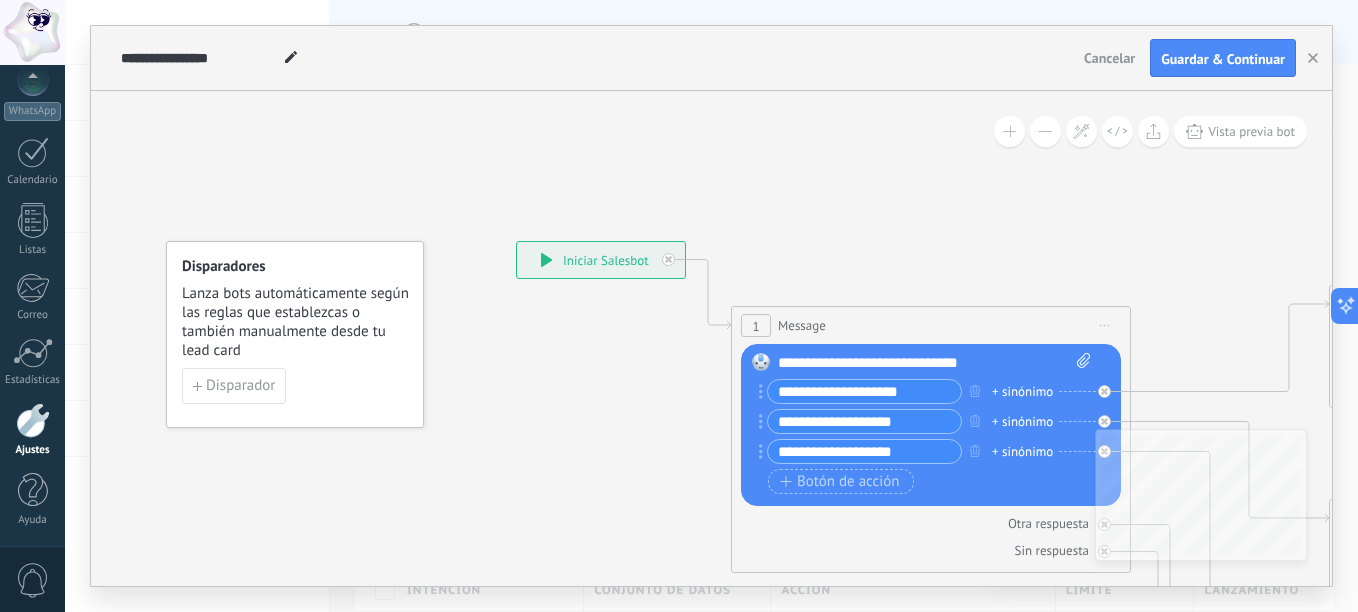 click on "**********" at bounding box center [864, 391] 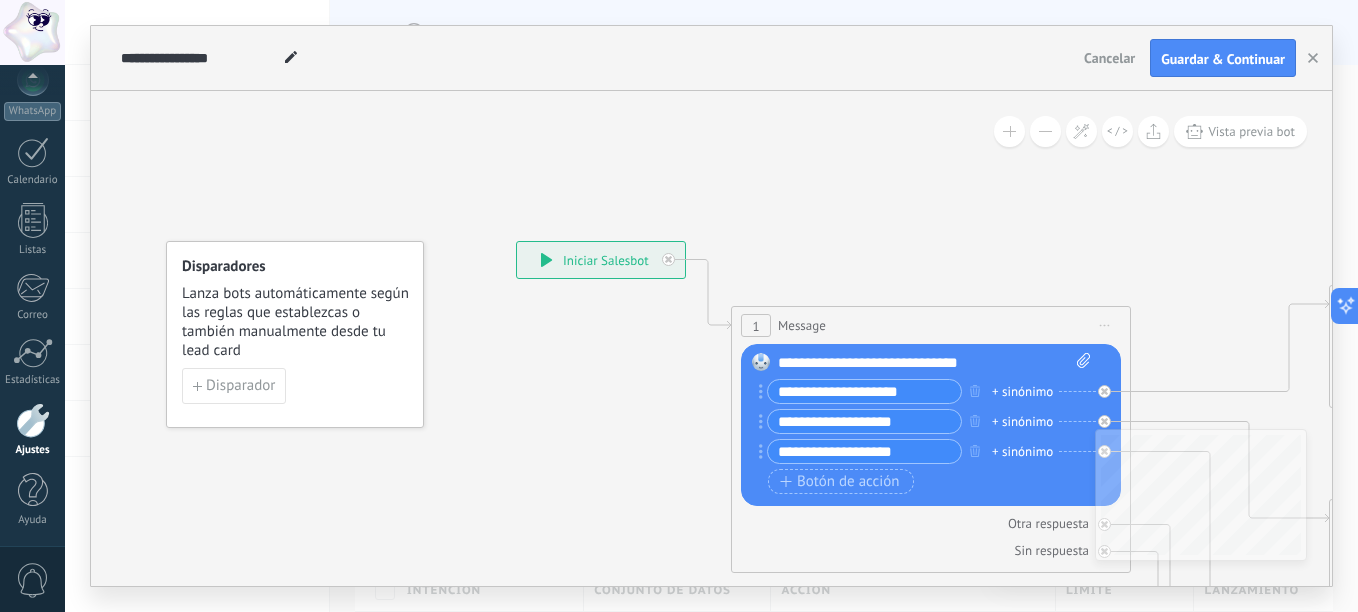 click on "**********" at bounding box center [864, 391] 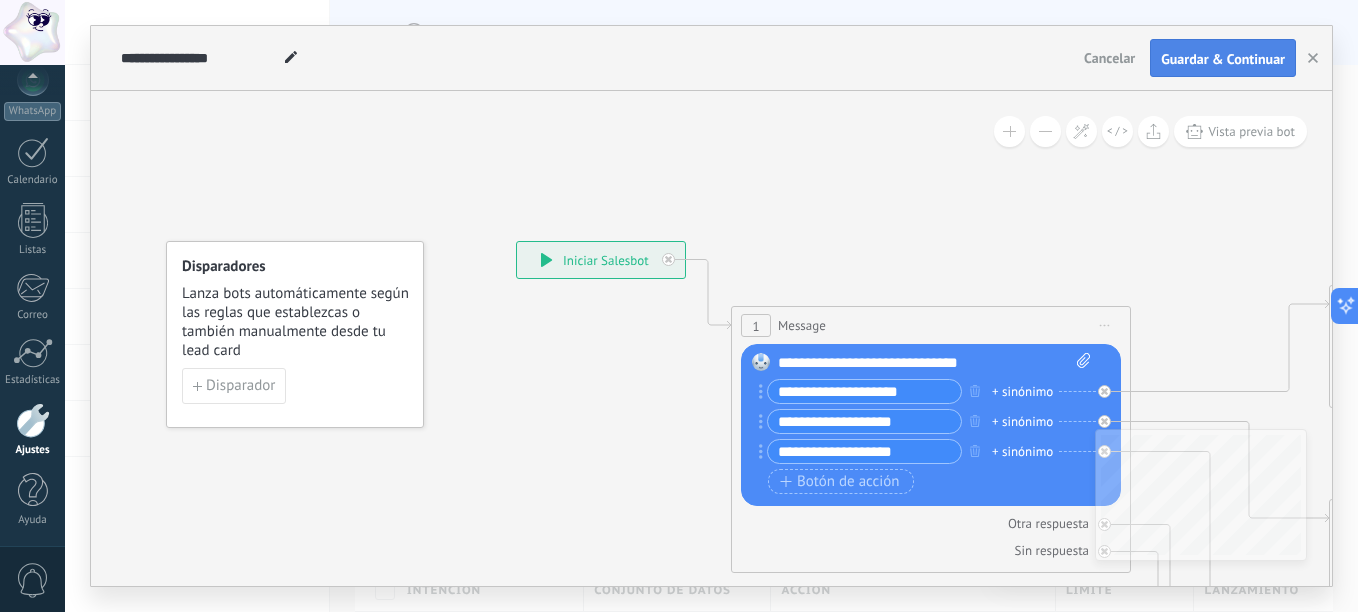 click on "Guardar & Continuar" at bounding box center [1223, 59] 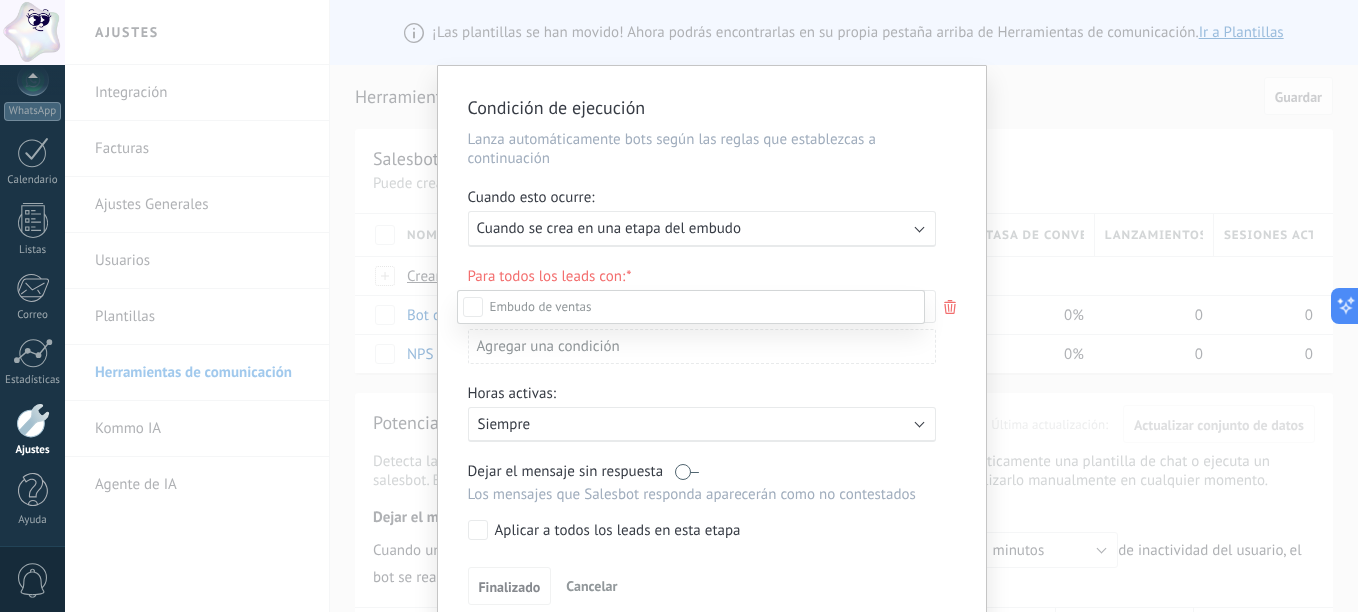 click at bounding box center (711, 306) 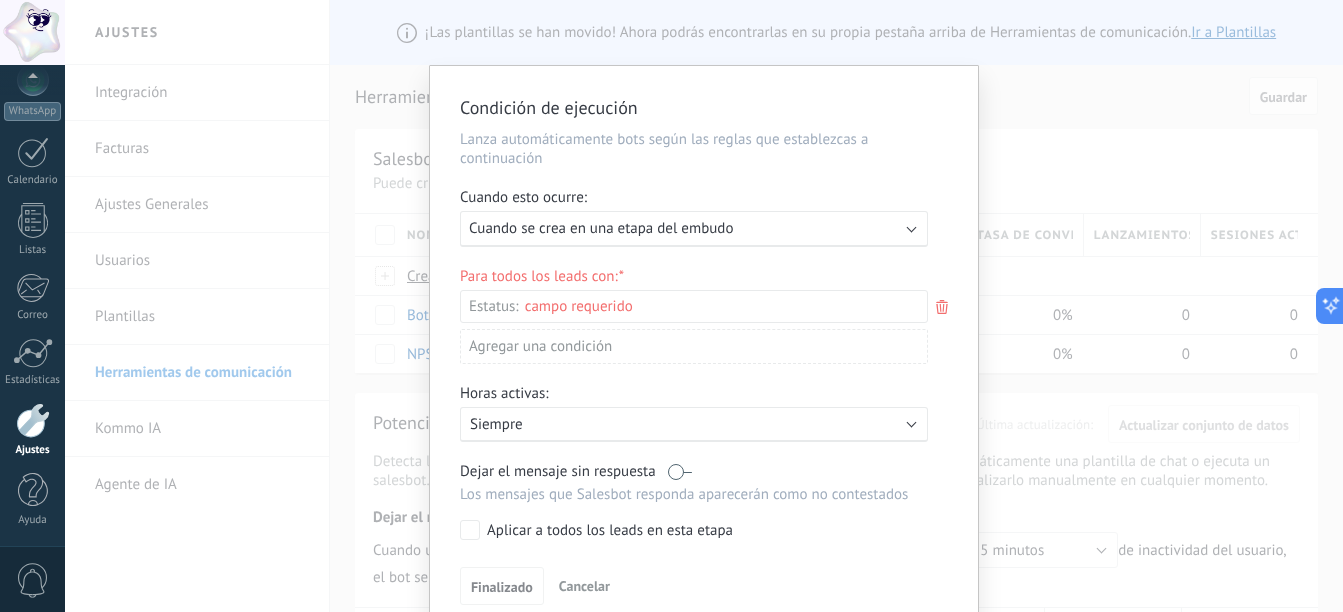 scroll, scrollTop: 88, scrollLeft: 0, axis: vertical 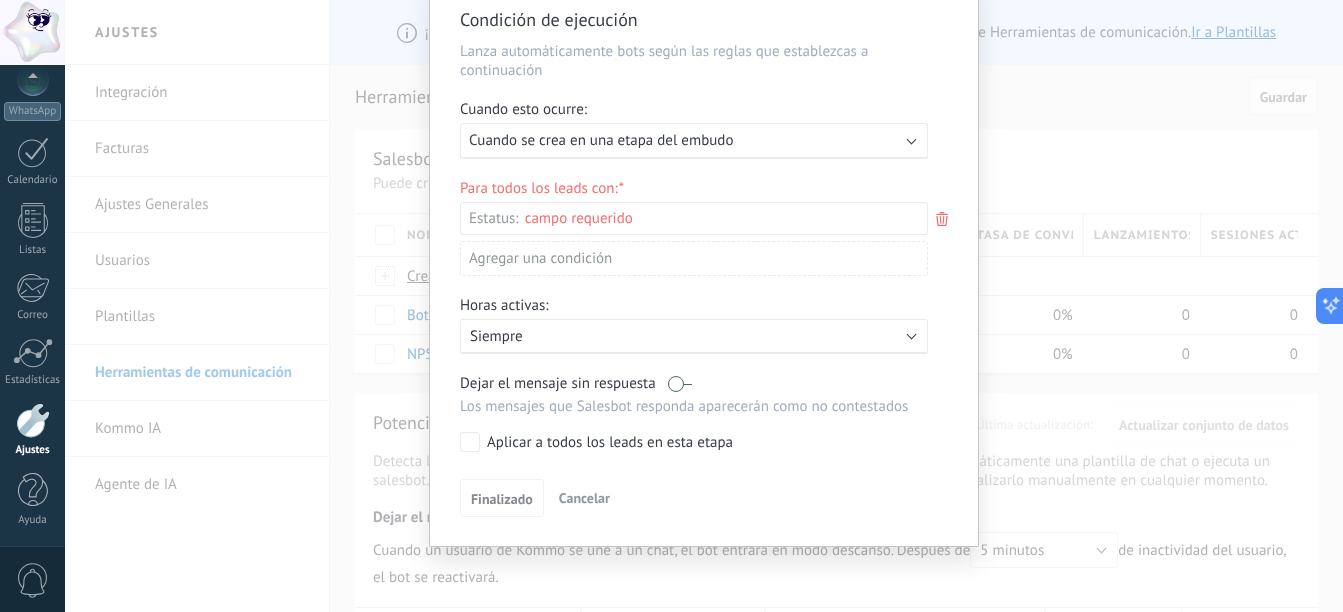 click on "Aplicar a todos los leads en esta etapa" at bounding box center [610, 443] 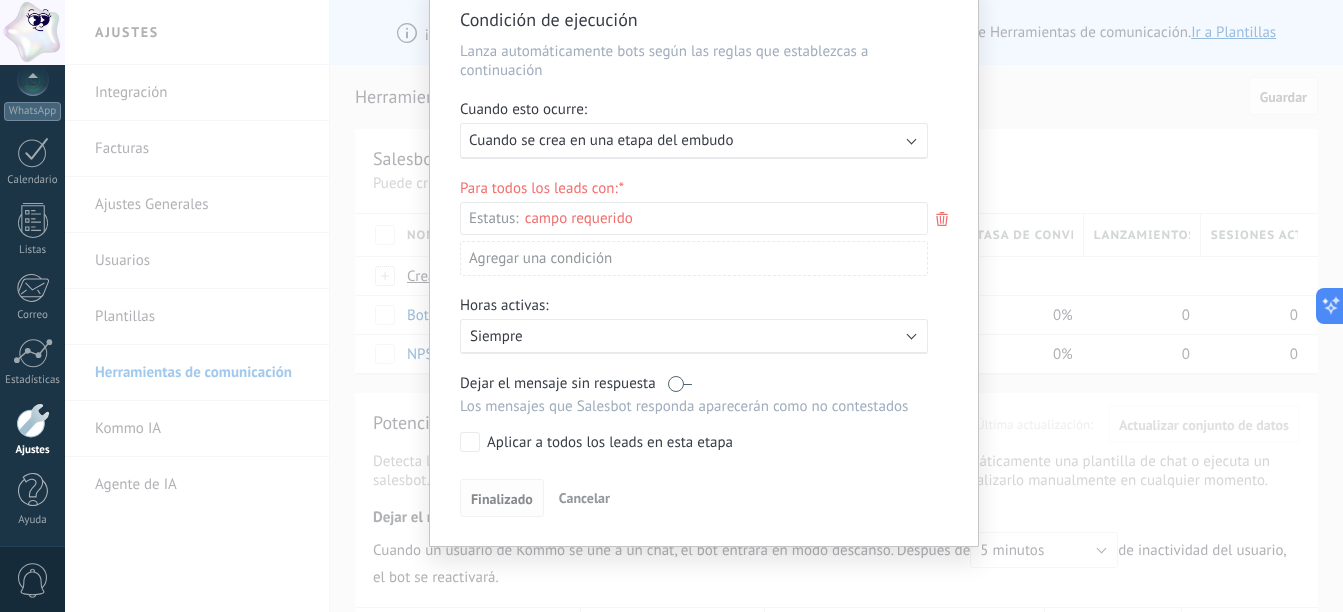 click on "Finalizado" at bounding box center (502, 499) 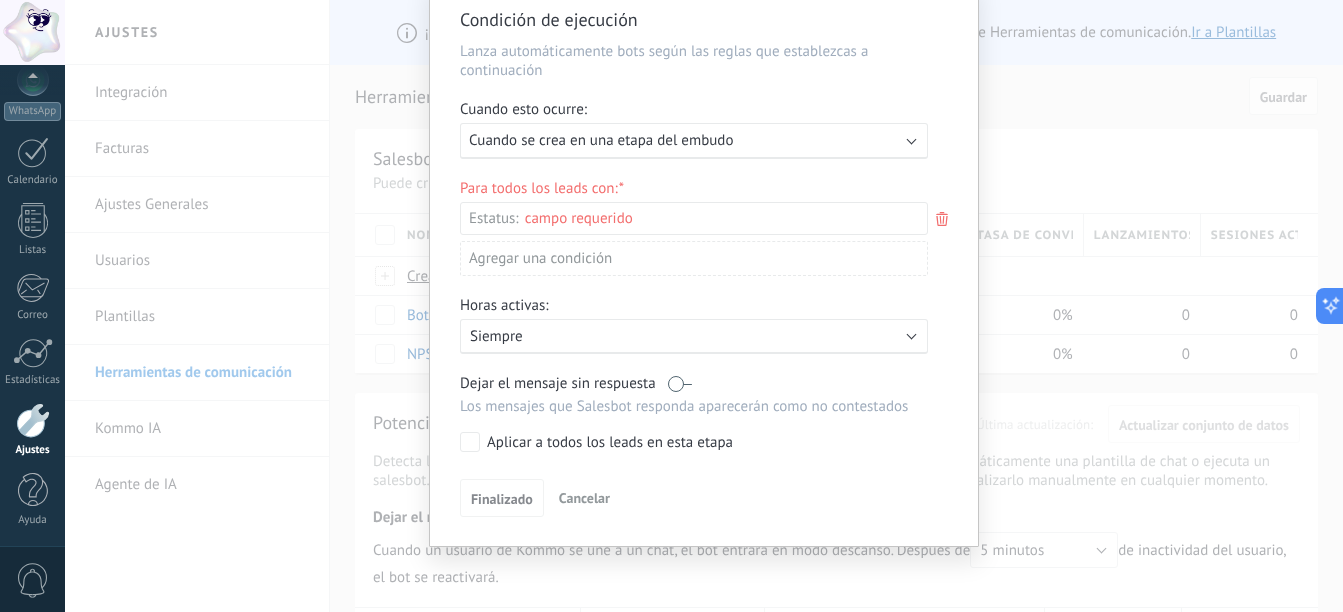 scroll, scrollTop: 0, scrollLeft: 0, axis: both 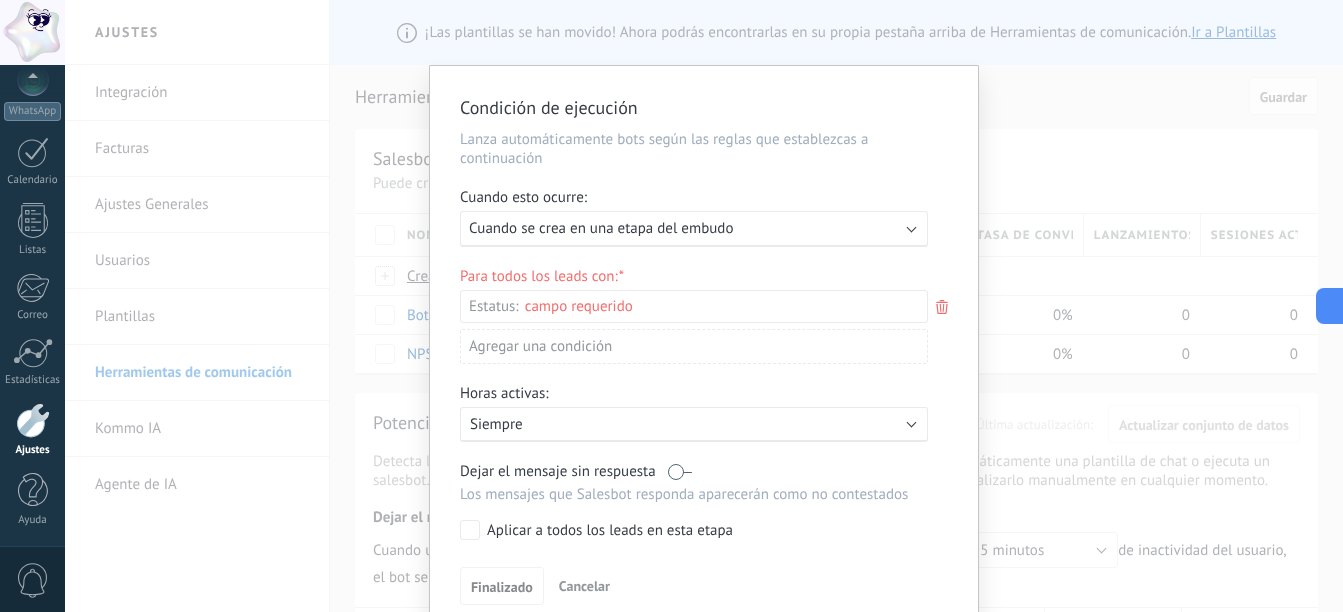click on "Cuando se crea en una etapa del embudo" at bounding box center [601, 228] 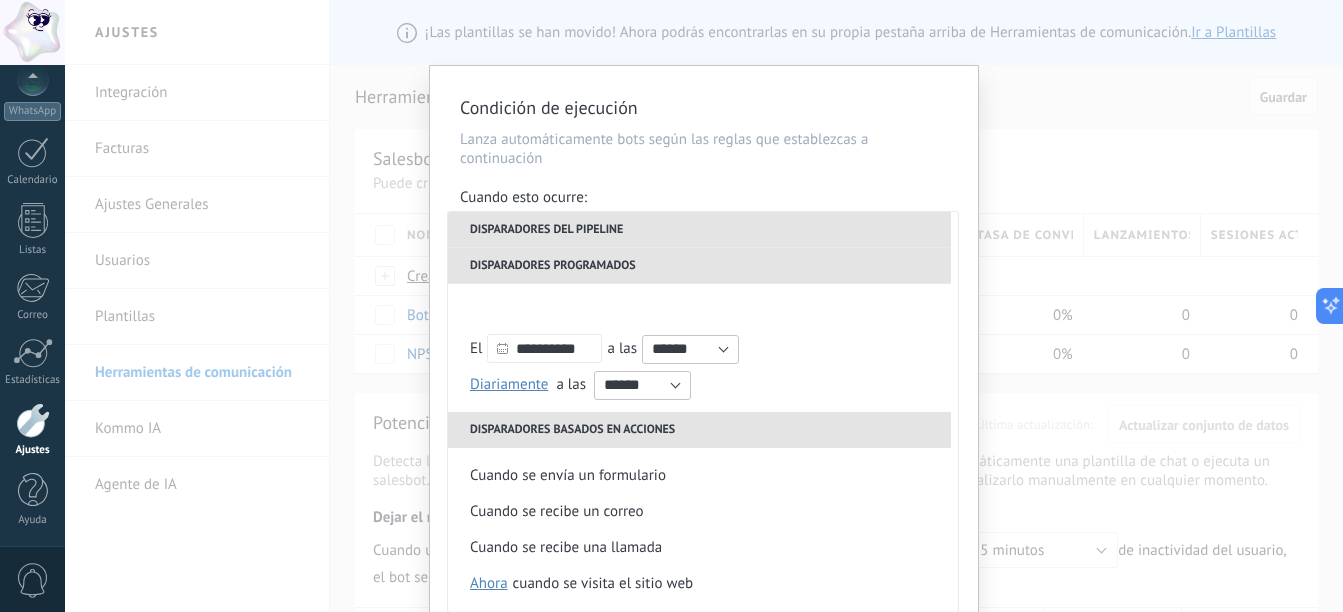 scroll, scrollTop: 292, scrollLeft: 0, axis: vertical 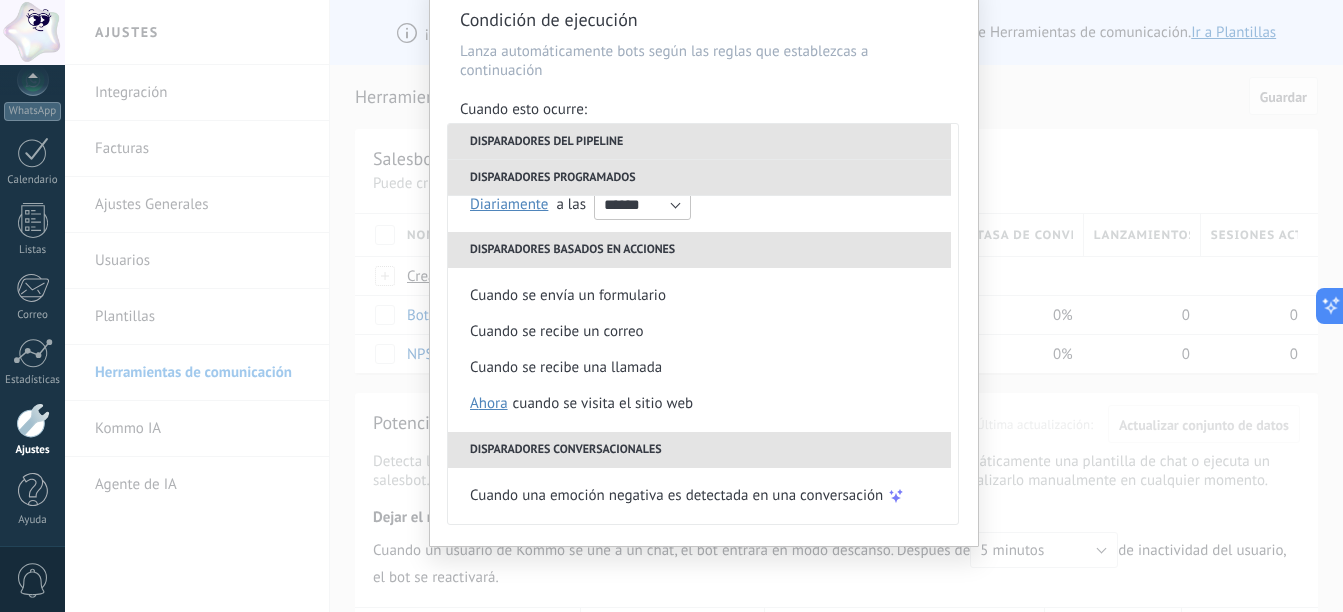drag, startPoint x: 561, startPoint y: 368, endPoint x: 618, endPoint y: 369, distance: 57.00877 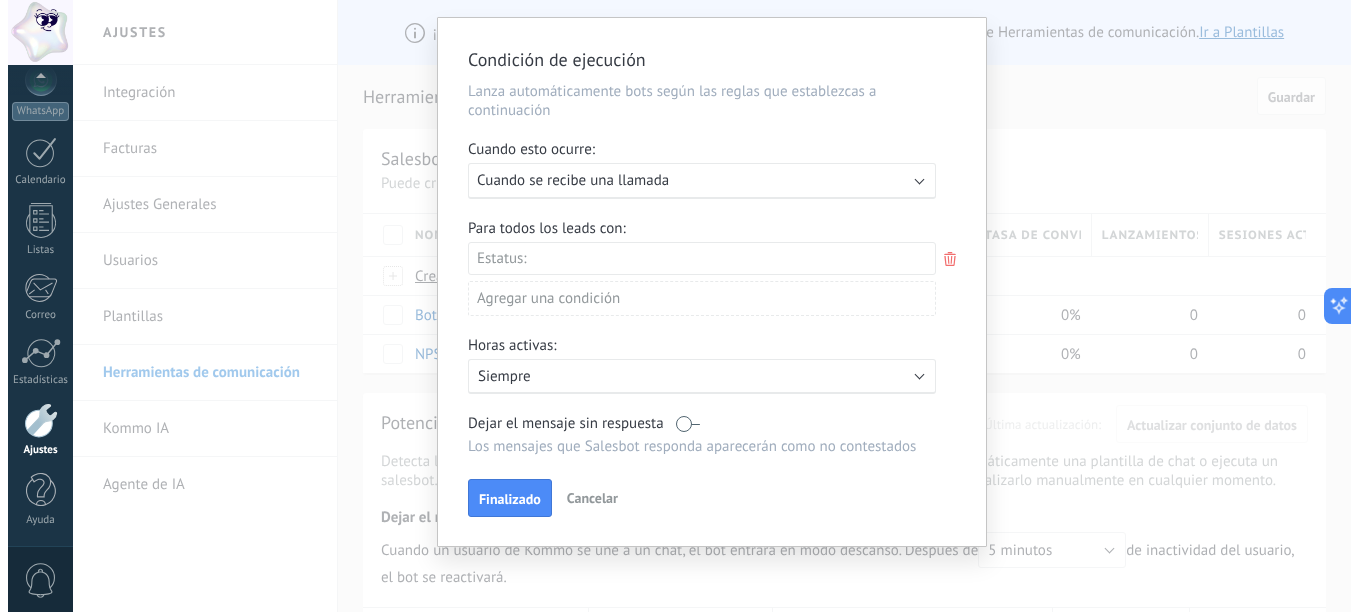 scroll, scrollTop: 48, scrollLeft: 0, axis: vertical 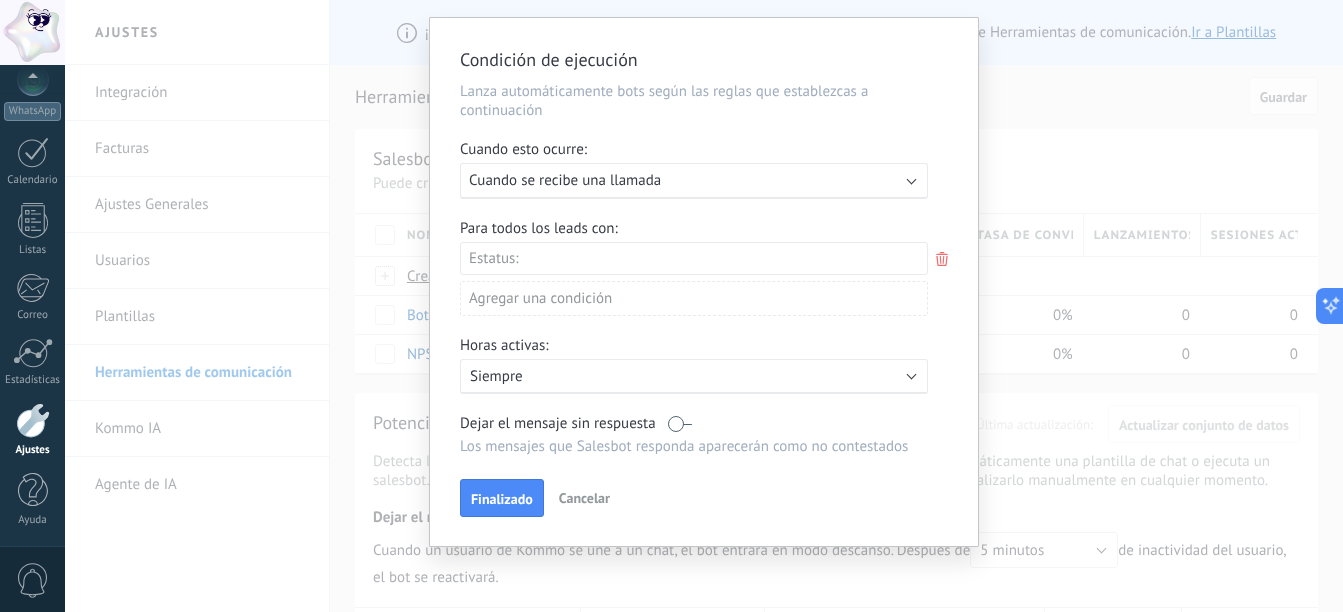 click on "Leads Entrantes Contacto inicial Negociación Debate contractual Discusión de contrato Logrado con éxito Venta Perdido" at bounding box center [0, 0] 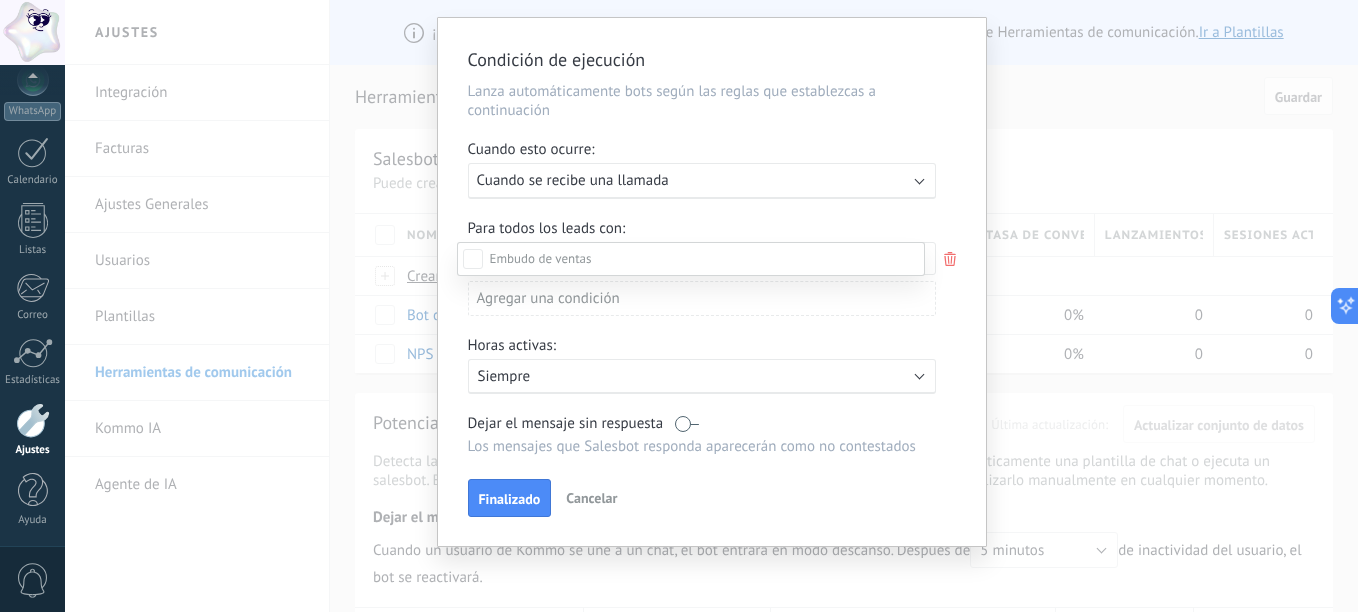 scroll, scrollTop: 0, scrollLeft: 0, axis: both 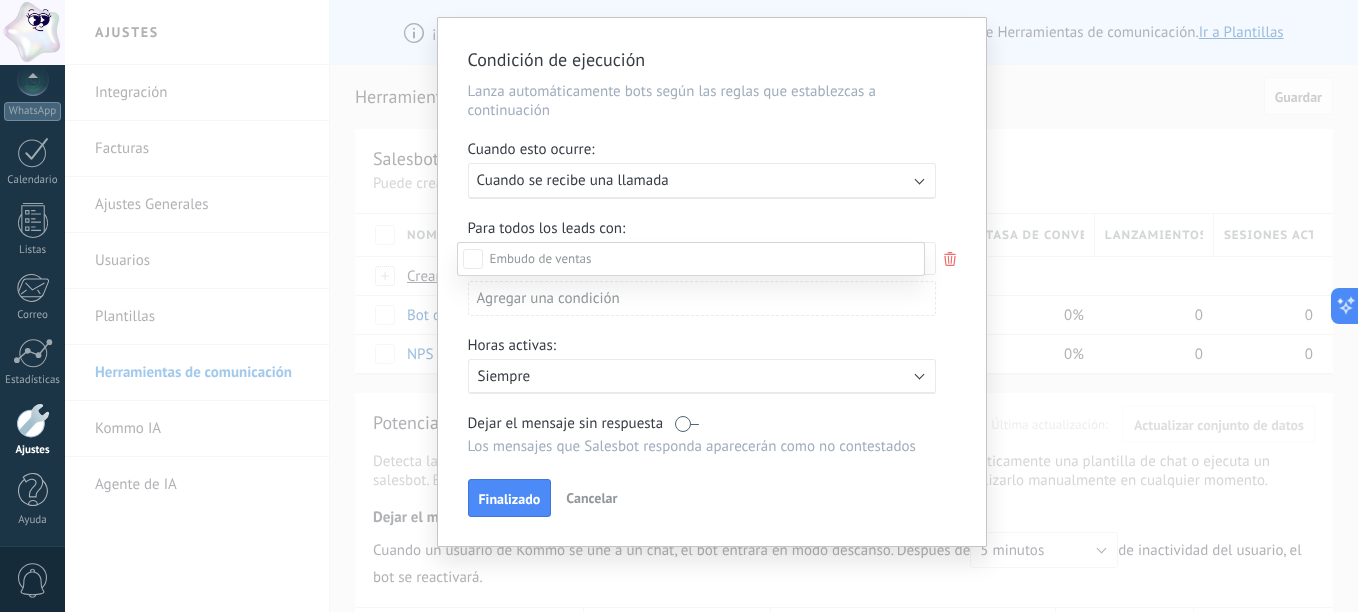 click on "Leads Entrantes Contacto inicial Negociación Debate contractual Discusión de contrato Logrado con éxito Venta Perdido" at bounding box center (691, 425) 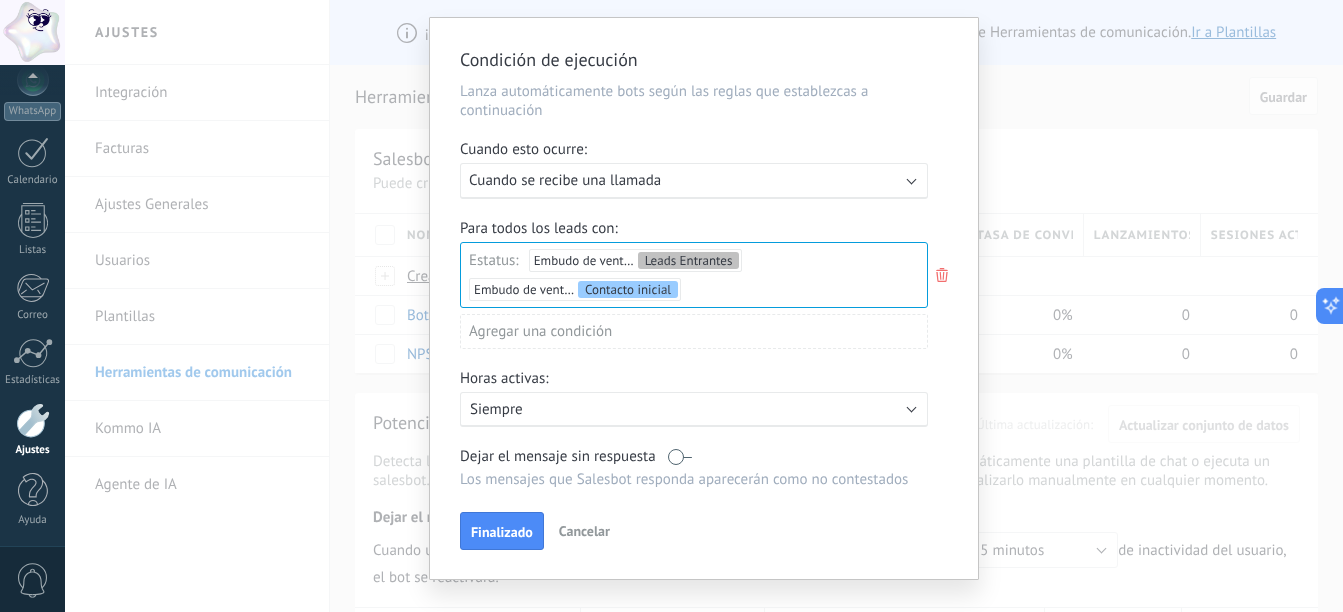click on "Siempre" at bounding box center (645, 409) 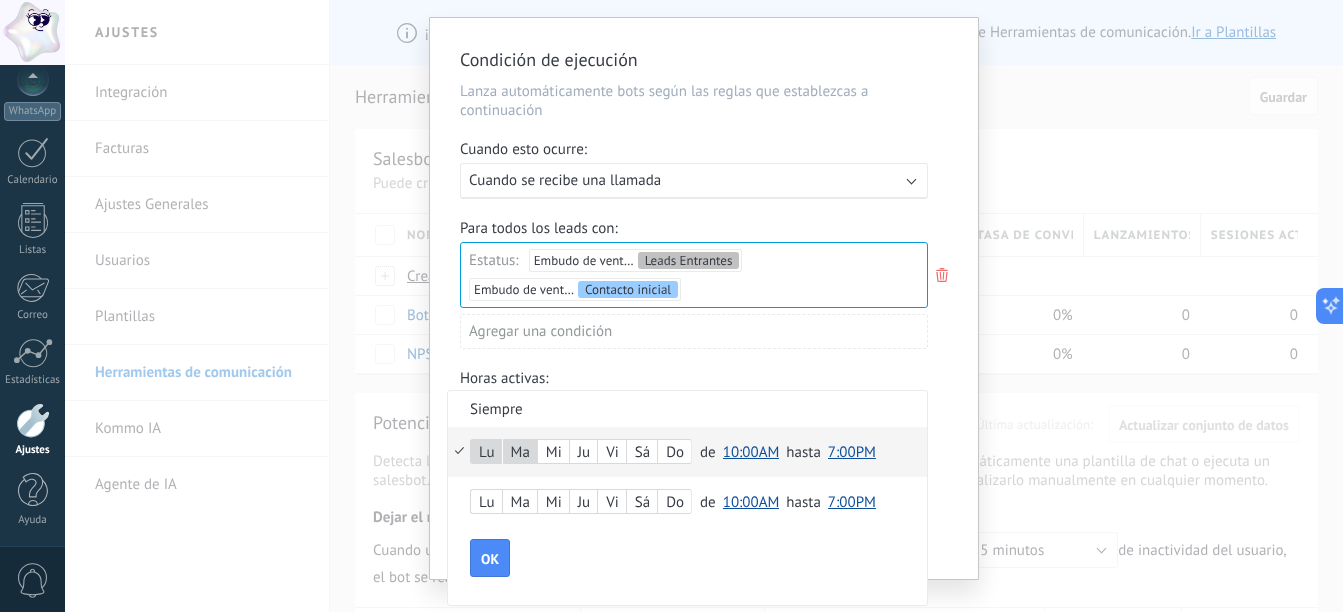 click on "Mi" at bounding box center (553, 453) 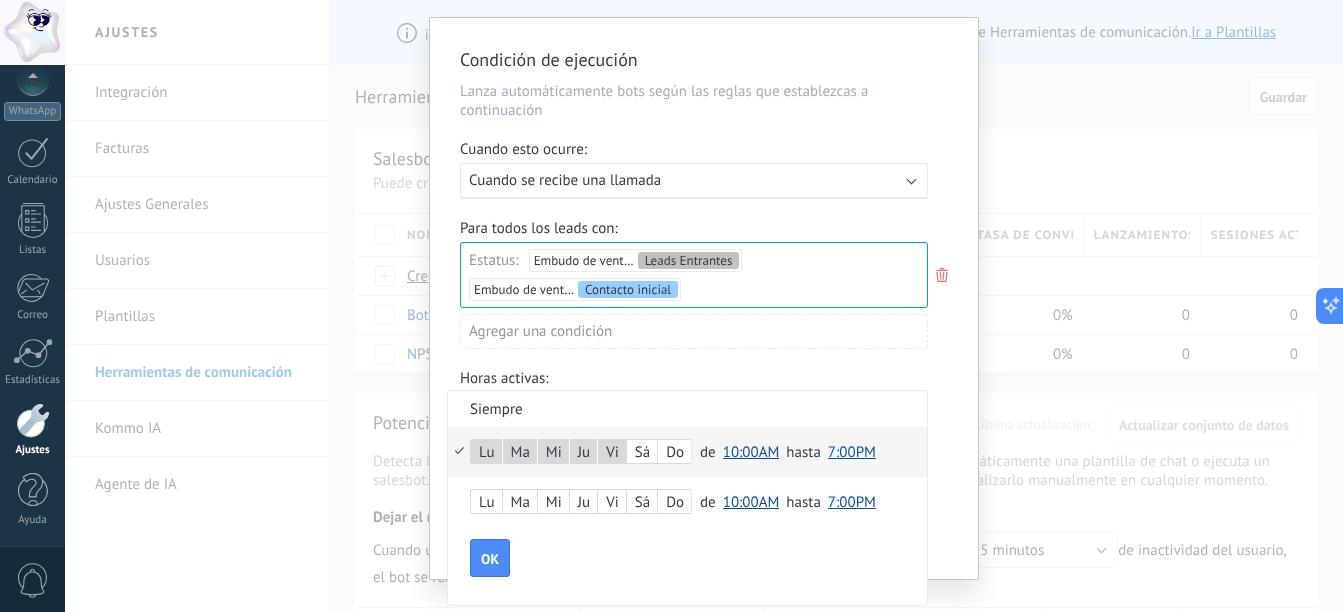 click on "Sá" at bounding box center [642, 453] 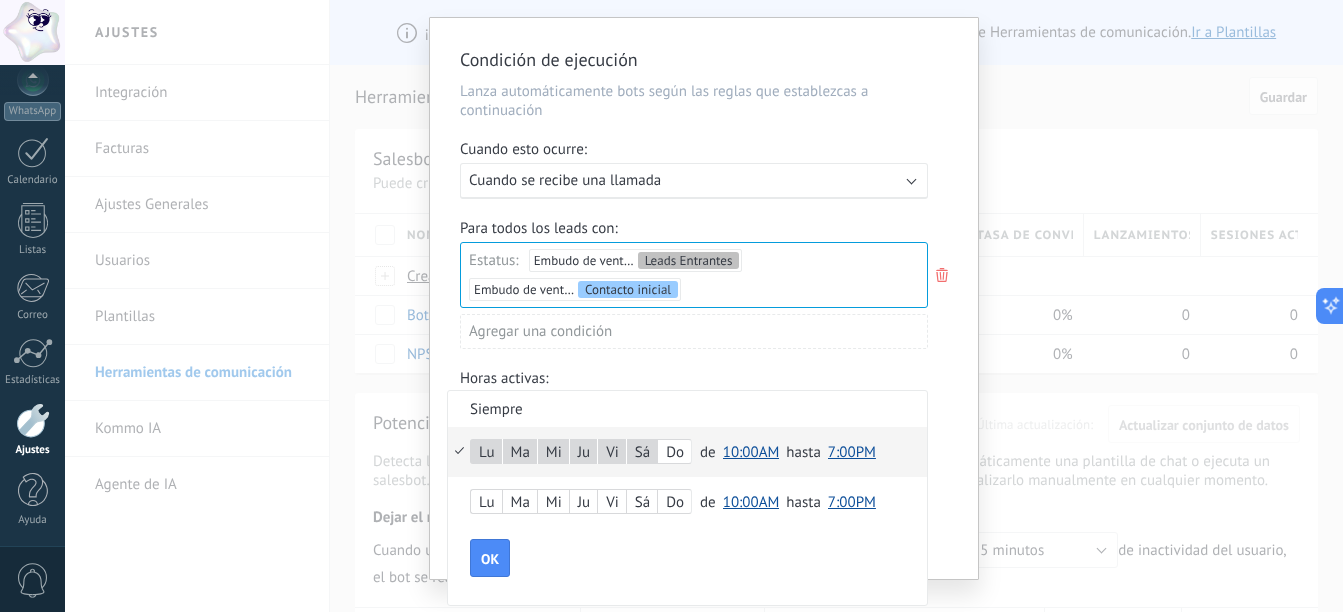 click on "7:00PM" at bounding box center (852, 452) 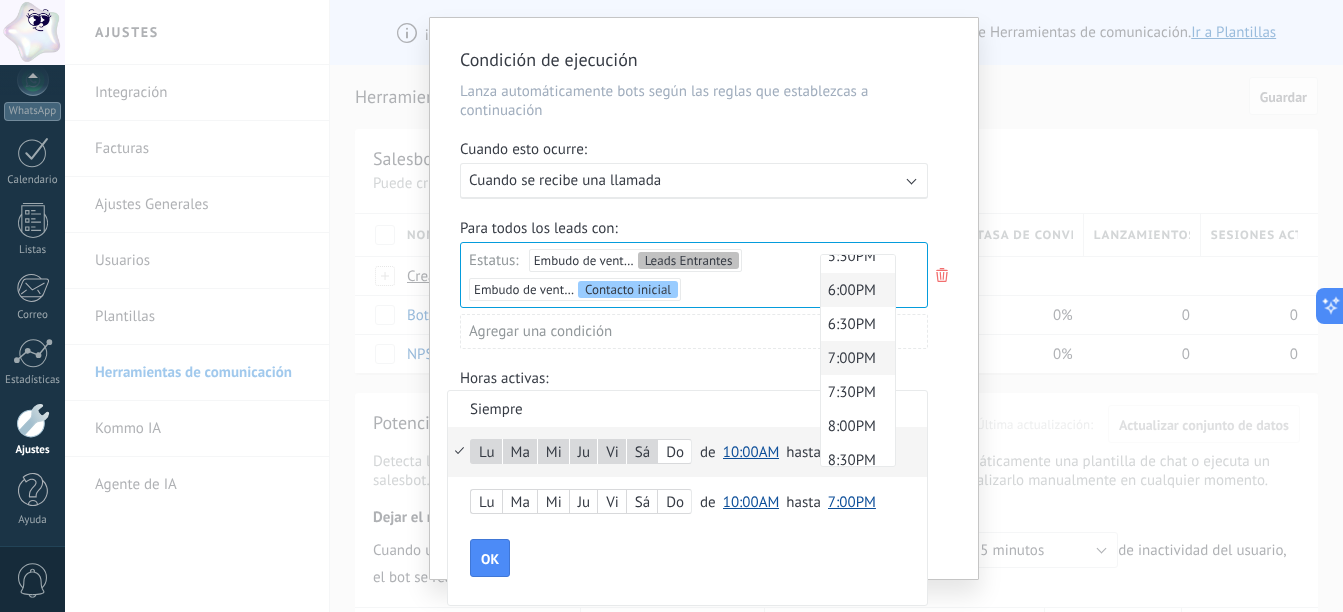 scroll, scrollTop: 1106, scrollLeft: 0, axis: vertical 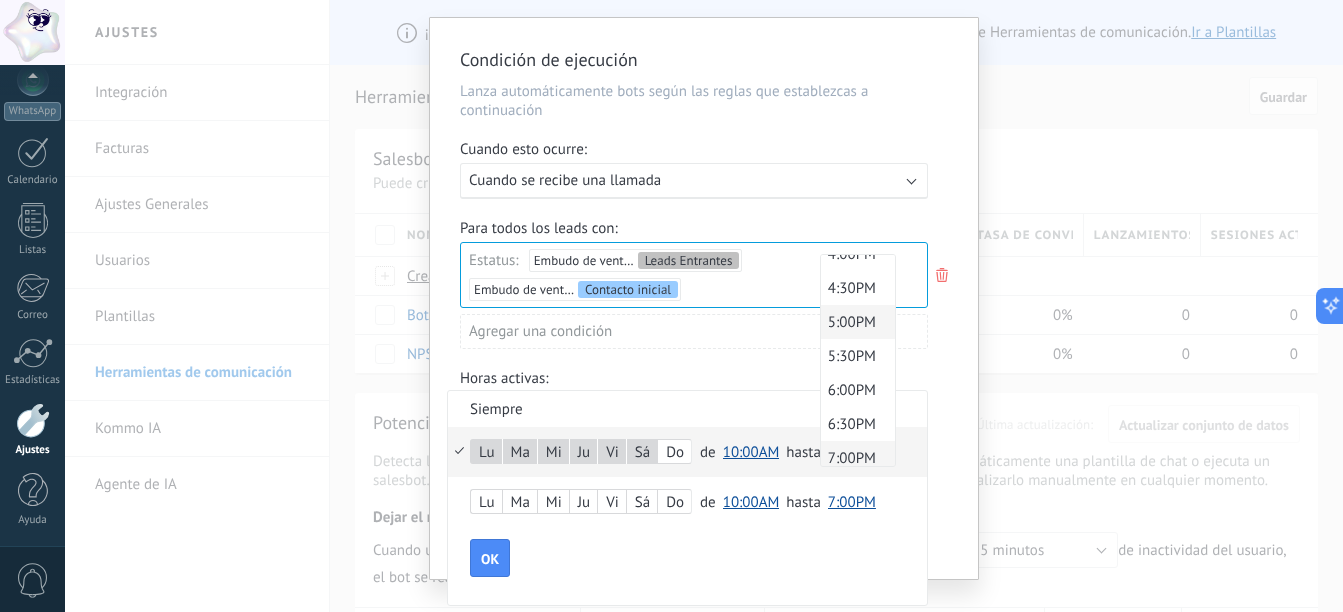 click on "5:00PM" at bounding box center [855, 322] 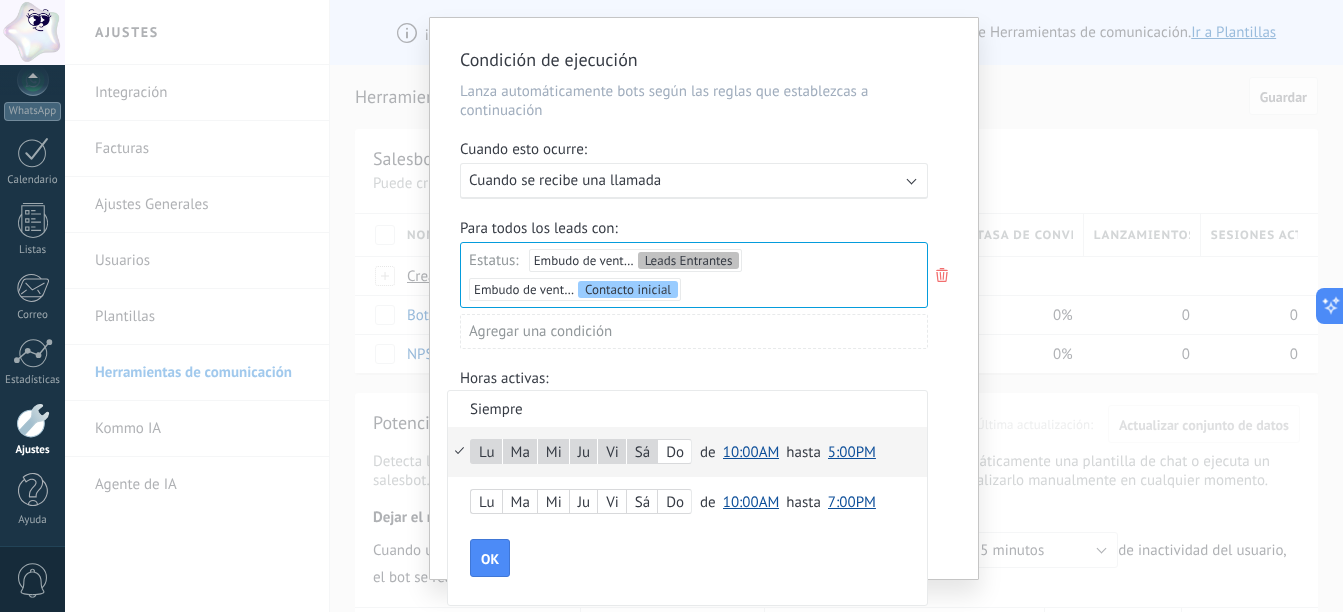 drag, startPoint x: 495, startPoint y: 556, endPoint x: 522, endPoint y: 553, distance: 27.166155 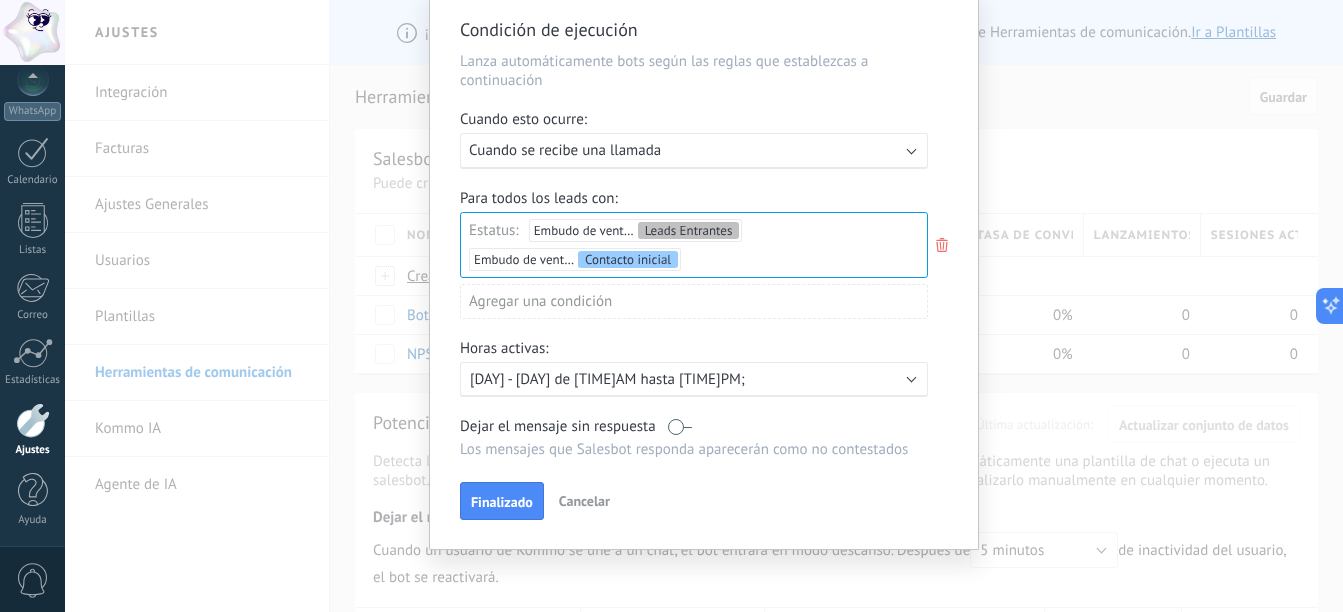 scroll, scrollTop: 81, scrollLeft: 0, axis: vertical 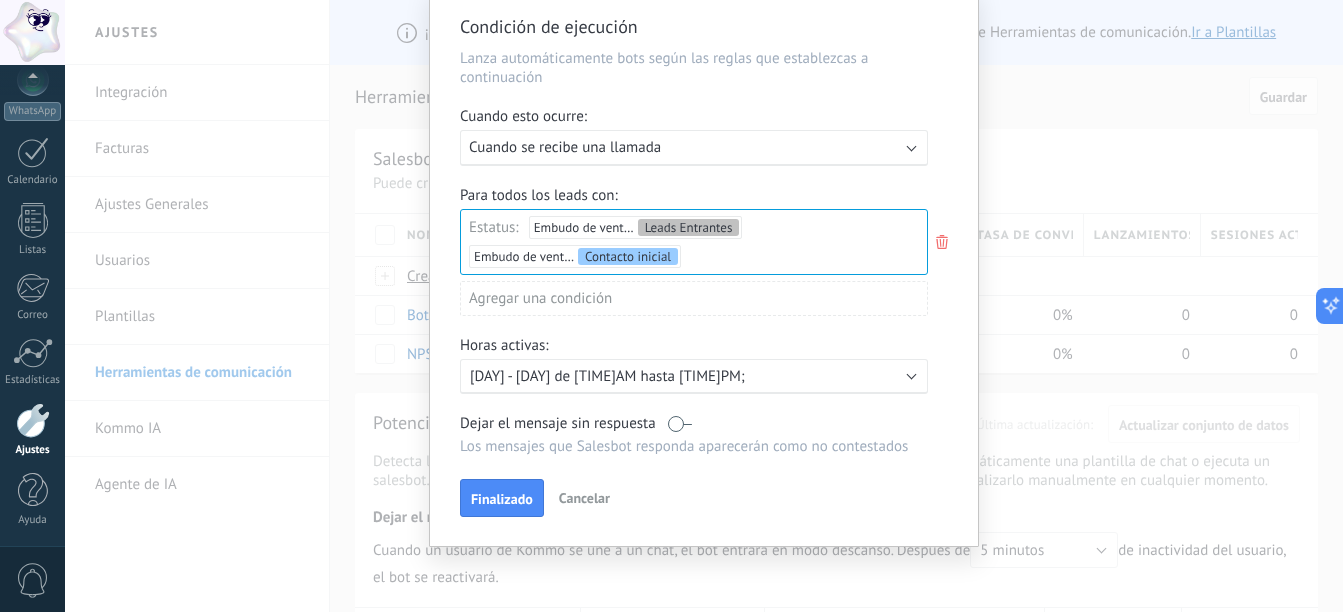 click at bounding box center (680, 423) 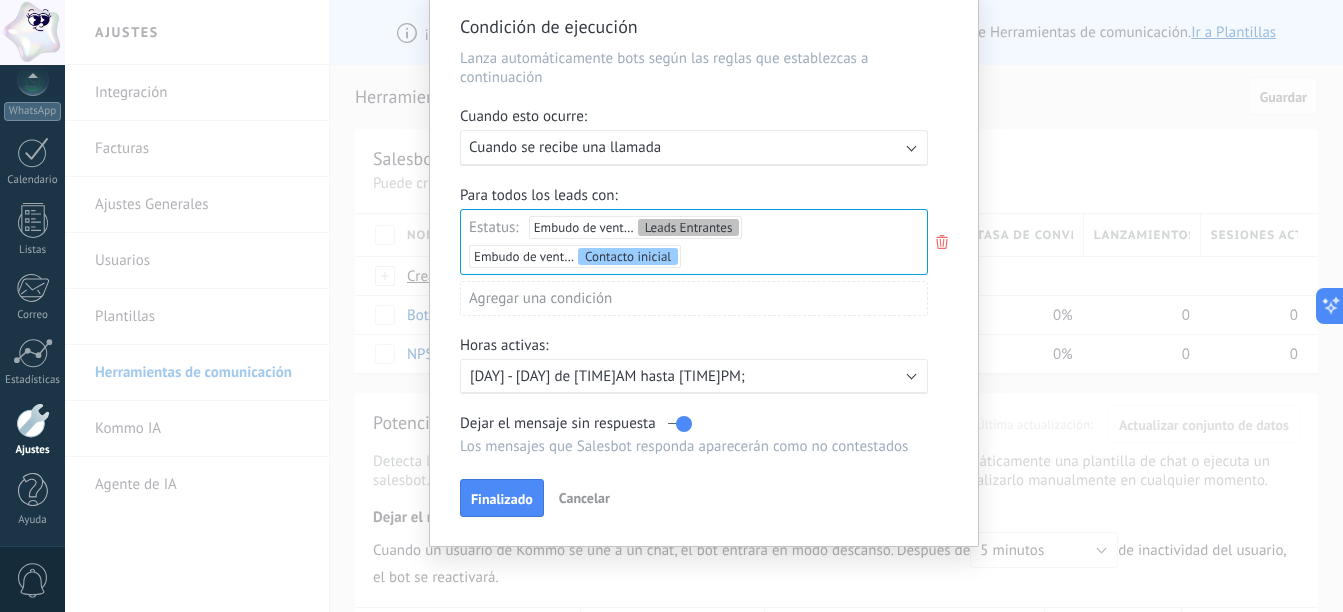 click at bounding box center (680, 423) 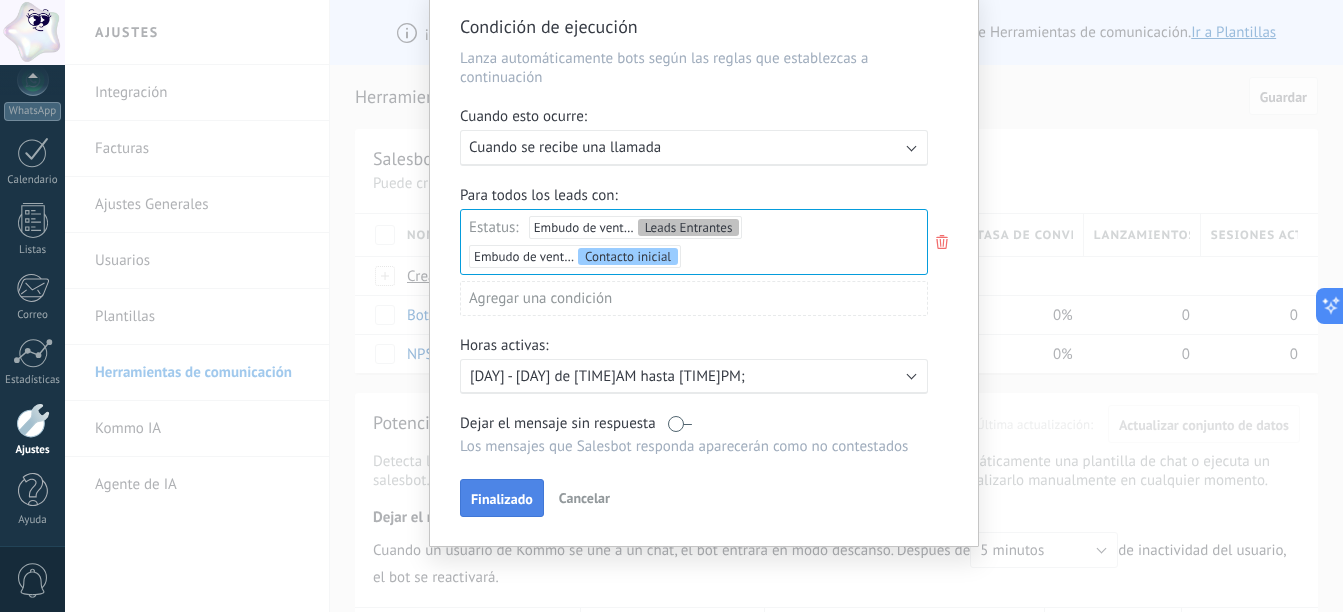 click on "Finalizado" at bounding box center (502, 499) 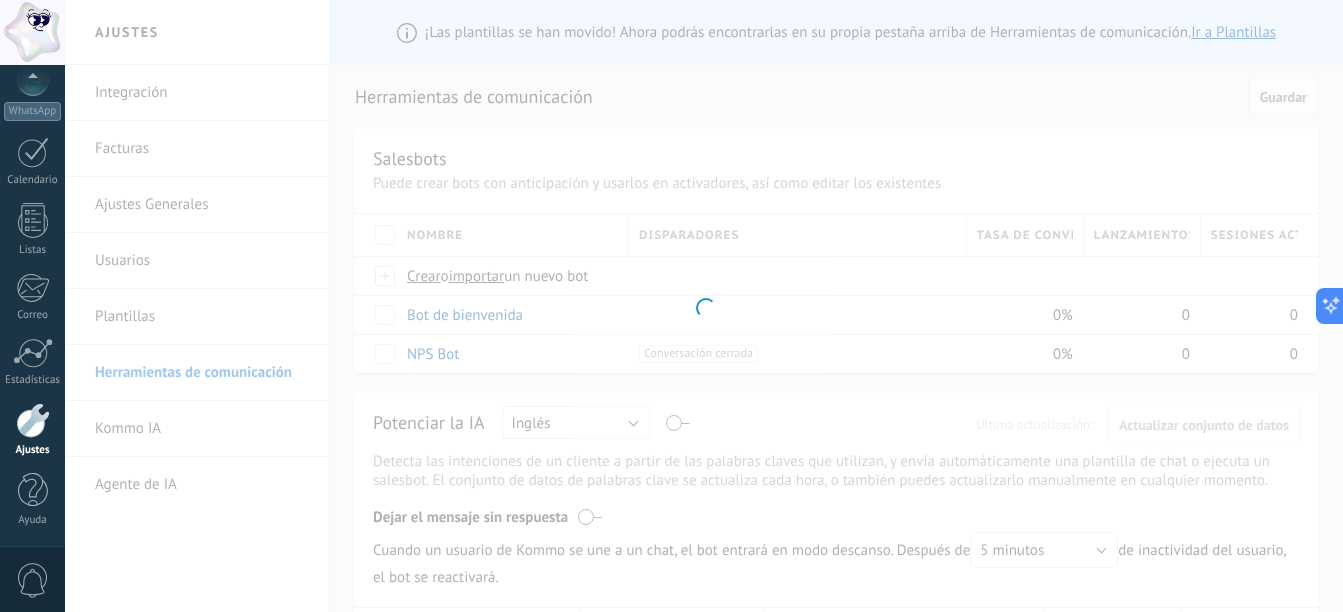 scroll, scrollTop: 0, scrollLeft: 0, axis: both 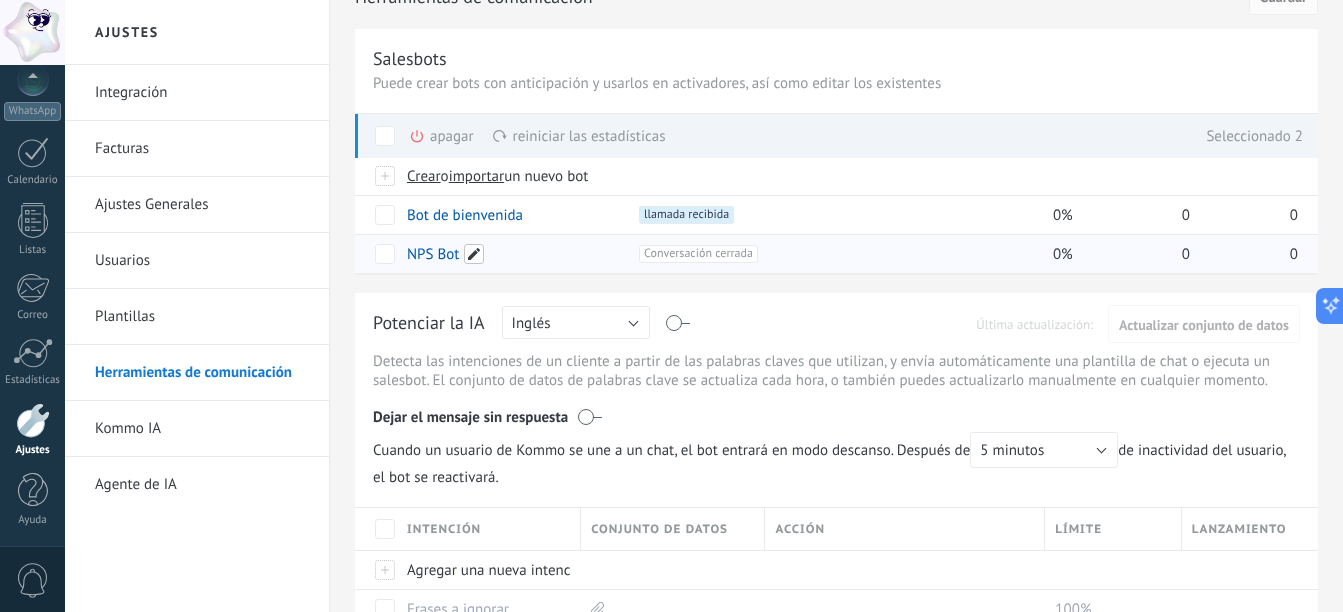 click at bounding box center [474, 254] 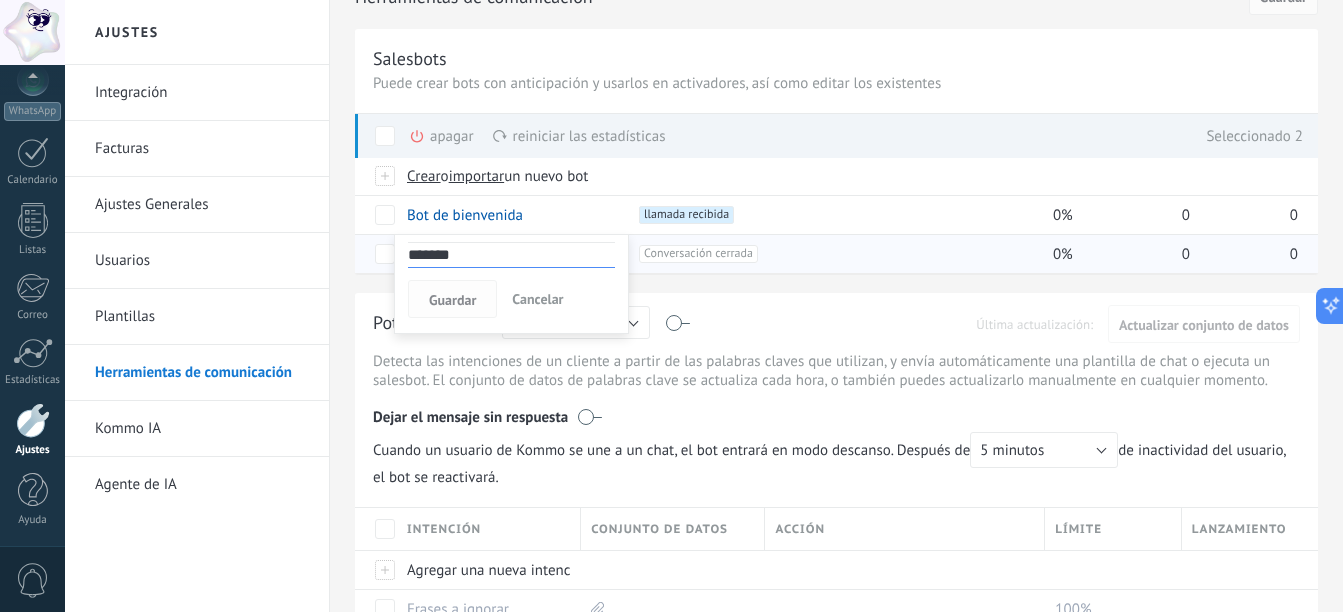 click on "Guardar" at bounding box center [452, 300] 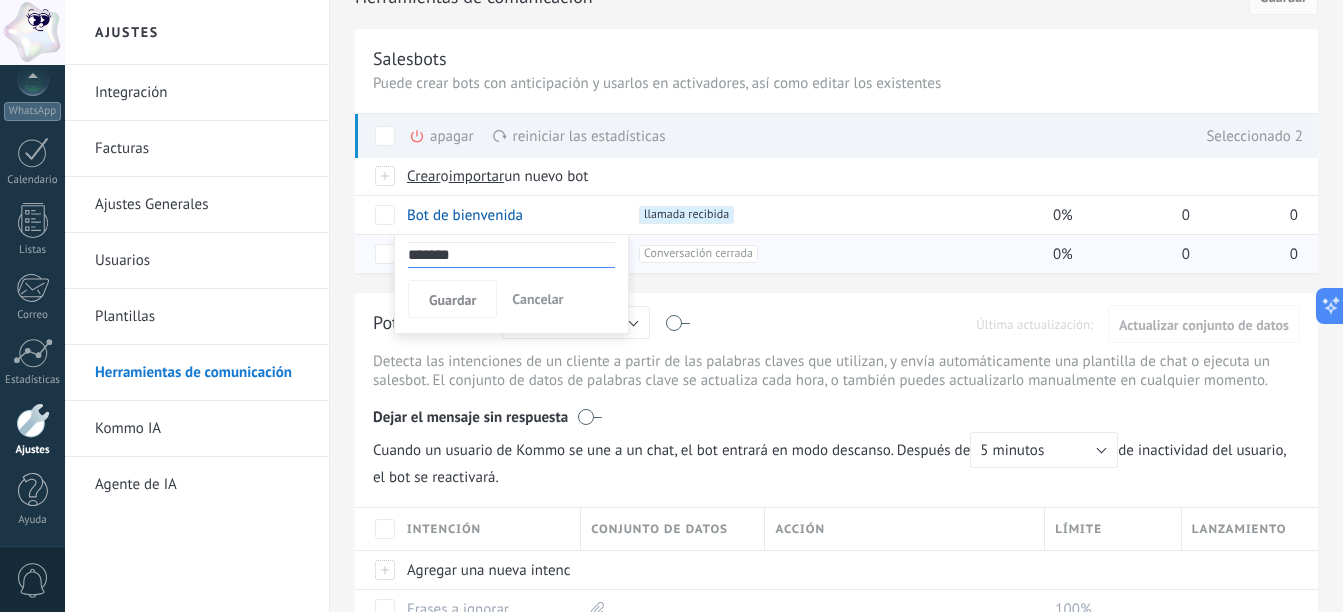 click on "+1 Conversación cerrada +0" at bounding box center (797, 254) 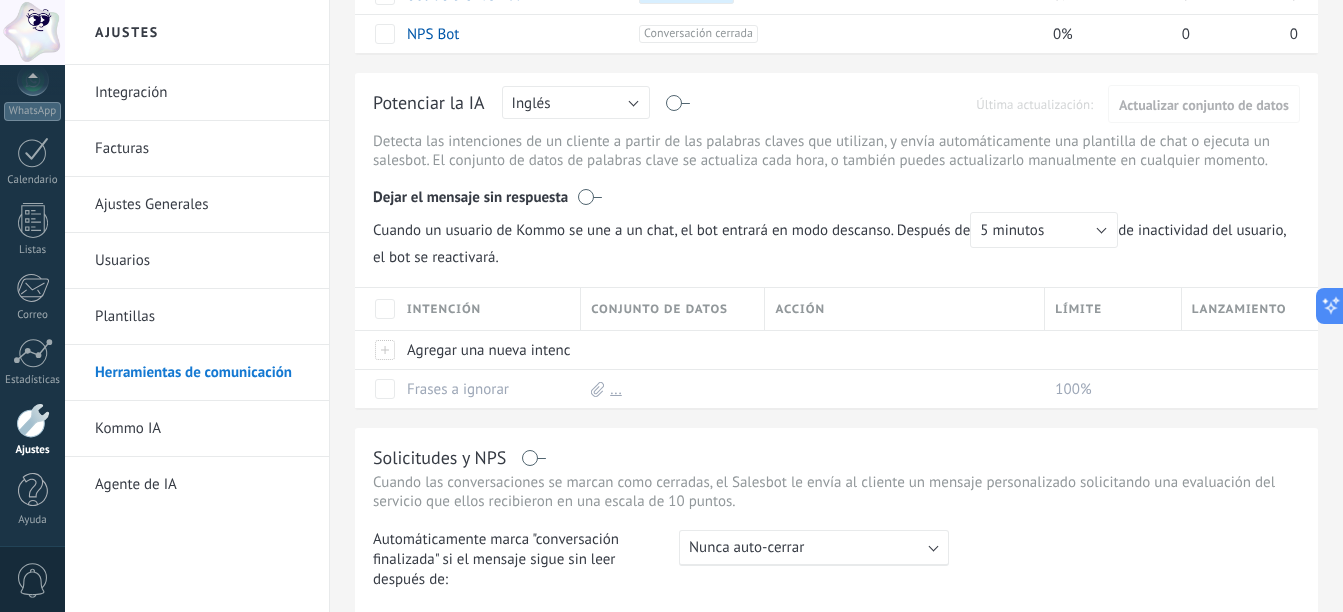 scroll, scrollTop: 0, scrollLeft: 0, axis: both 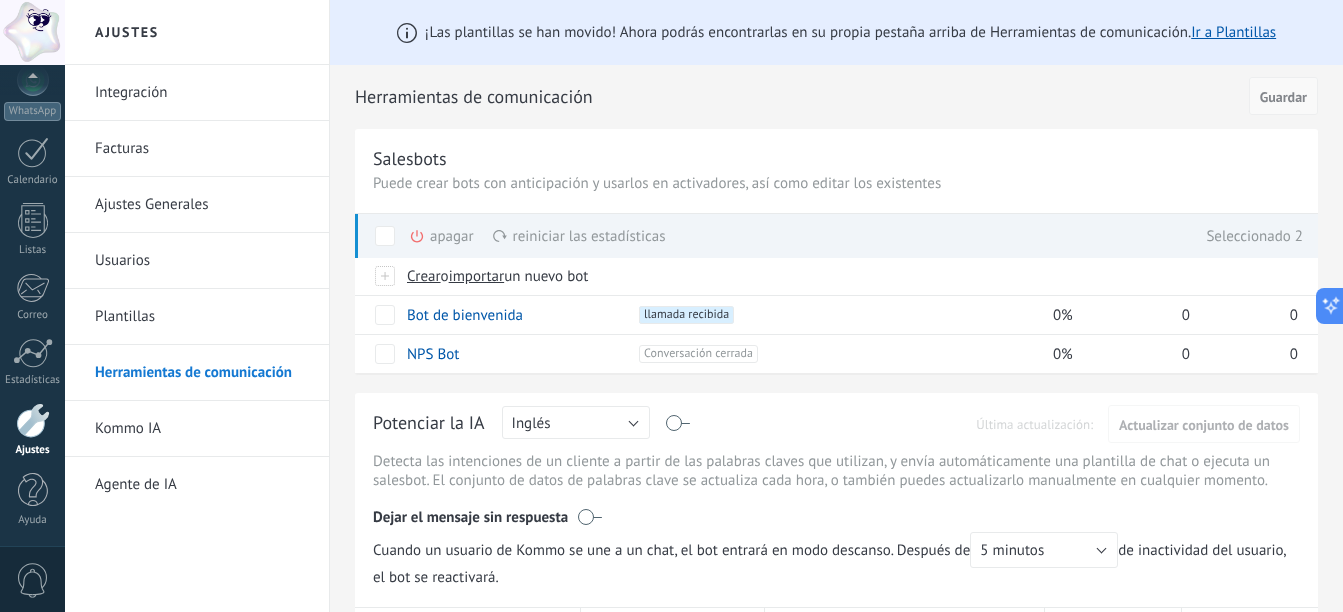 click on "Guardar" at bounding box center [1283, 97] 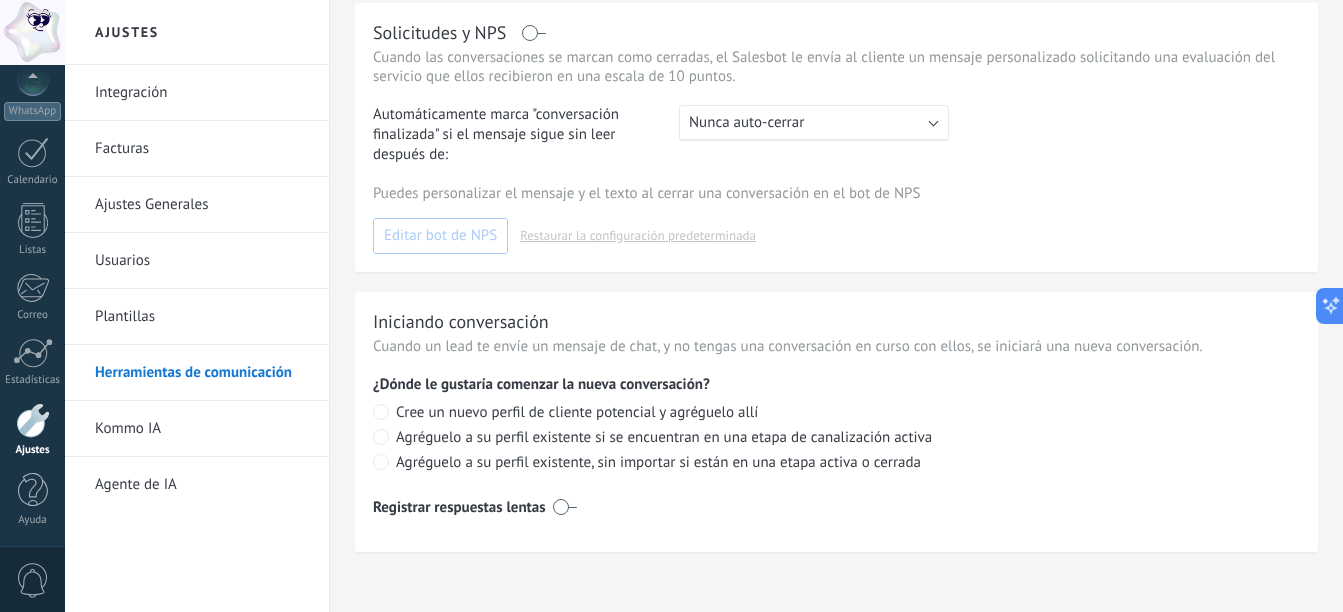 scroll, scrollTop: 751, scrollLeft: 0, axis: vertical 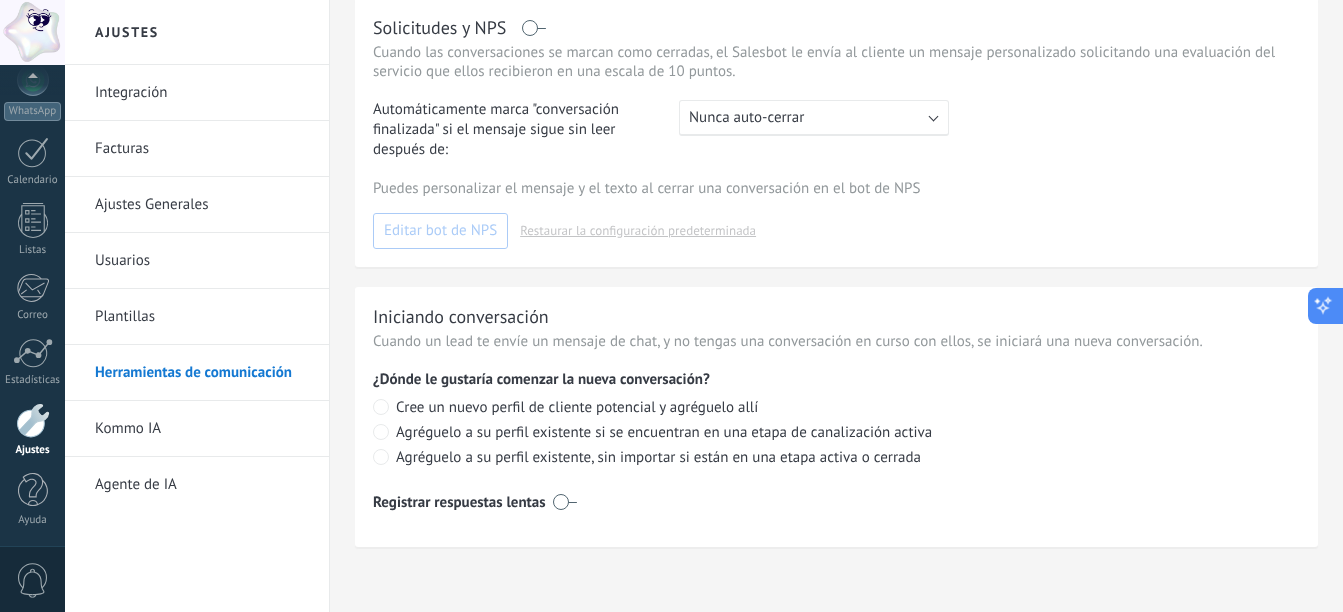click 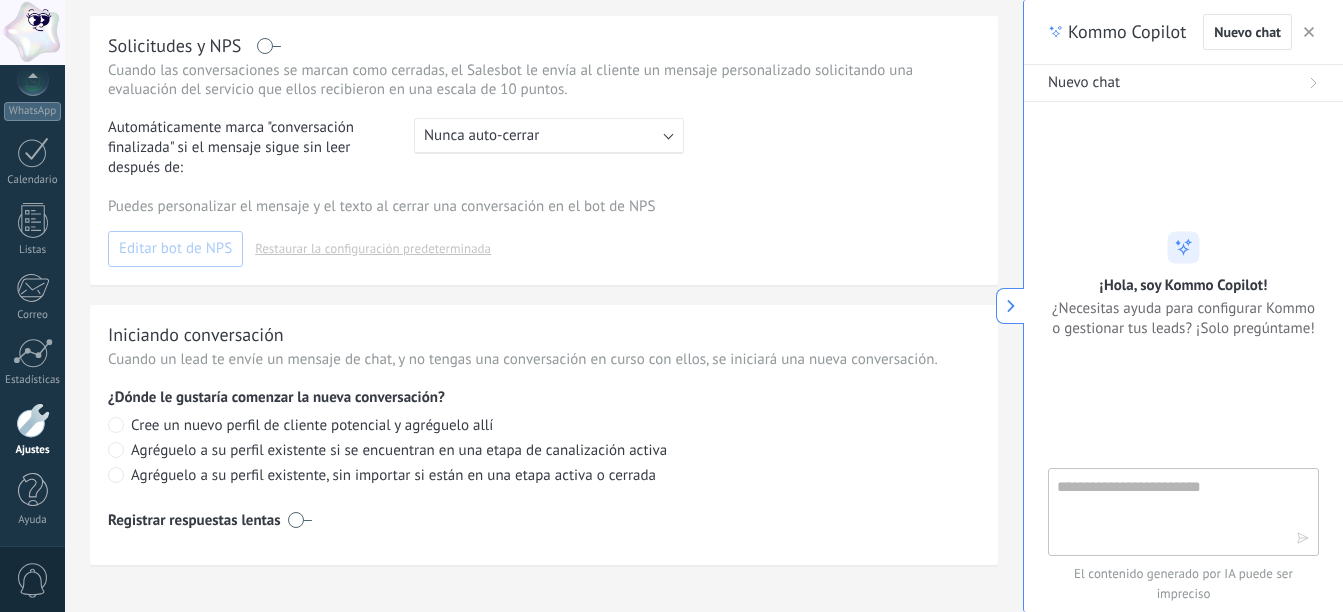 scroll, scrollTop: 732, scrollLeft: 0, axis: vertical 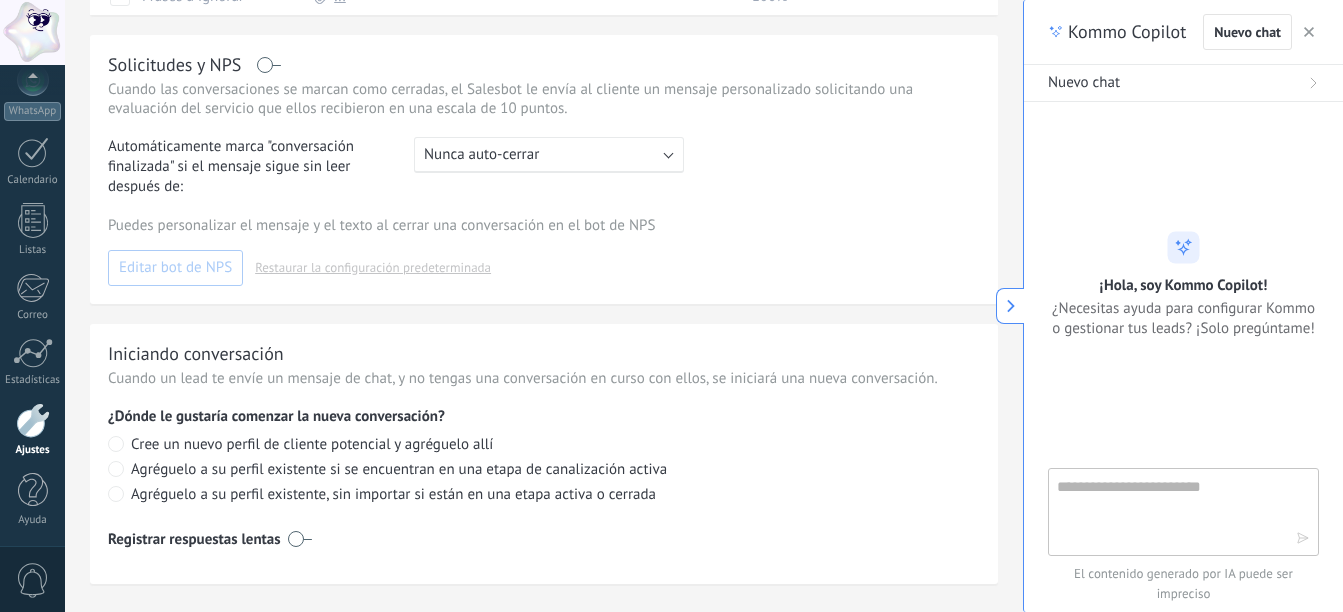 type on "**********" 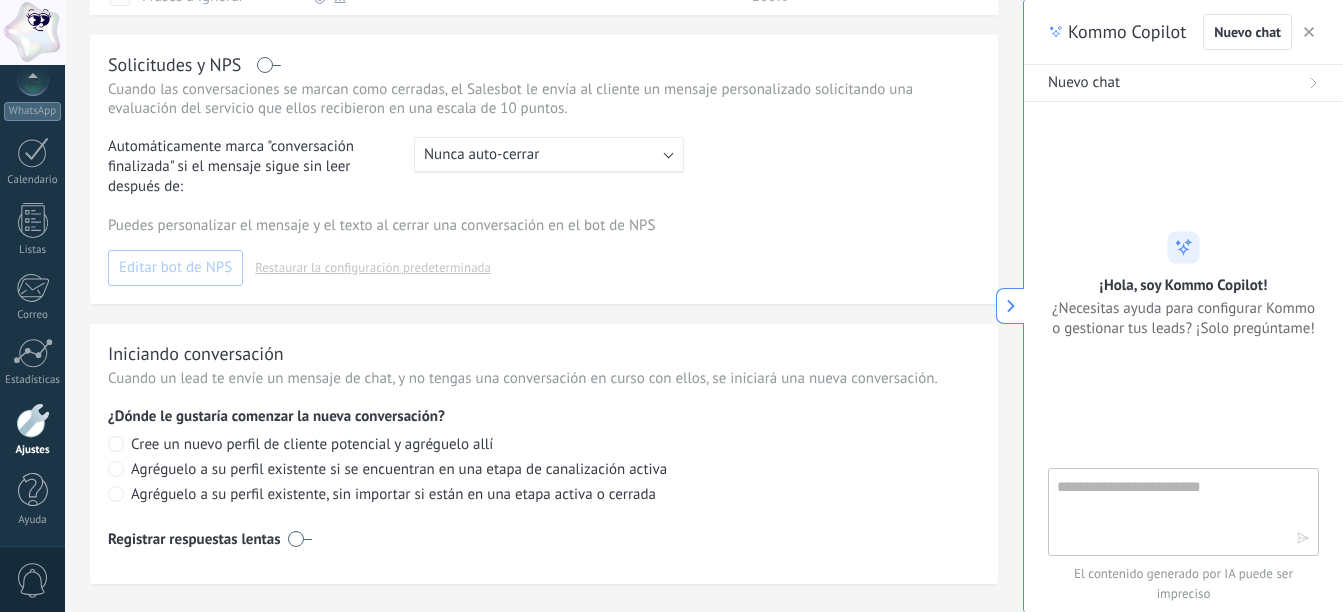click at bounding box center [1169, 511] 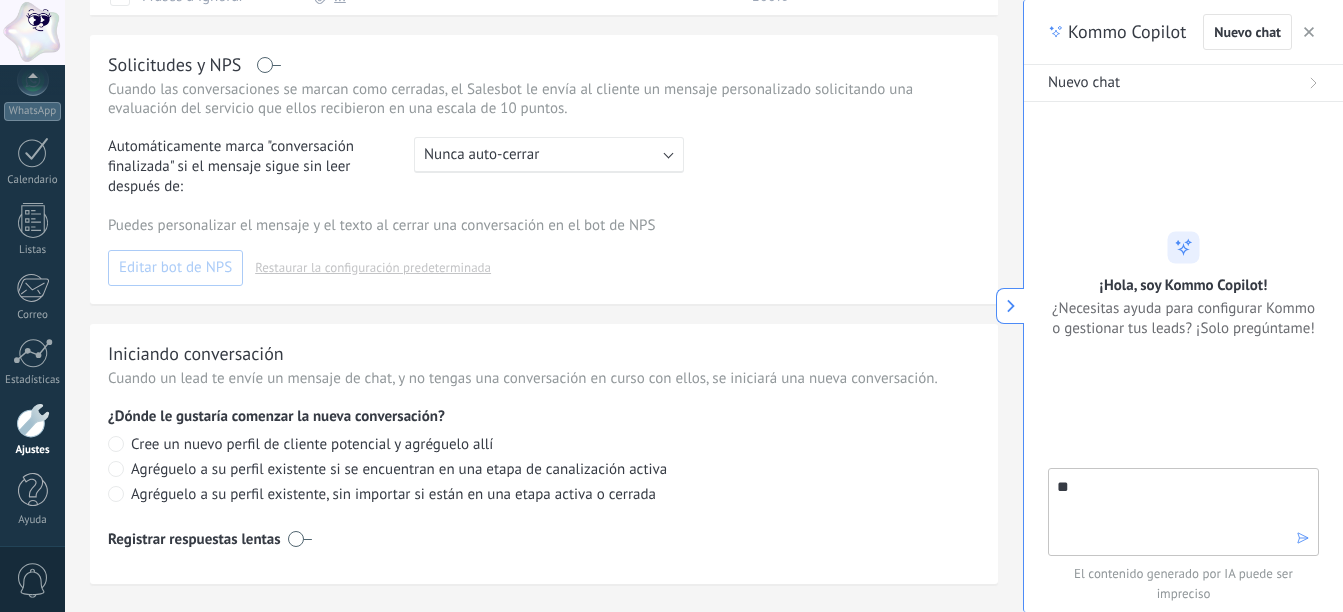 type on "*" 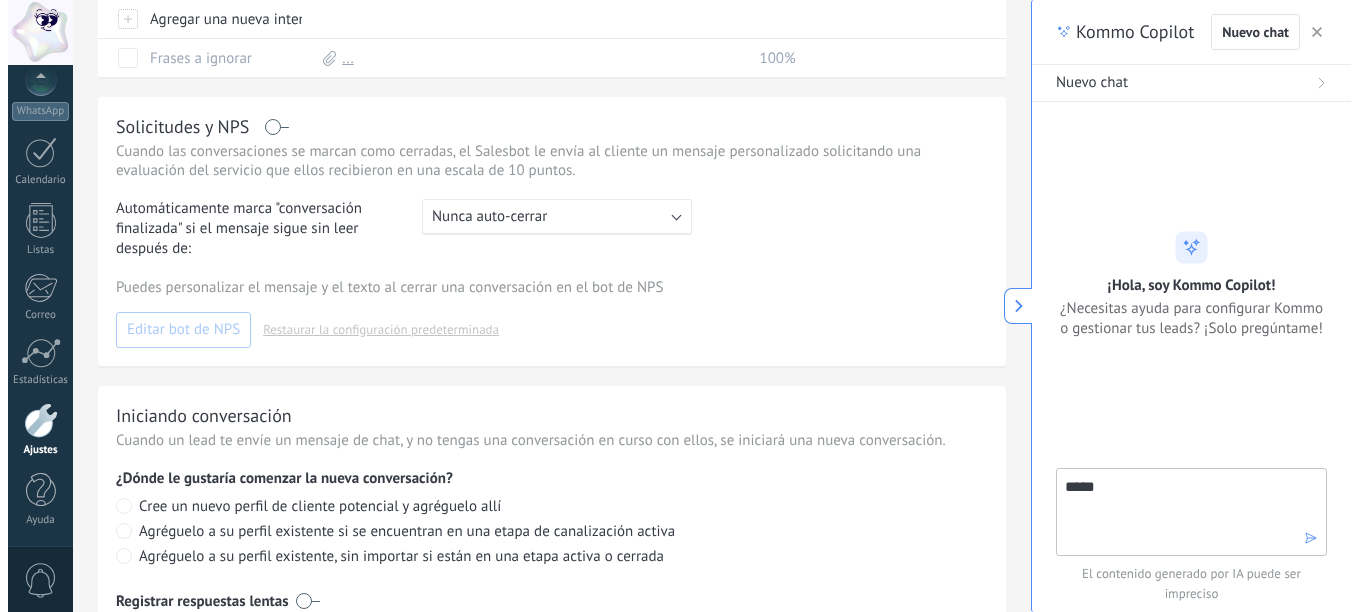 scroll, scrollTop: 570, scrollLeft: 0, axis: vertical 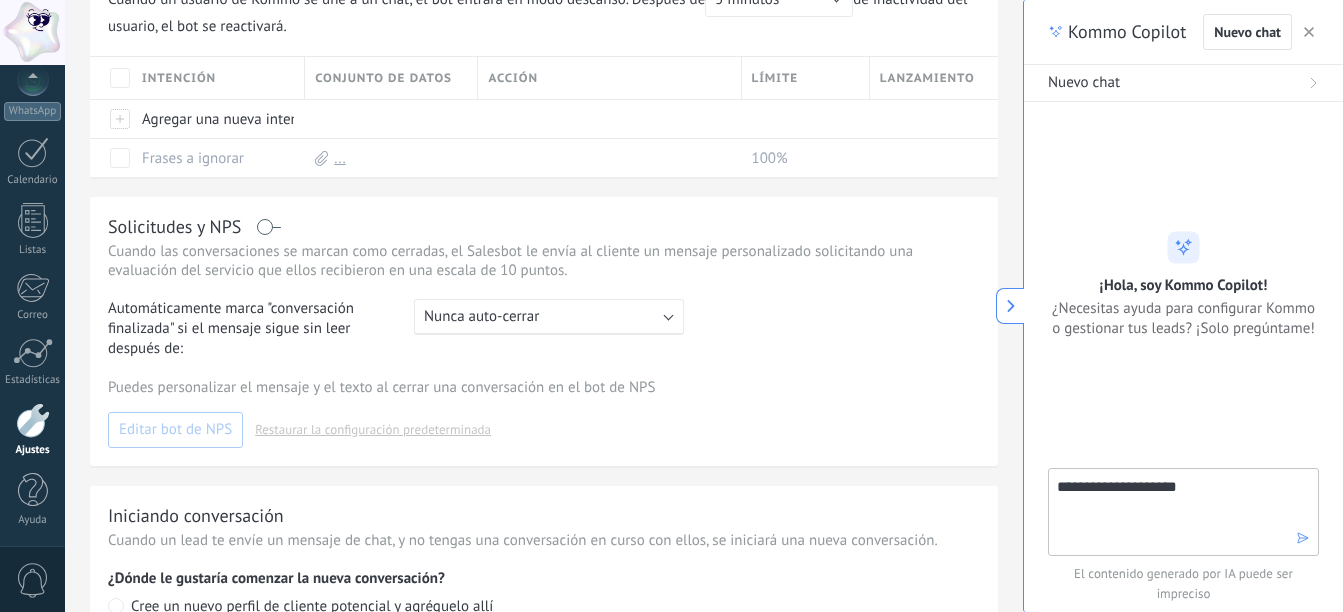 type on "**********" 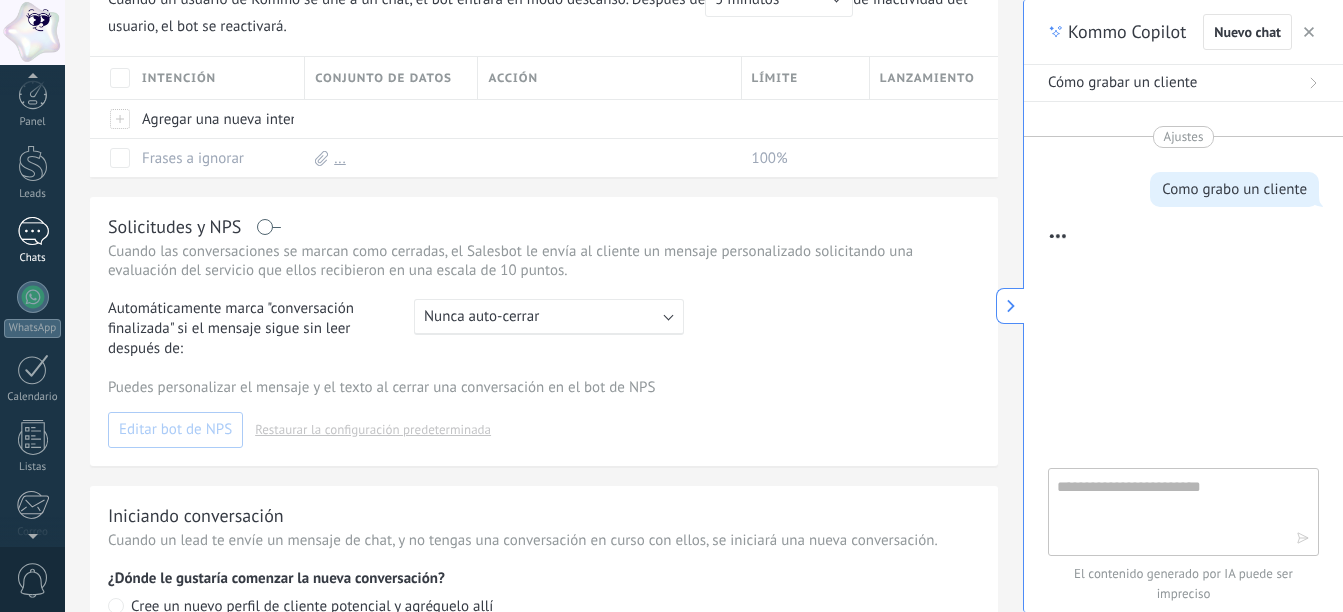 scroll, scrollTop: 0, scrollLeft: 0, axis: both 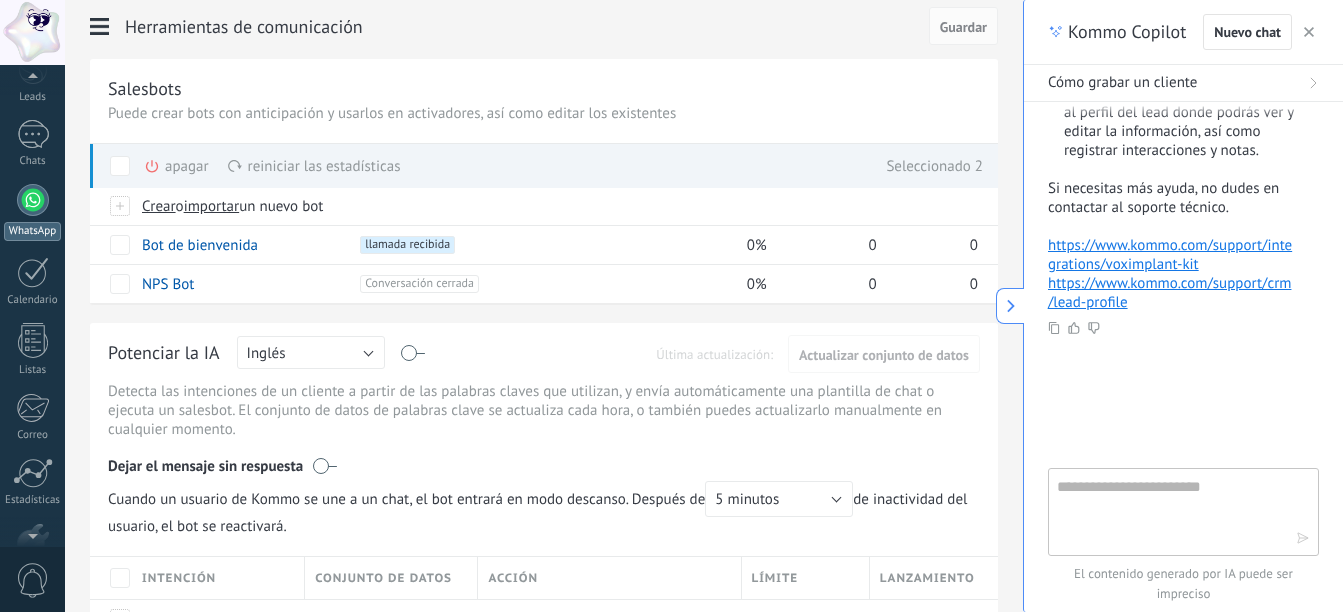 type 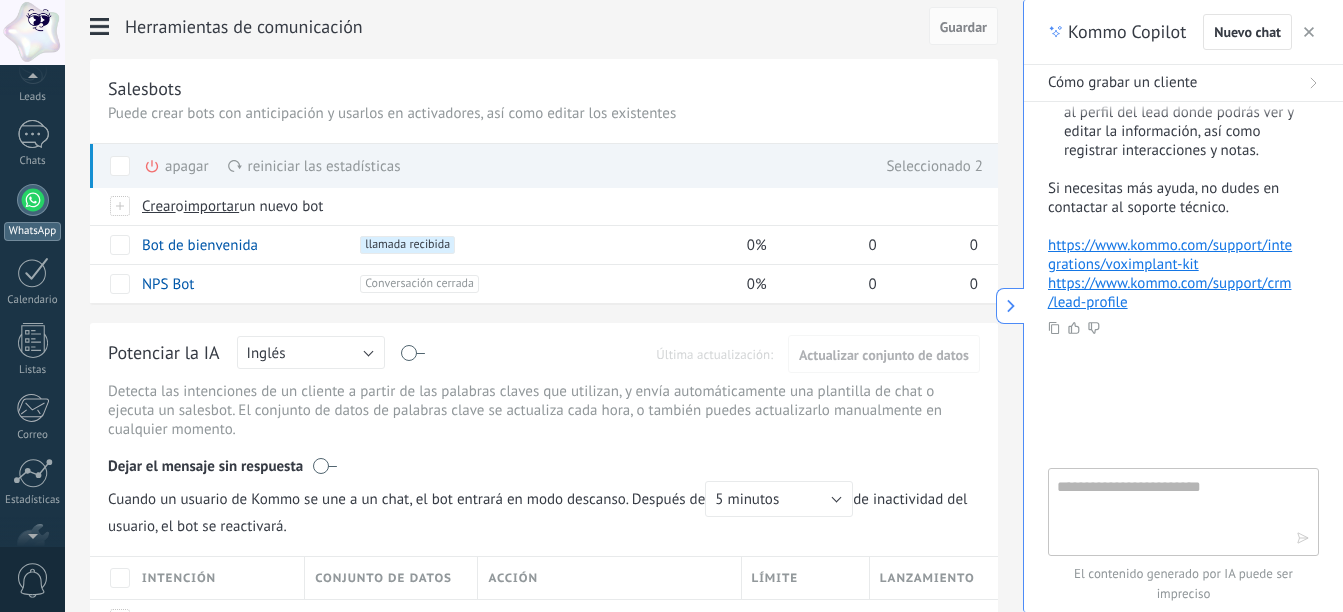 click at bounding box center (33, 200) 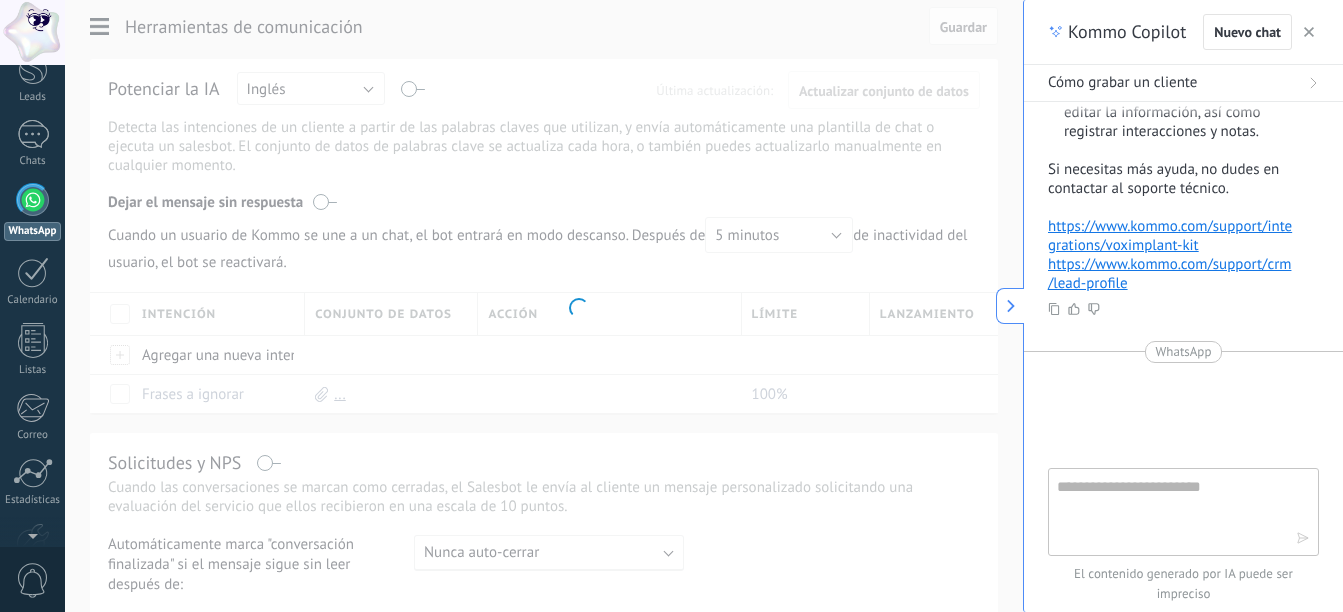 scroll, scrollTop: 0, scrollLeft: 0, axis: both 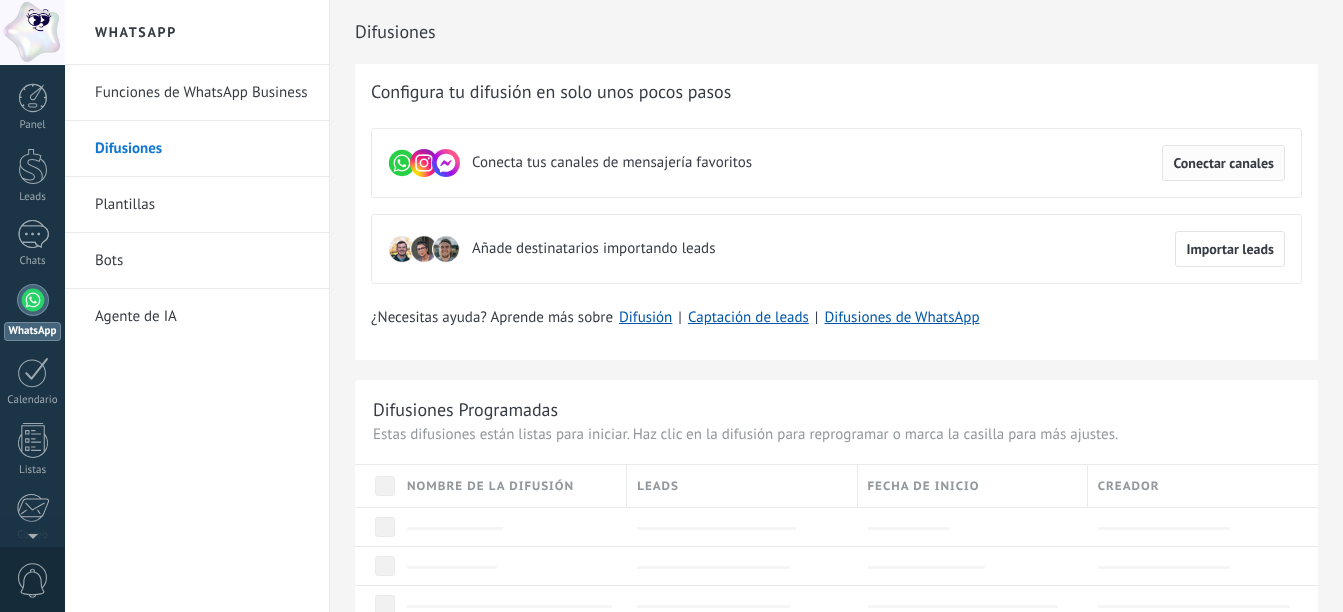 click on "Conectar canales" at bounding box center [1223, 163] 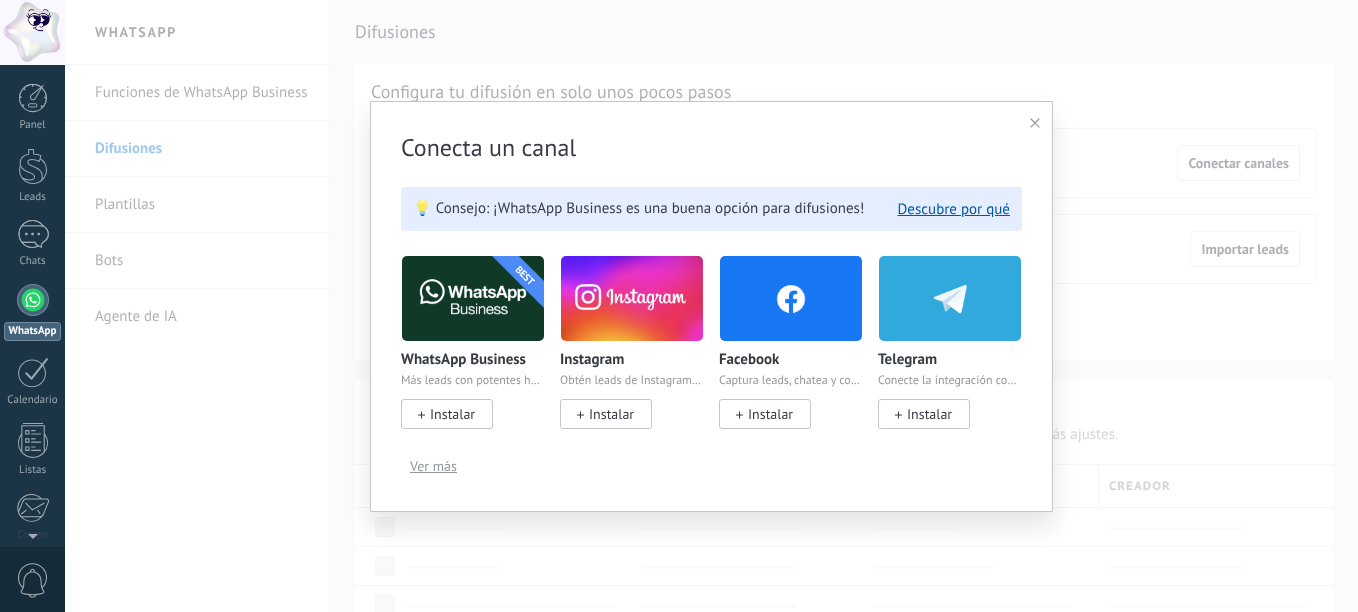 click on "Instalar" at bounding box center [452, 414] 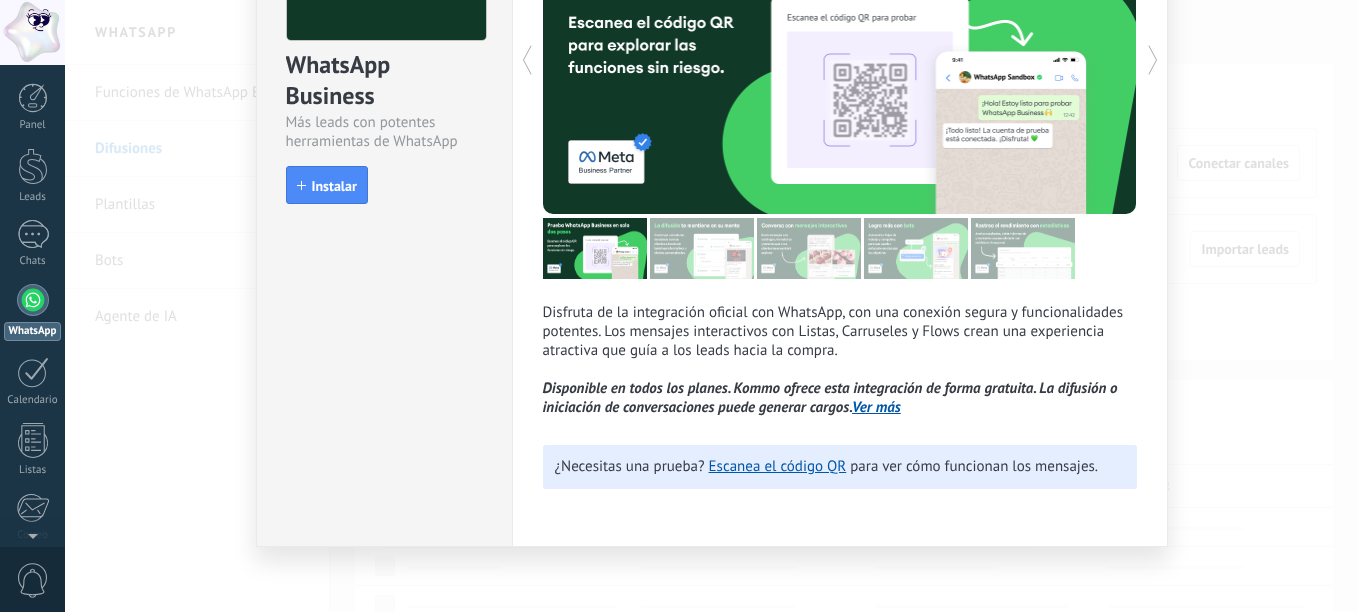 scroll, scrollTop: 200, scrollLeft: 0, axis: vertical 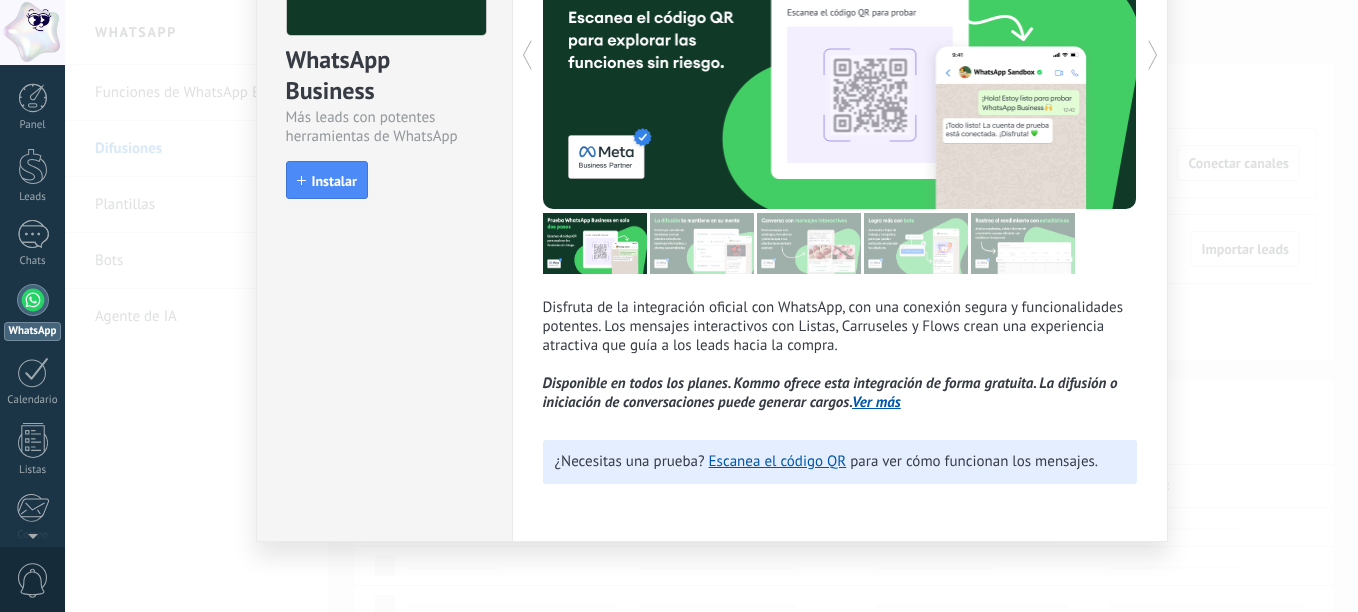 click on "Ver más" at bounding box center (876, 402) 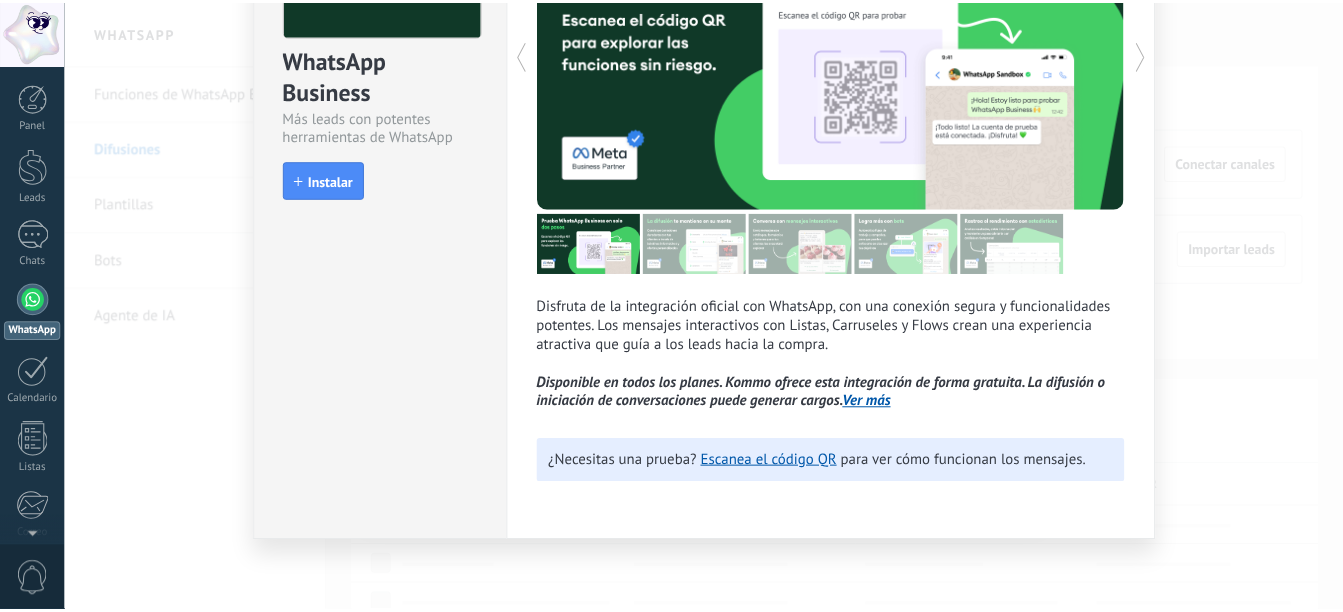 scroll, scrollTop: 0, scrollLeft: 0, axis: both 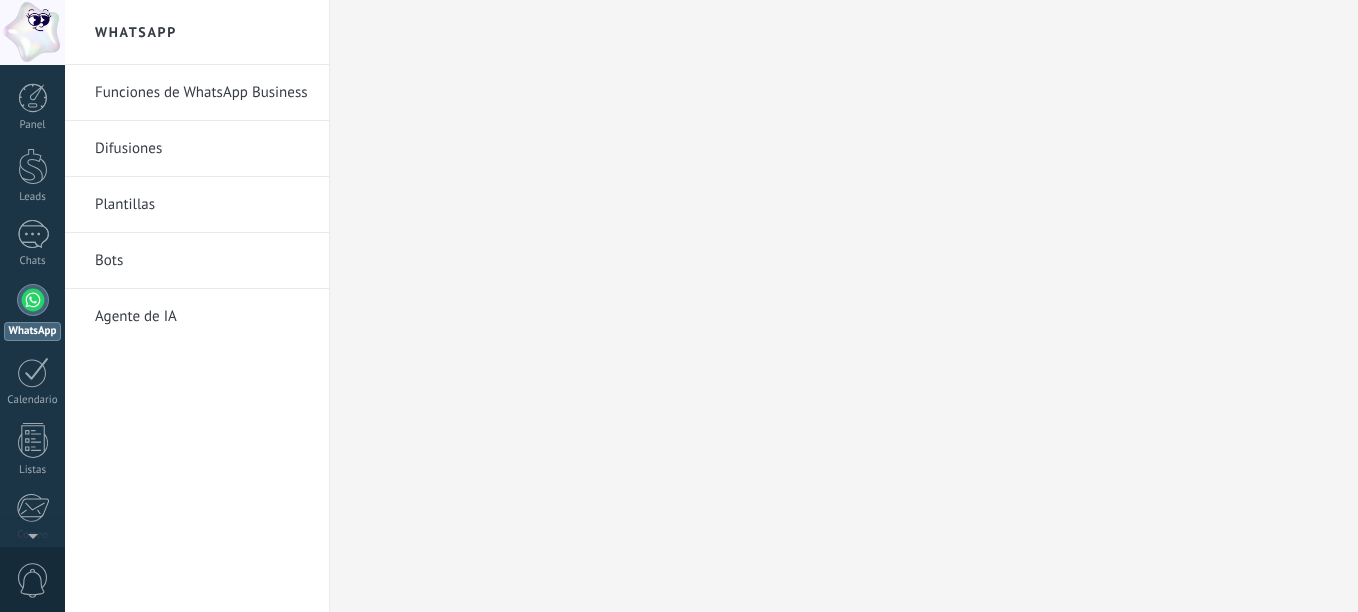 click on "Difusiones" at bounding box center (202, 149) 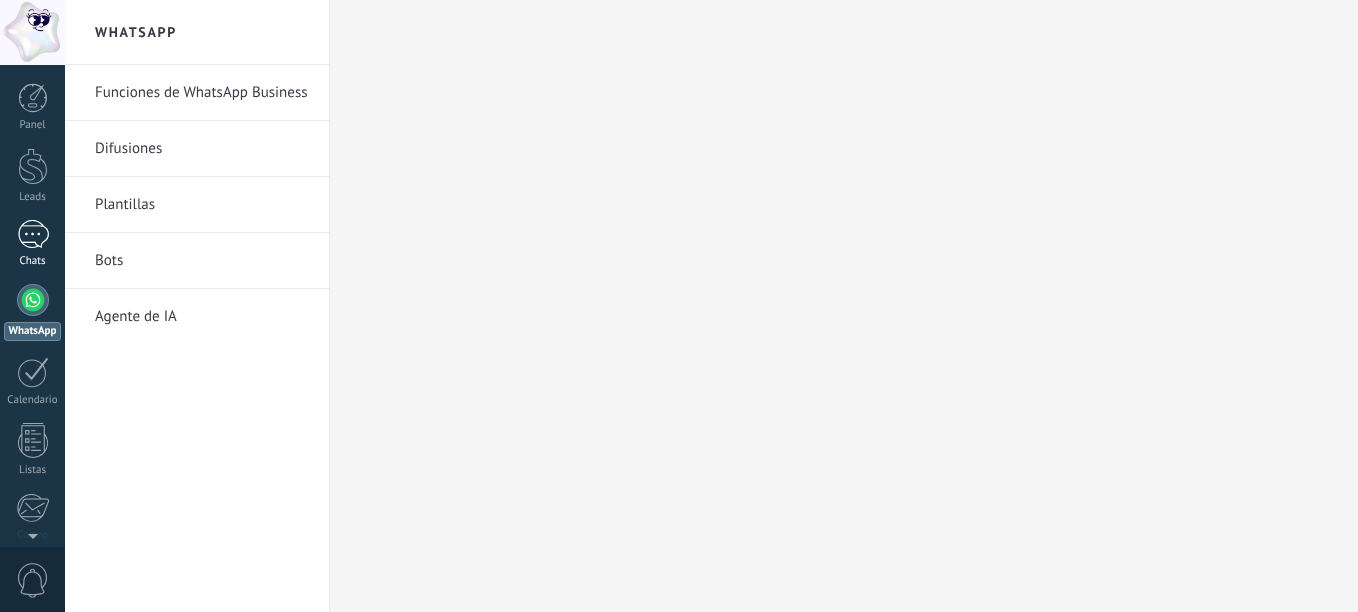 click at bounding box center [33, 234] 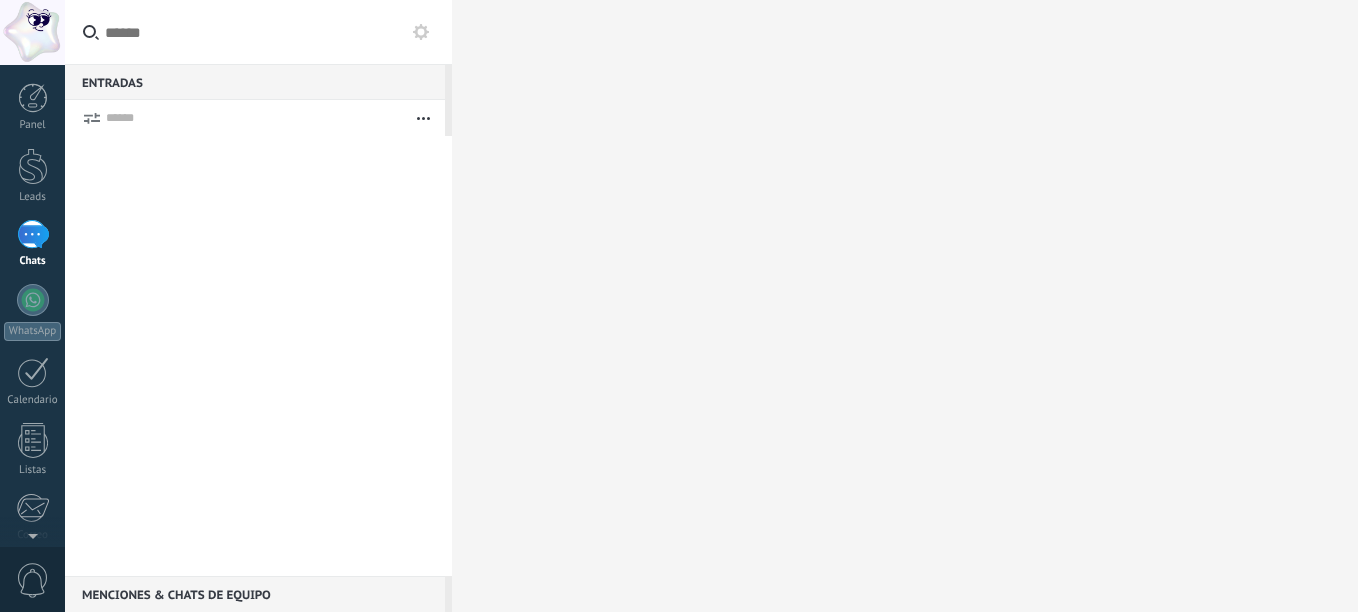 click on "Entradas 0" at bounding box center (255, 82) 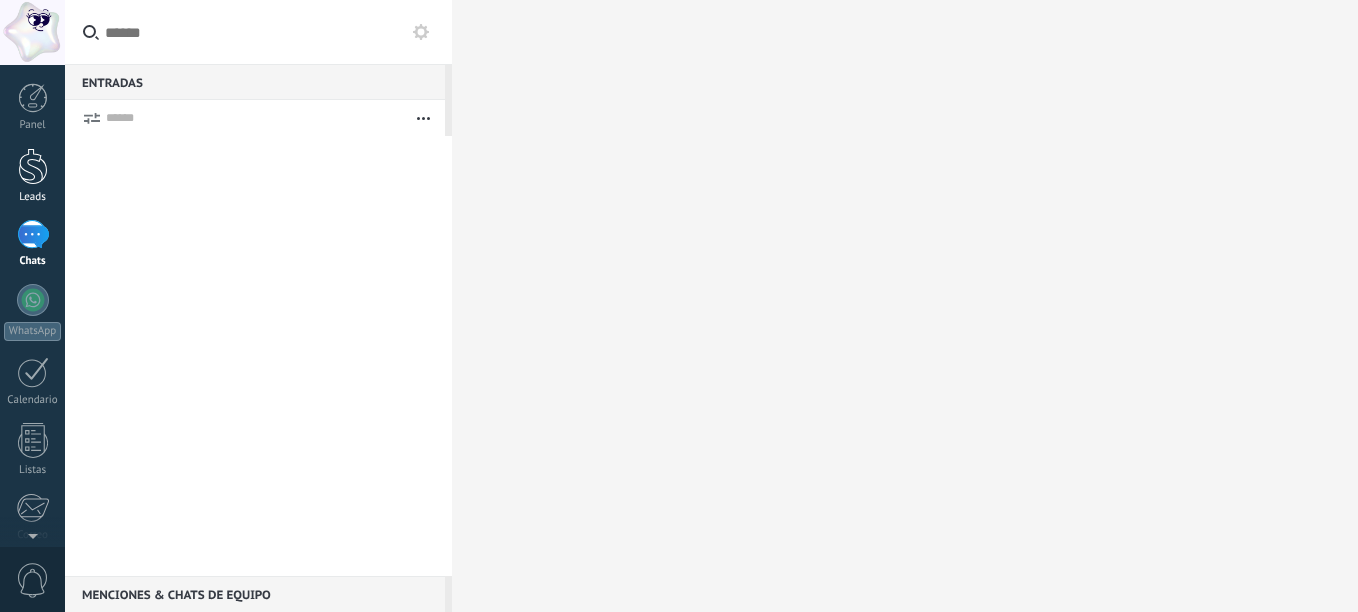 click at bounding box center (33, 166) 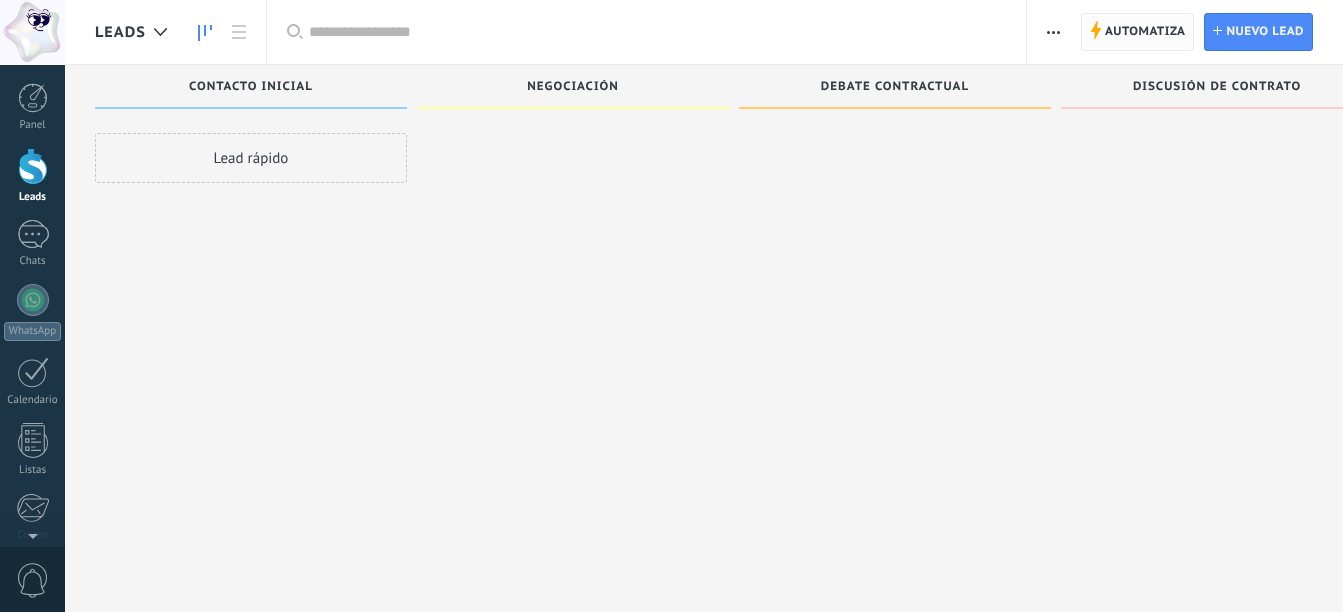 click on "Automatiza" at bounding box center (1145, 32) 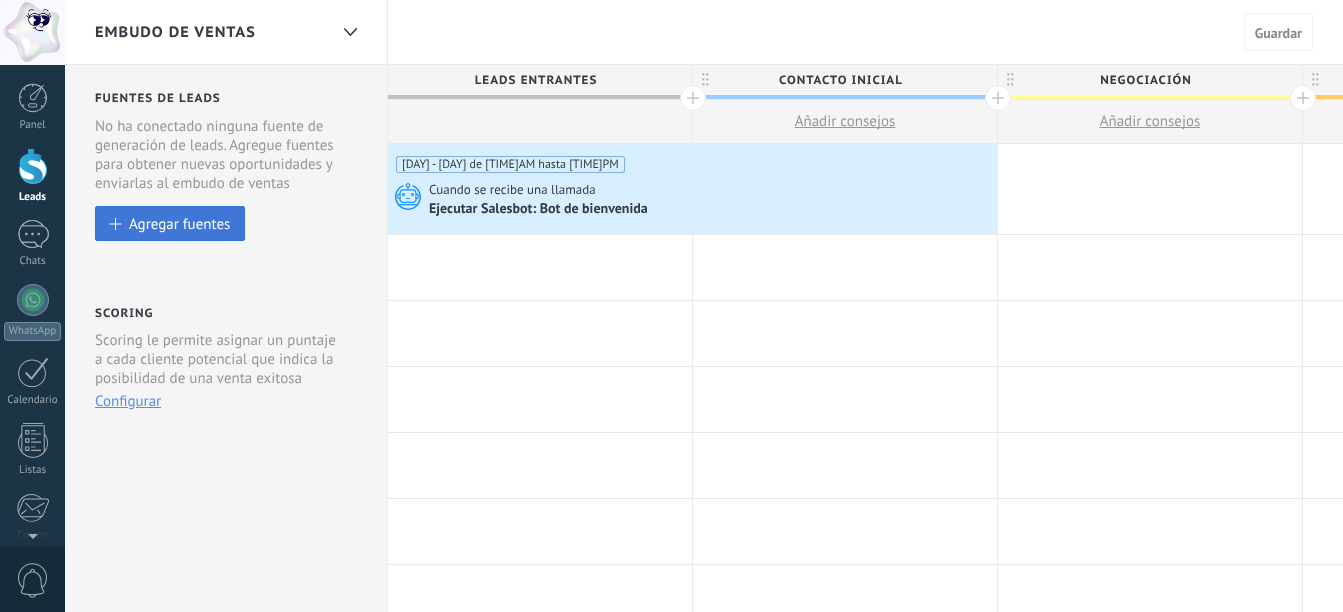 click on "Agregar fuentes" at bounding box center (179, 223) 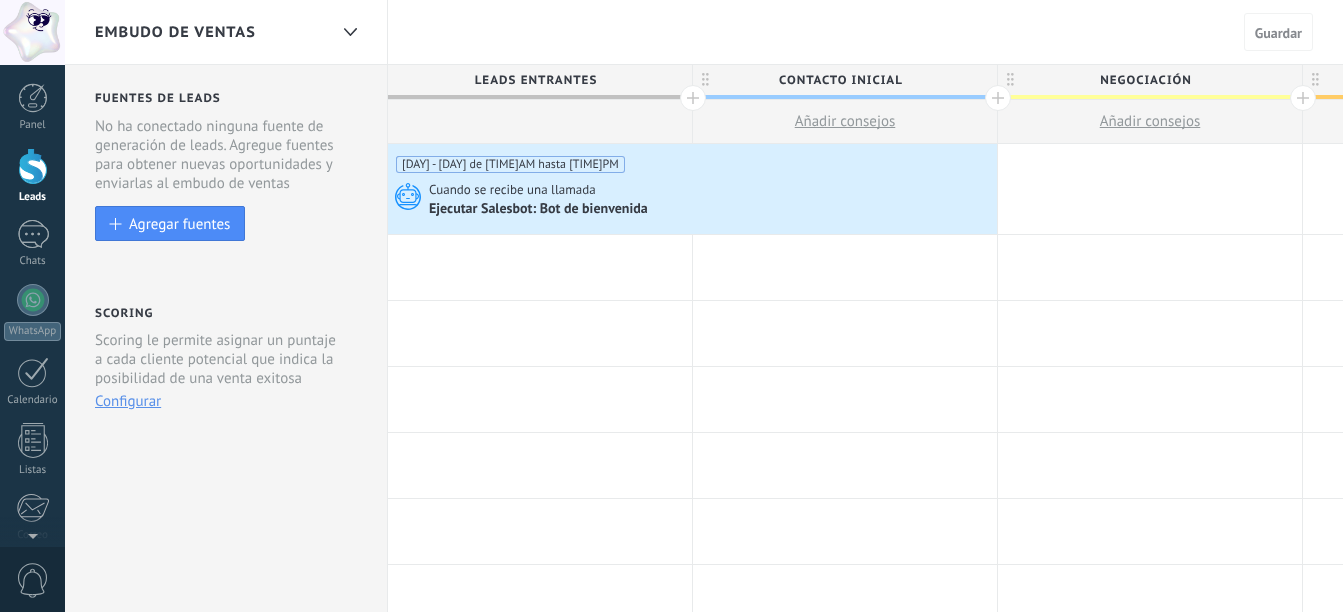 click on "Ejecutar Salesbot: Bot de bienvenida" at bounding box center (540, 210) 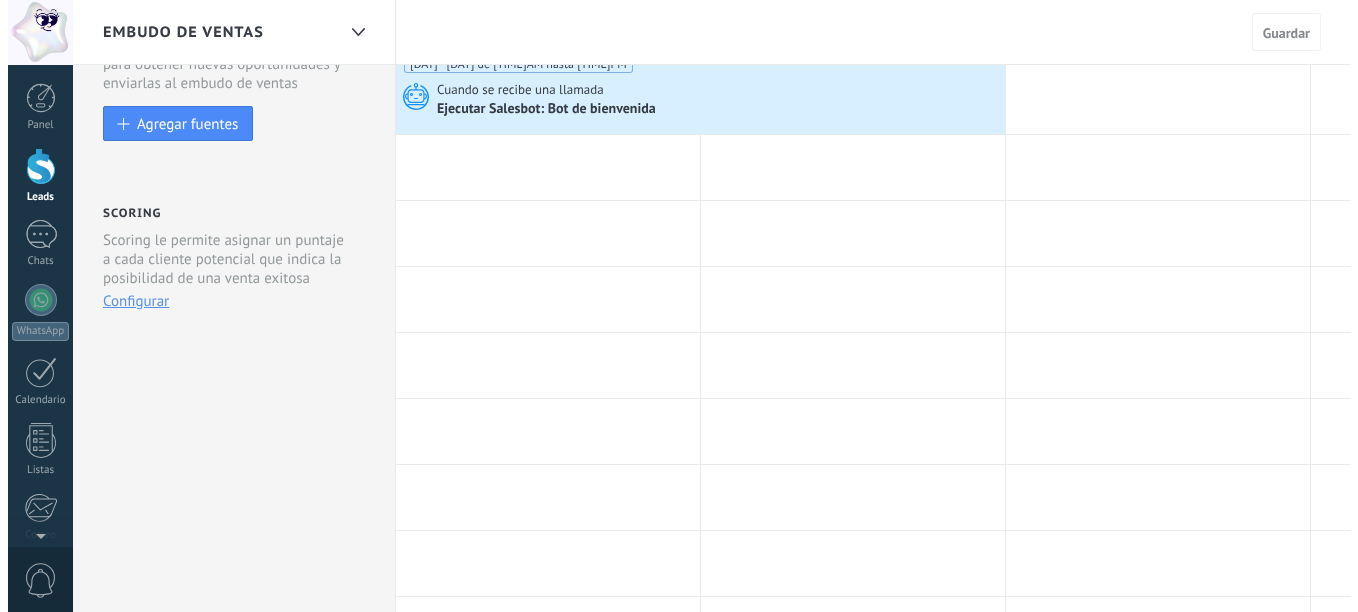 scroll, scrollTop: 0, scrollLeft: 0, axis: both 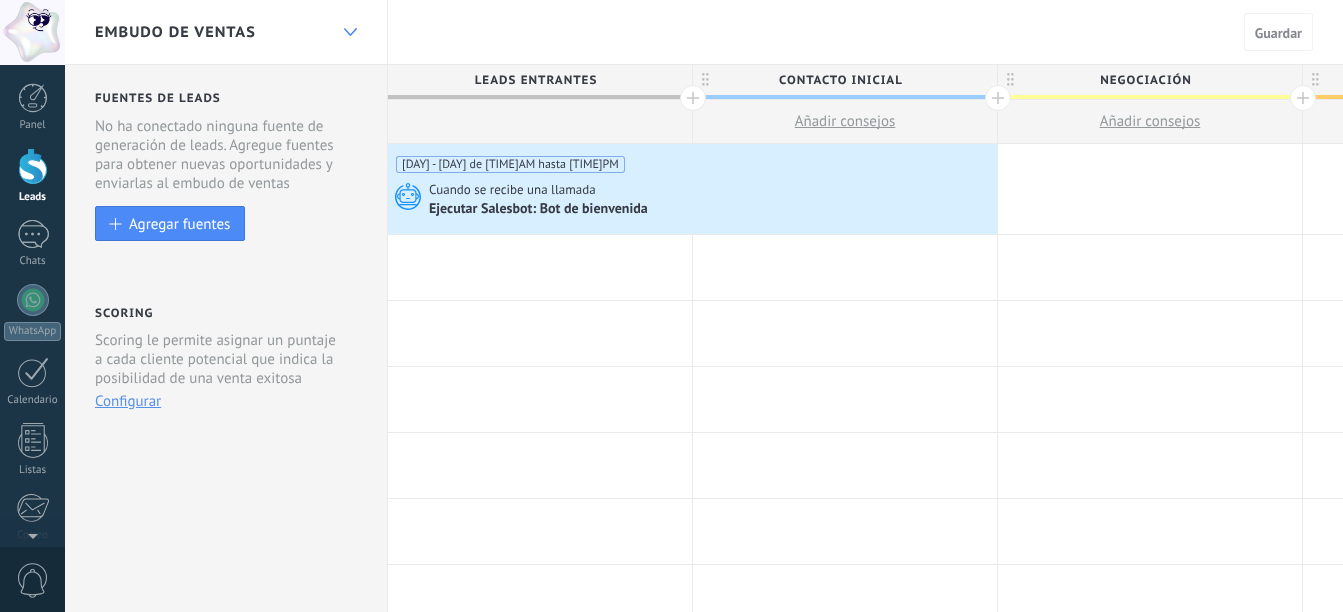 click 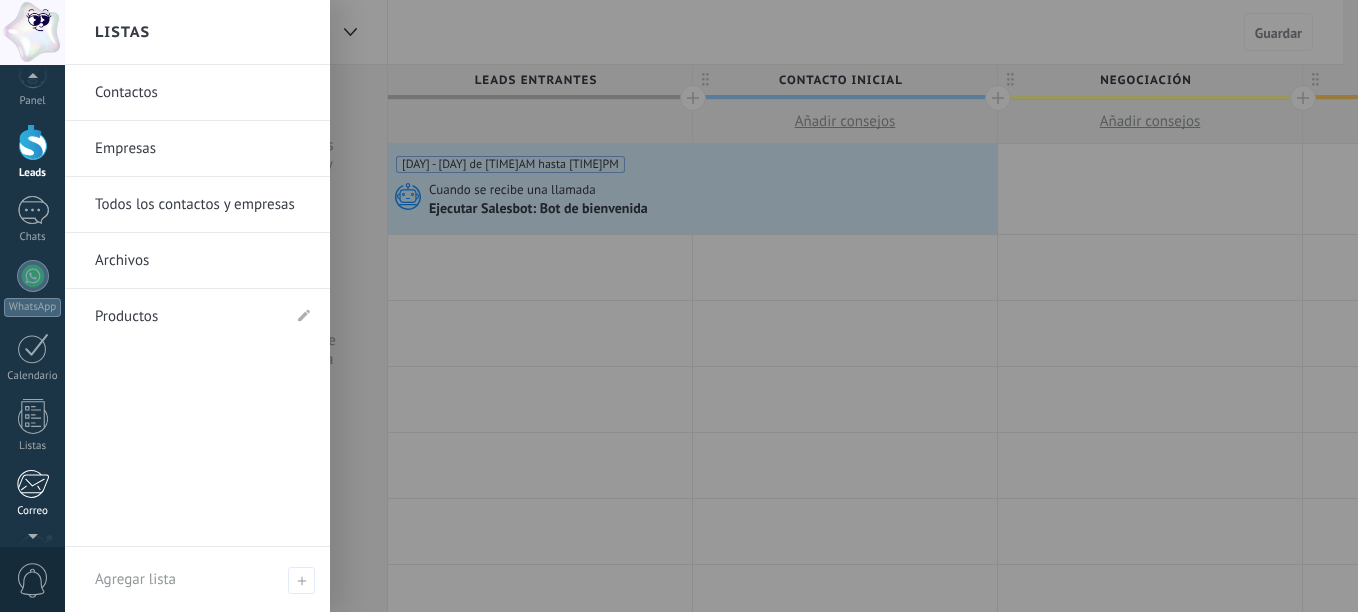 scroll, scrollTop: 220, scrollLeft: 0, axis: vertical 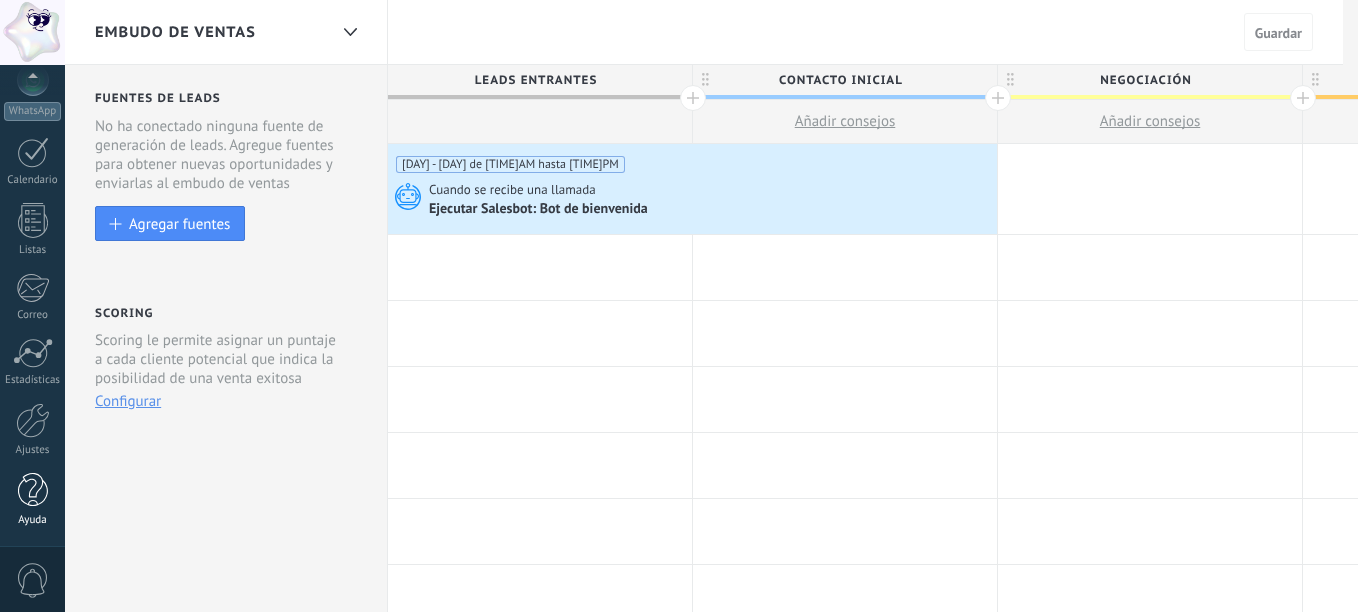 click at bounding box center (33, 490) 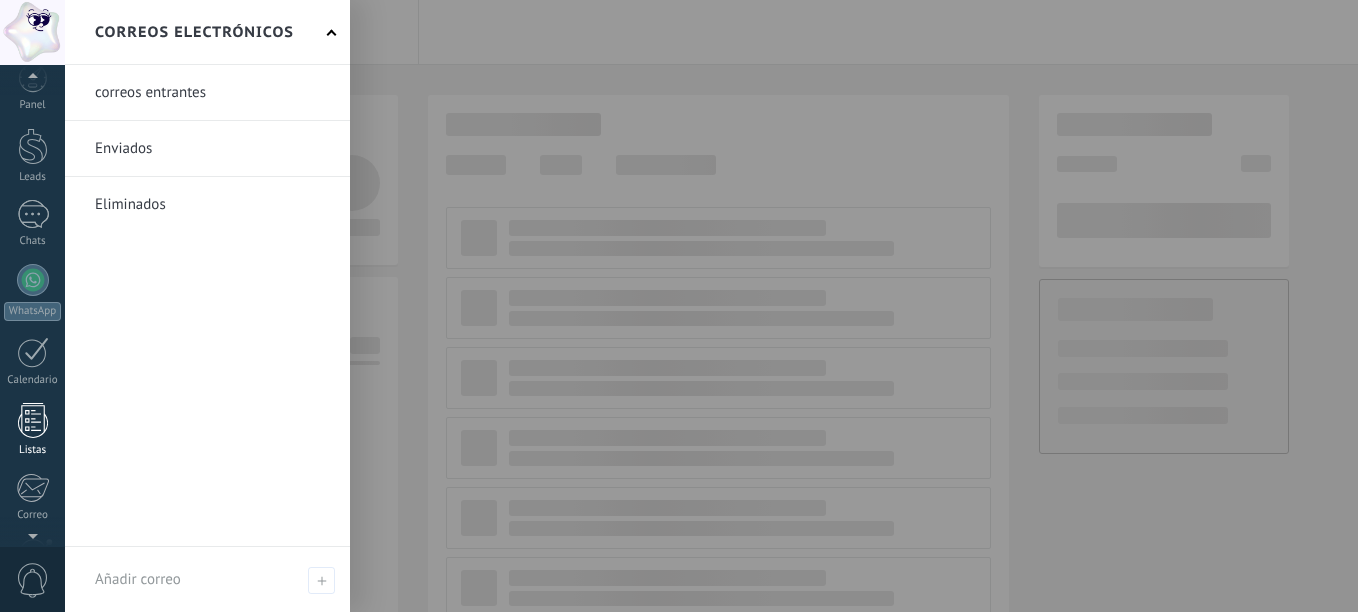 scroll, scrollTop: 0, scrollLeft: 0, axis: both 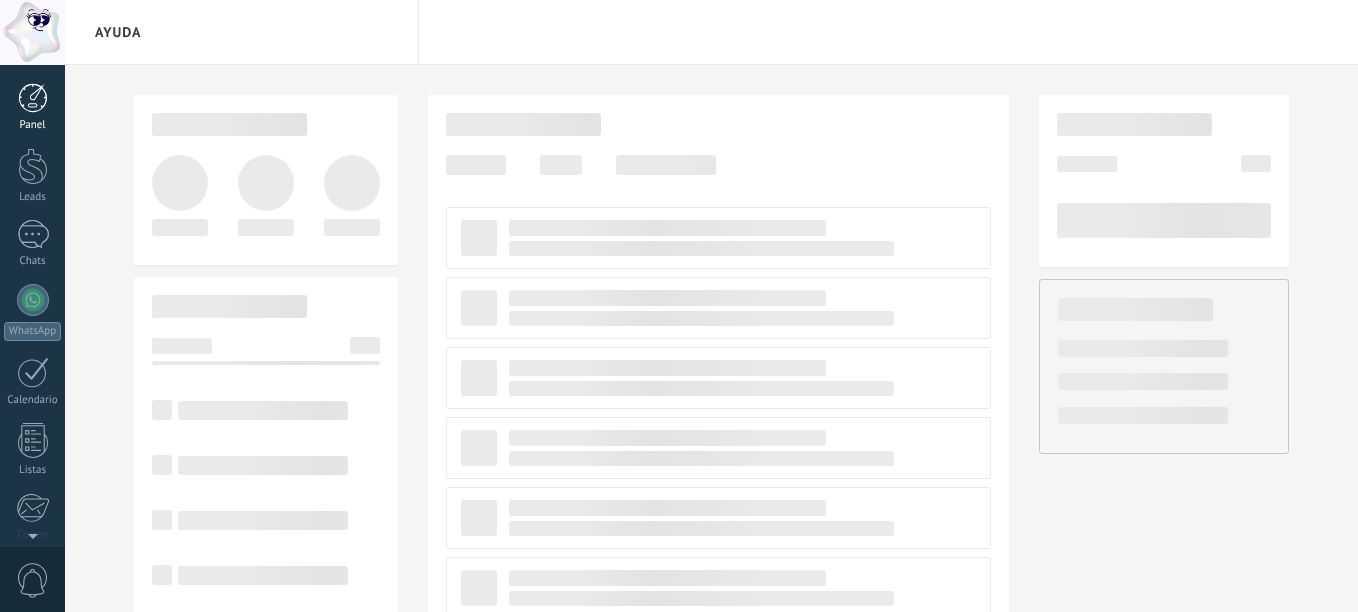 click at bounding box center [33, 98] 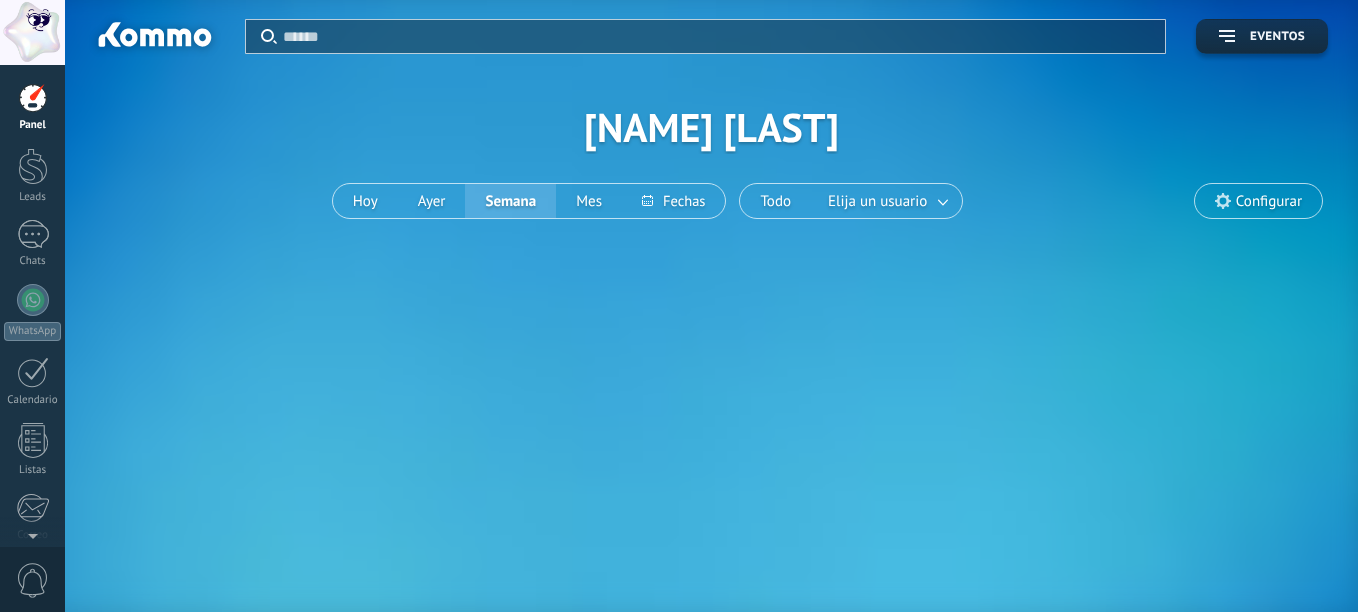 click on "Configurar" at bounding box center (1269, 201) 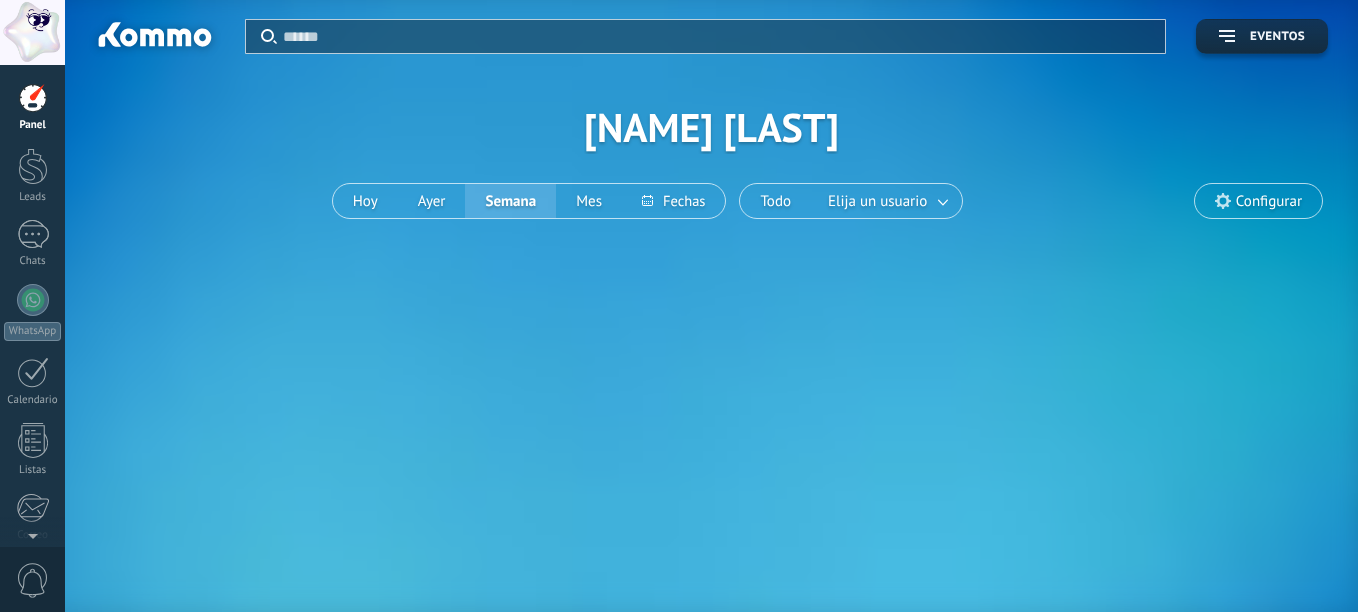 click on "Aplicar Eventos LILIANA OROZCO Hoy Ayer Semana Mes Todo Elija un usuario Configurar" at bounding box center [711, 127] 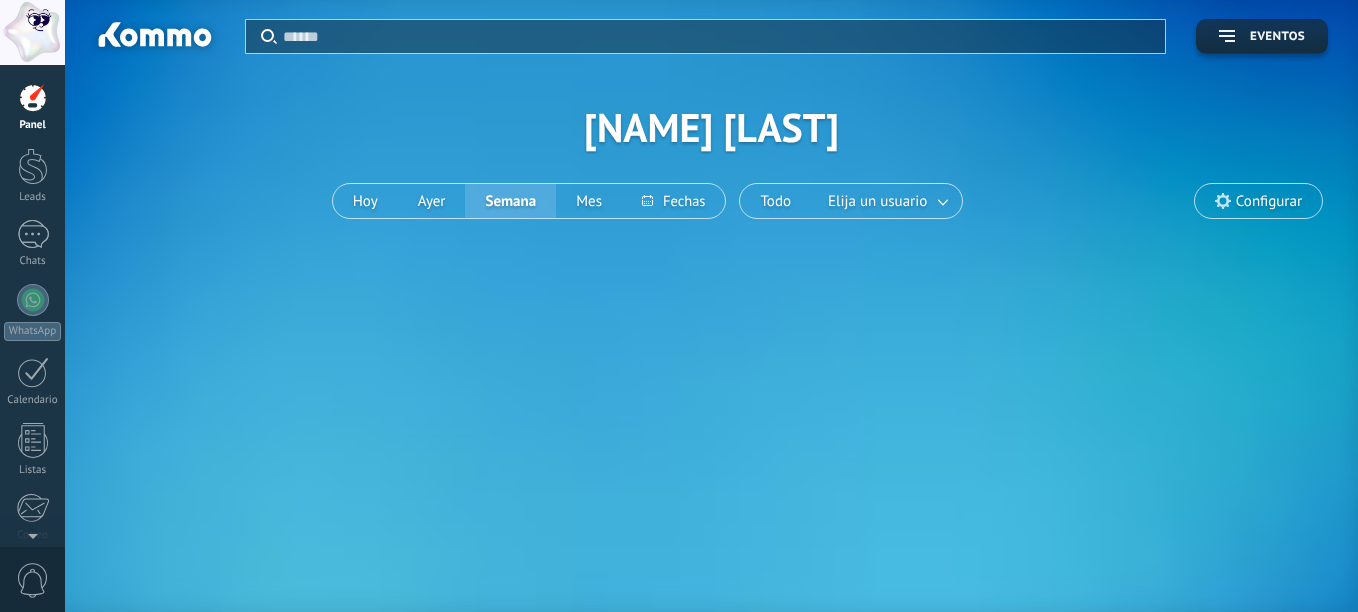 click on "Configurar" at bounding box center [1269, 201] 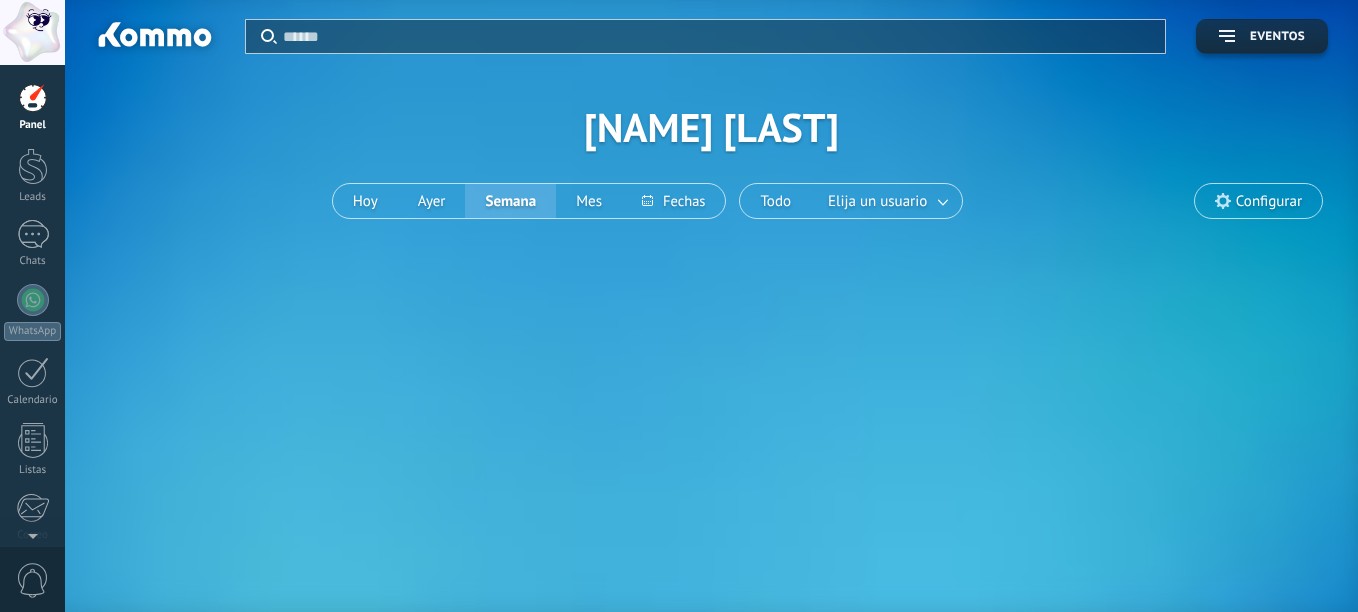 click on "Aplicar Eventos LILIANA OROZCO Hoy Ayer Semana Mes Todo Elija un usuario Configurar Aplicar Filtro Fecha Usuario Objeto Nombre Evento Valor previo Valor posterior Lamentablemente, no hay elementos con estos parámetros.  Mostrar todos" at bounding box center (711, 306) 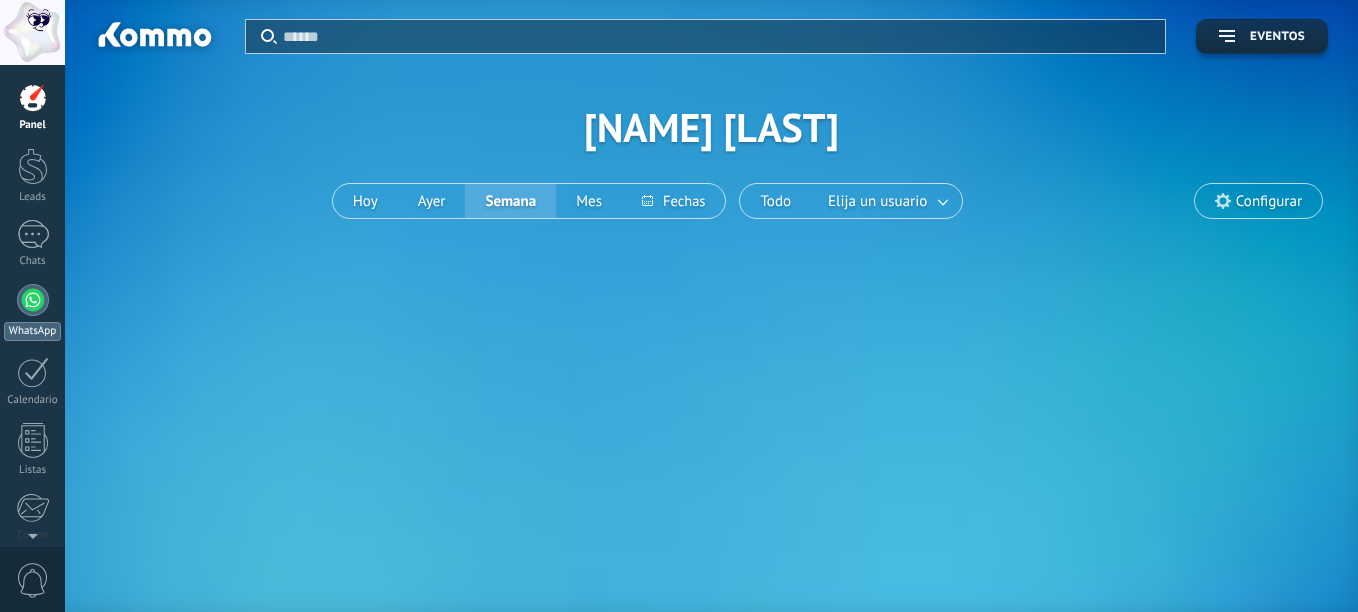 click at bounding box center (33, 300) 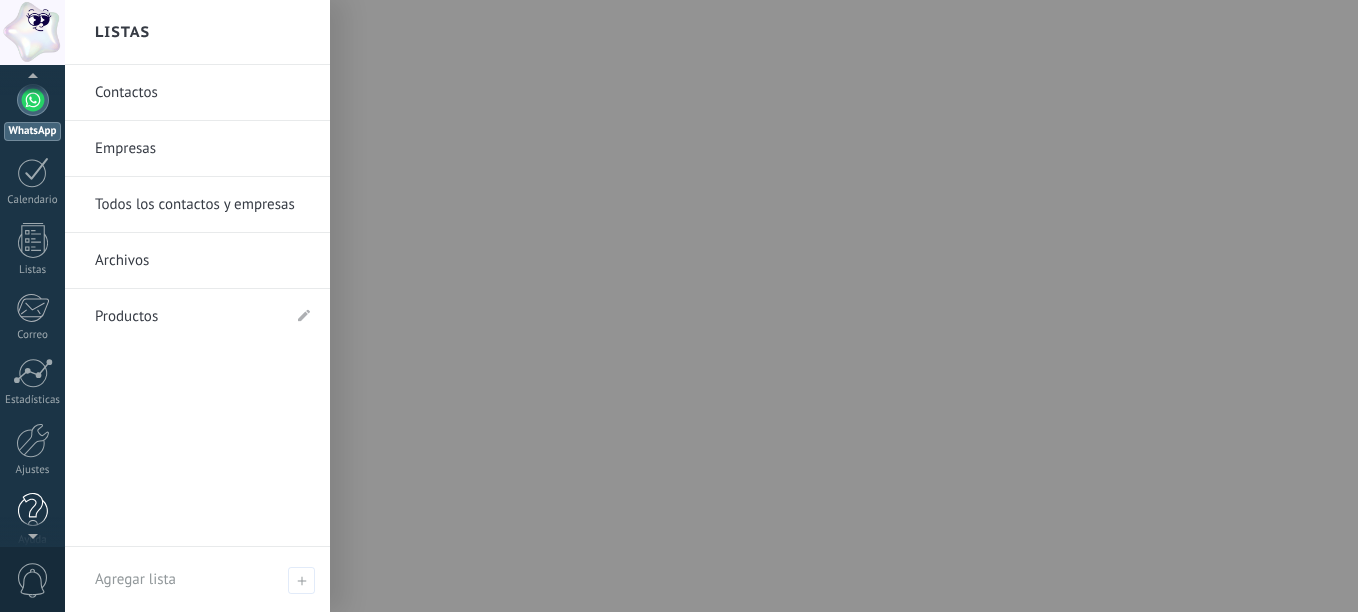scroll, scrollTop: 220, scrollLeft: 0, axis: vertical 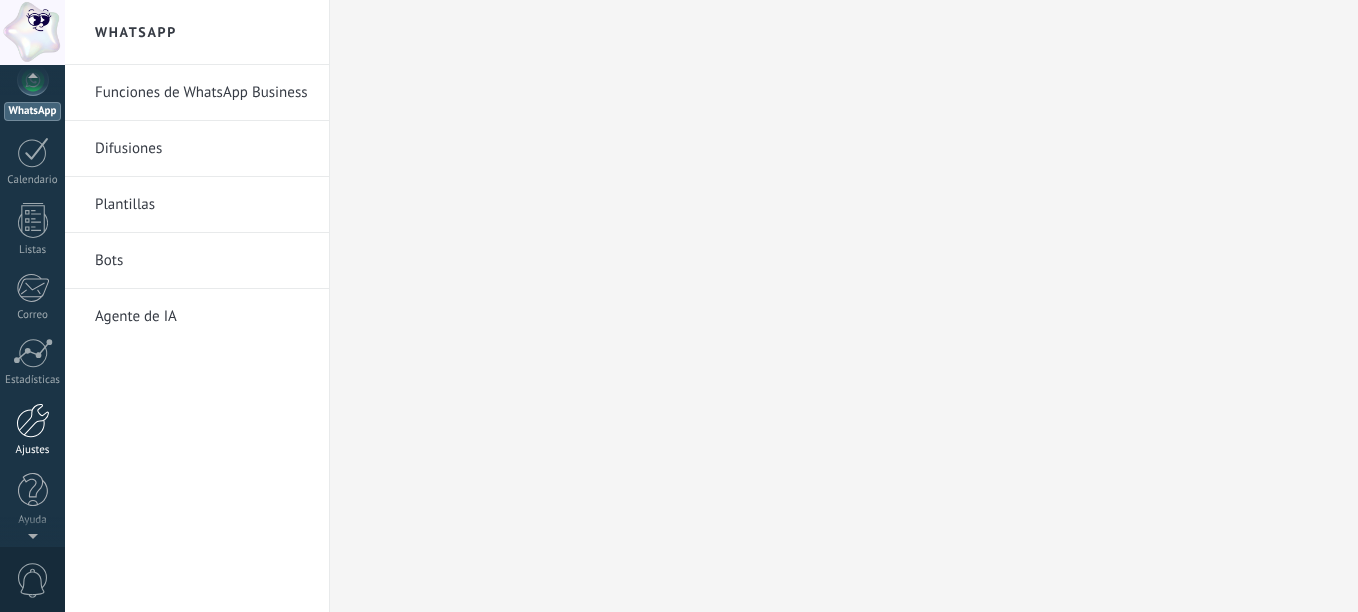 click at bounding box center (33, 420) 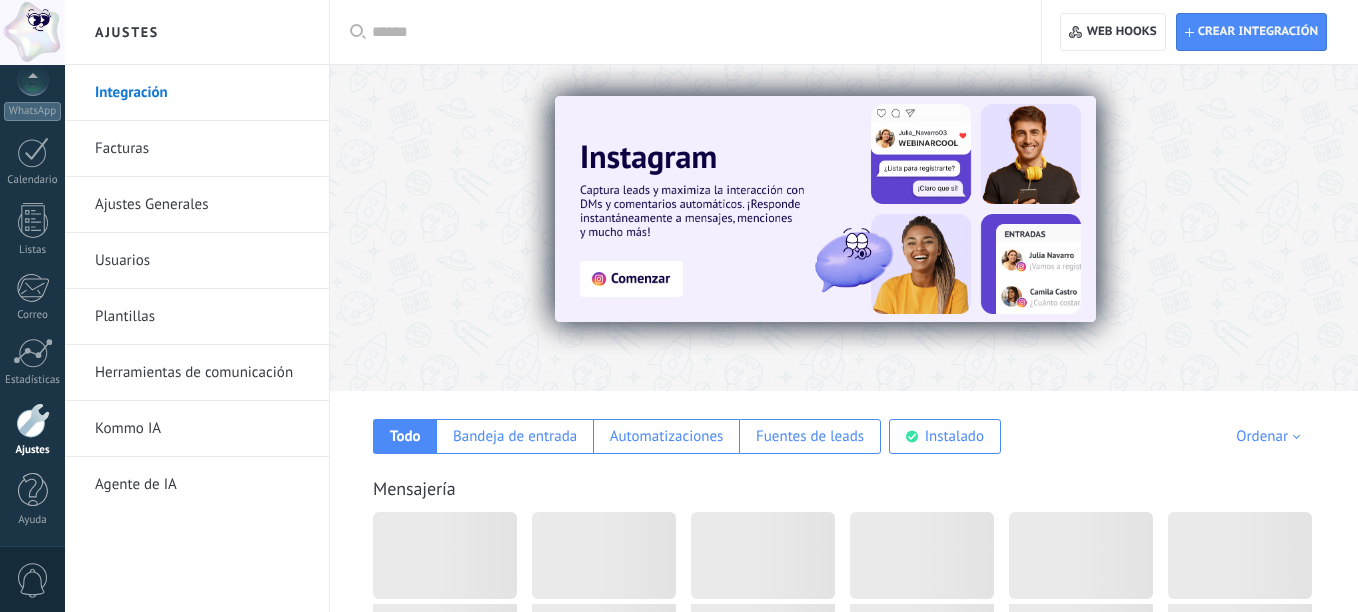 click on "Integración" at bounding box center (202, 93) 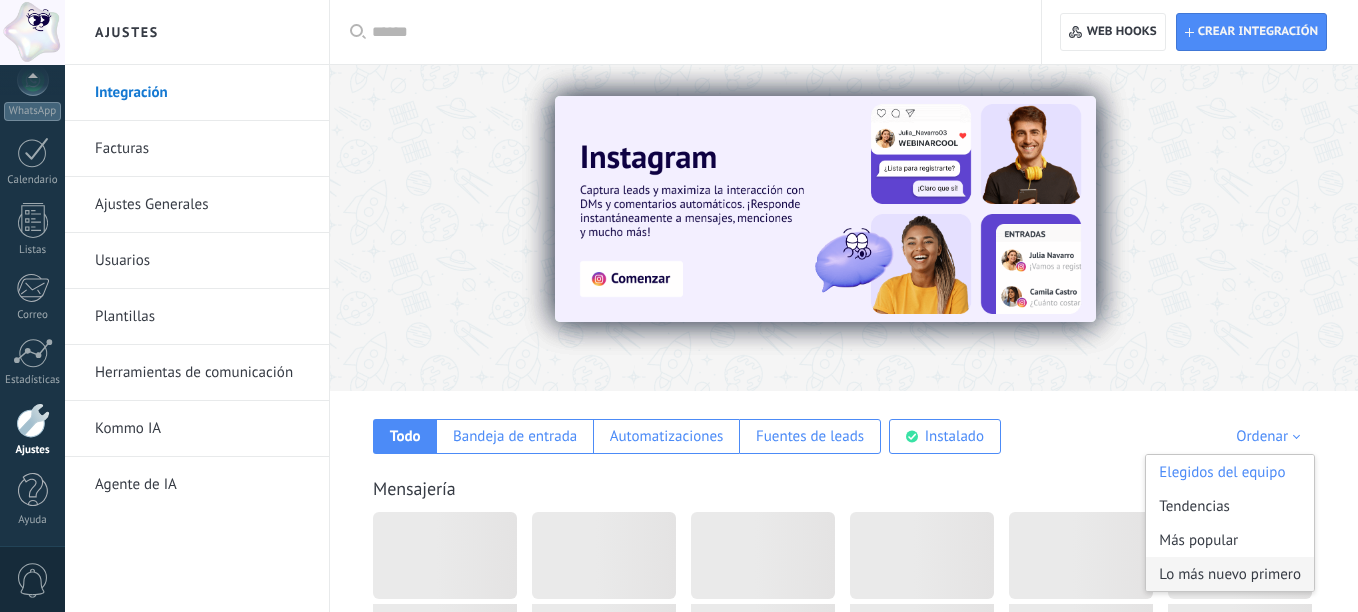 click on "Lo más nuevo primero" at bounding box center [1230, 574] 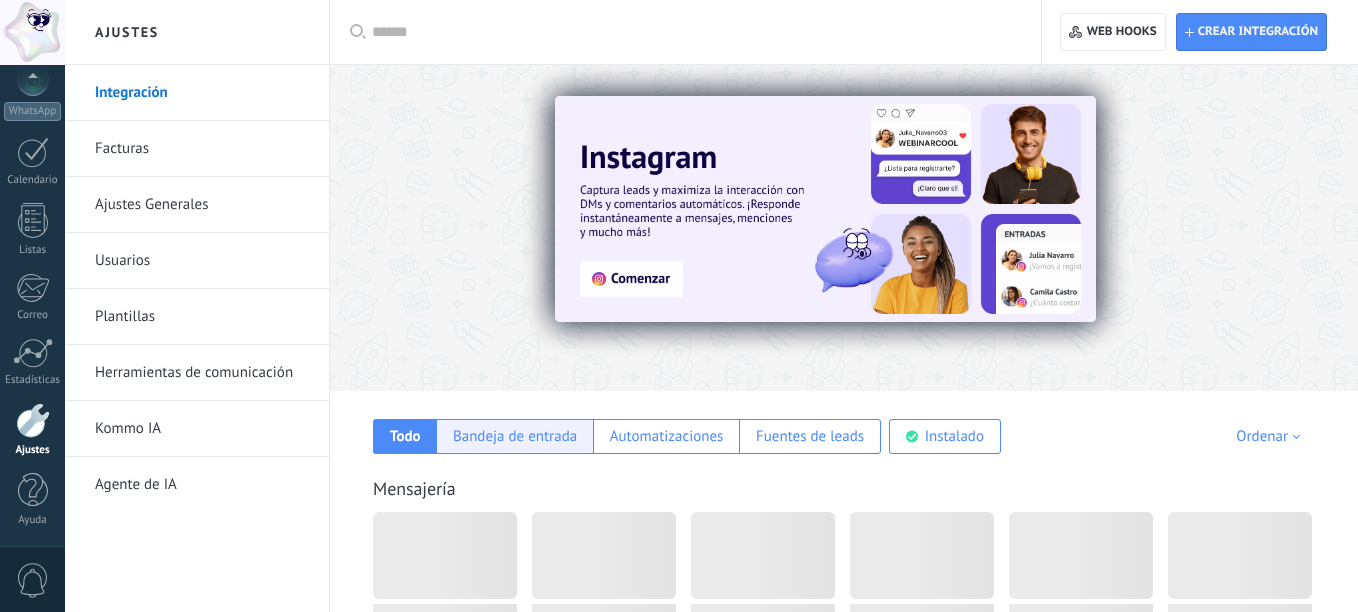 click on "Bandeja de entrada" at bounding box center [515, 436] 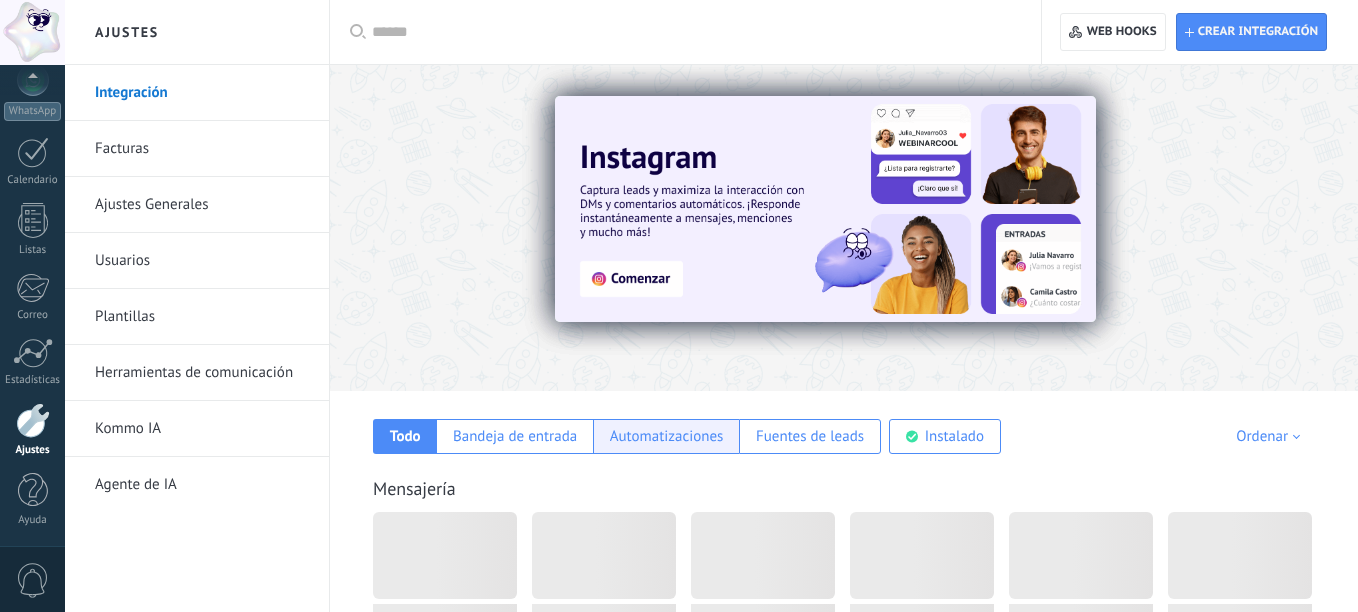 click on "Automatizaciones" at bounding box center (667, 436) 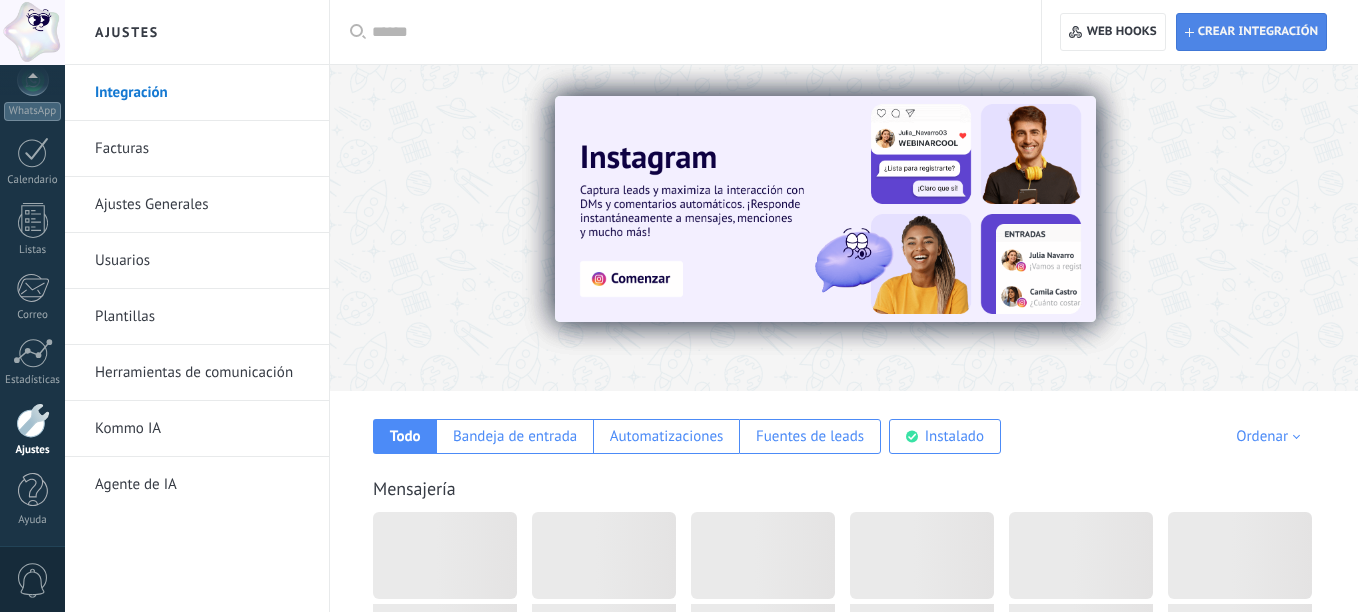 click on "Crear integración" at bounding box center [1258, 32] 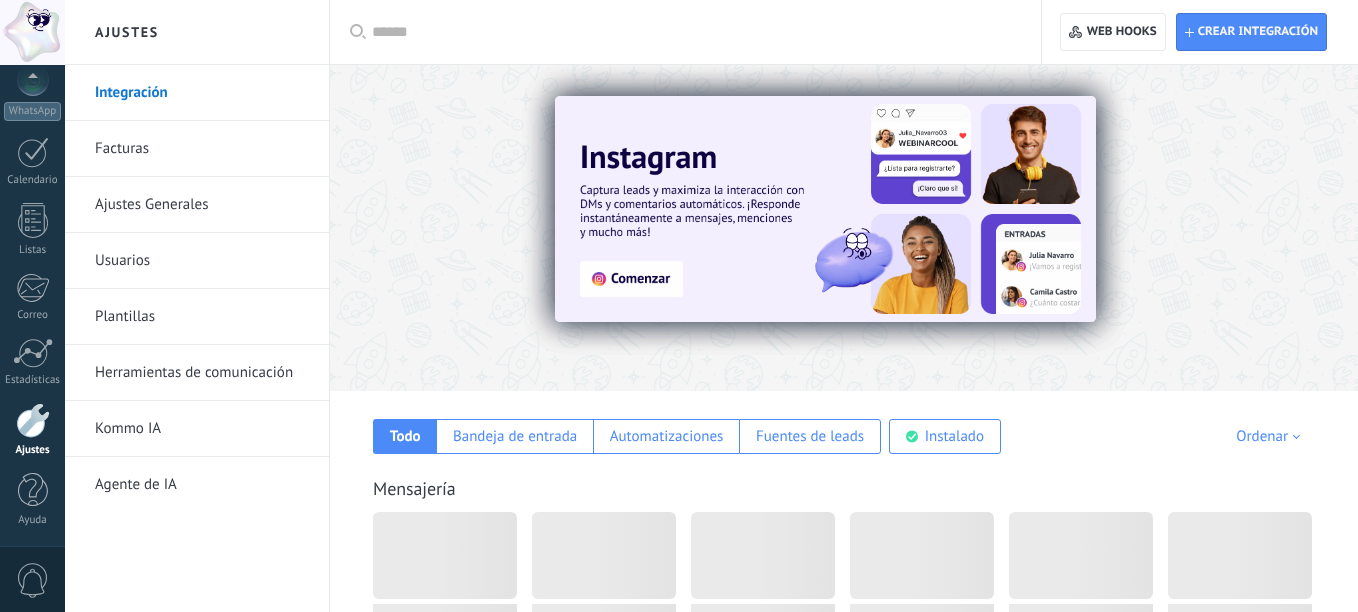 click at bounding box center [825, 209] 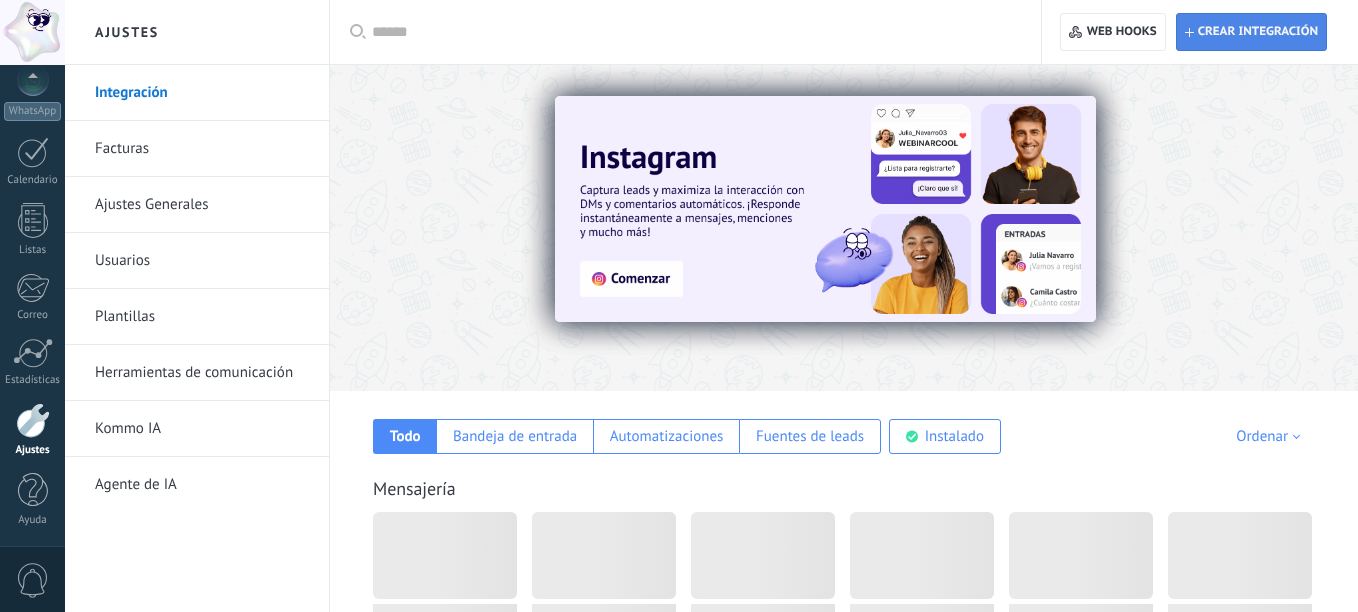 click on "Crear integración" at bounding box center (1258, 32) 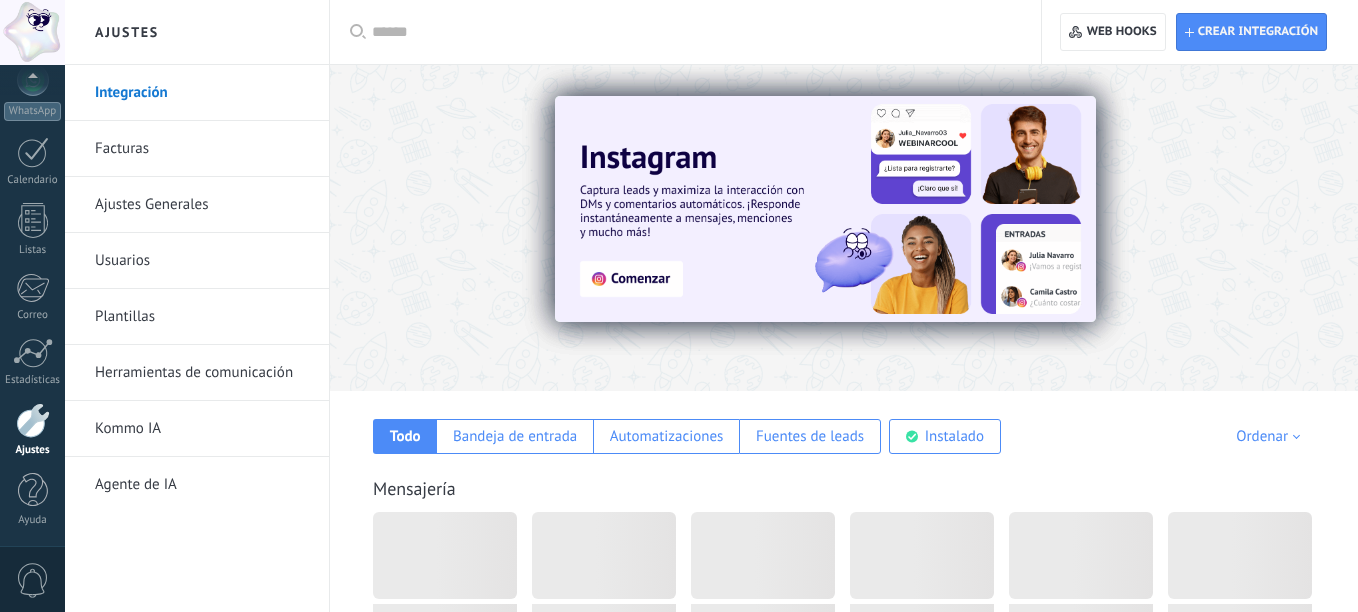 drag, startPoint x: 819, startPoint y: 379, endPoint x: 763, endPoint y: 378, distance: 56.008926 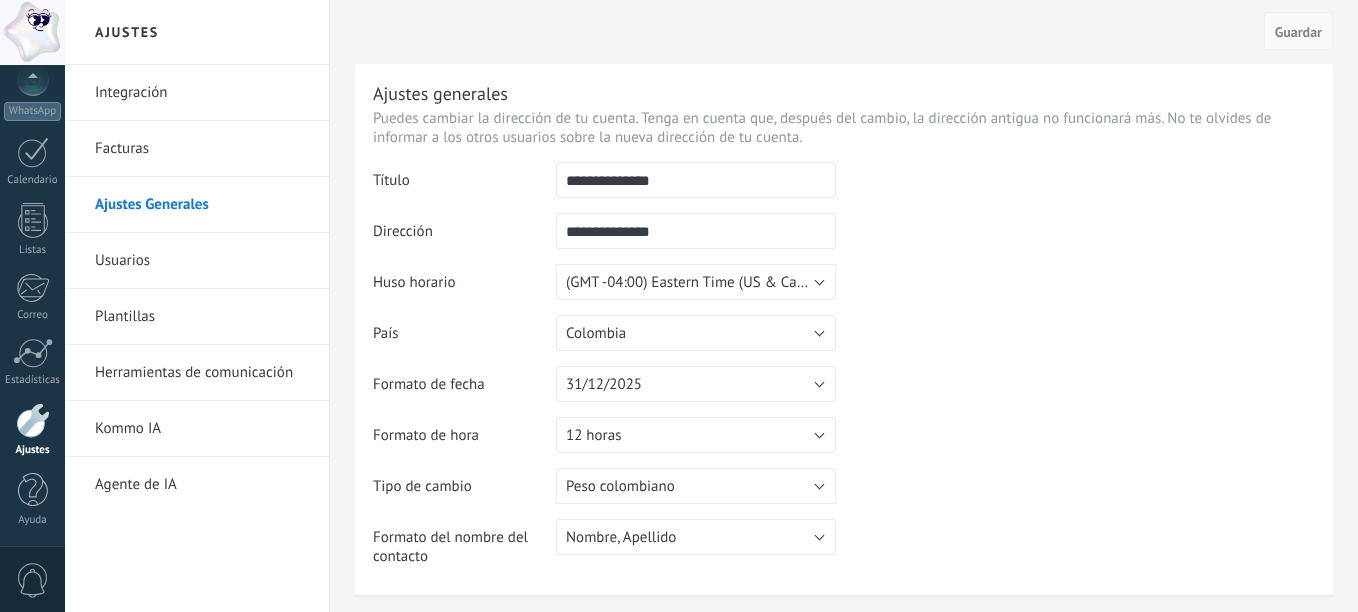 click on "Guardar" at bounding box center (1298, 32) 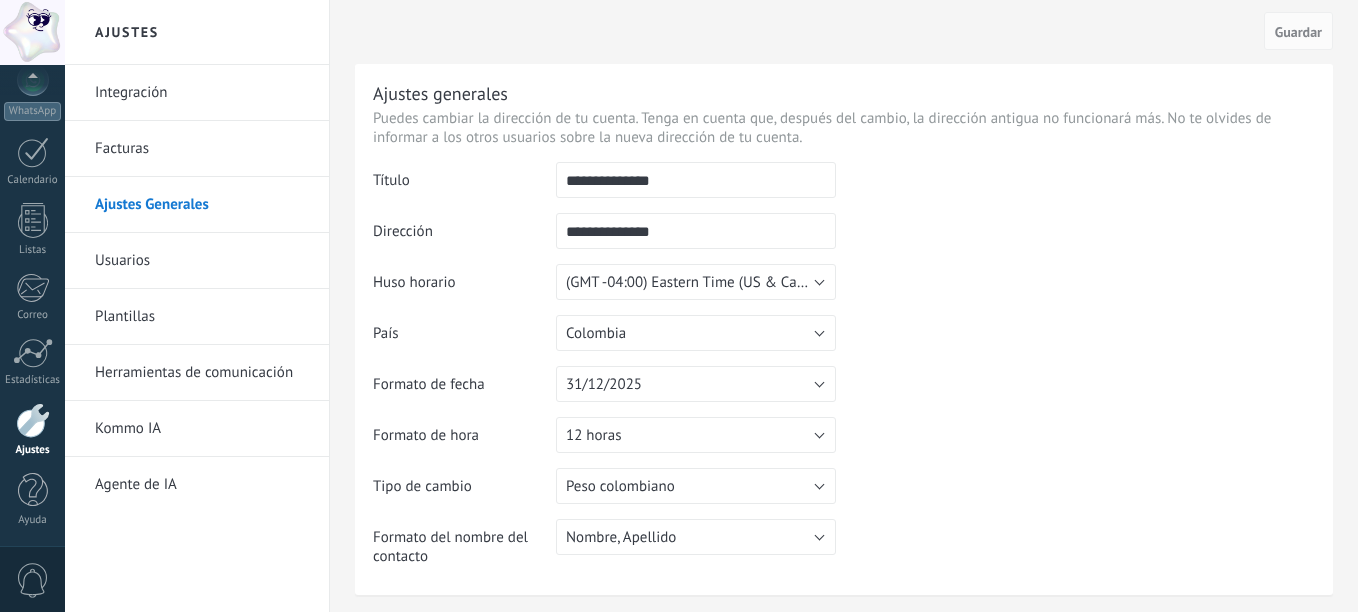 click on "Usuarios" at bounding box center (202, 261) 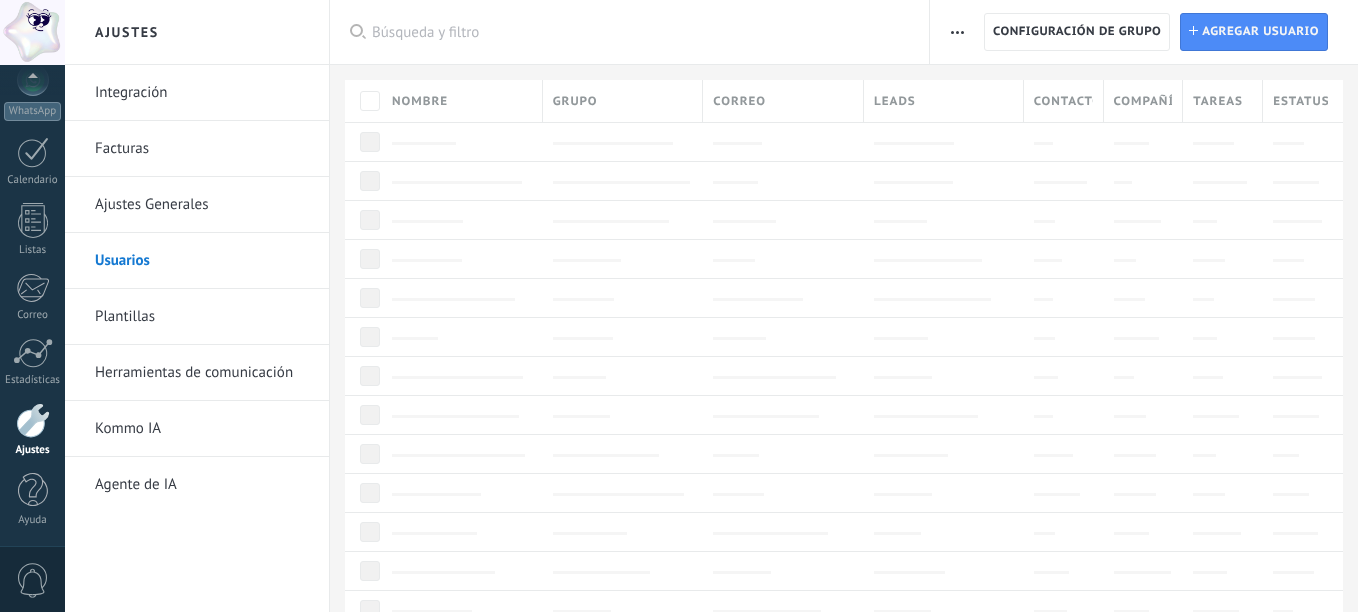 click on "Plantillas" at bounding box center [202, 317] 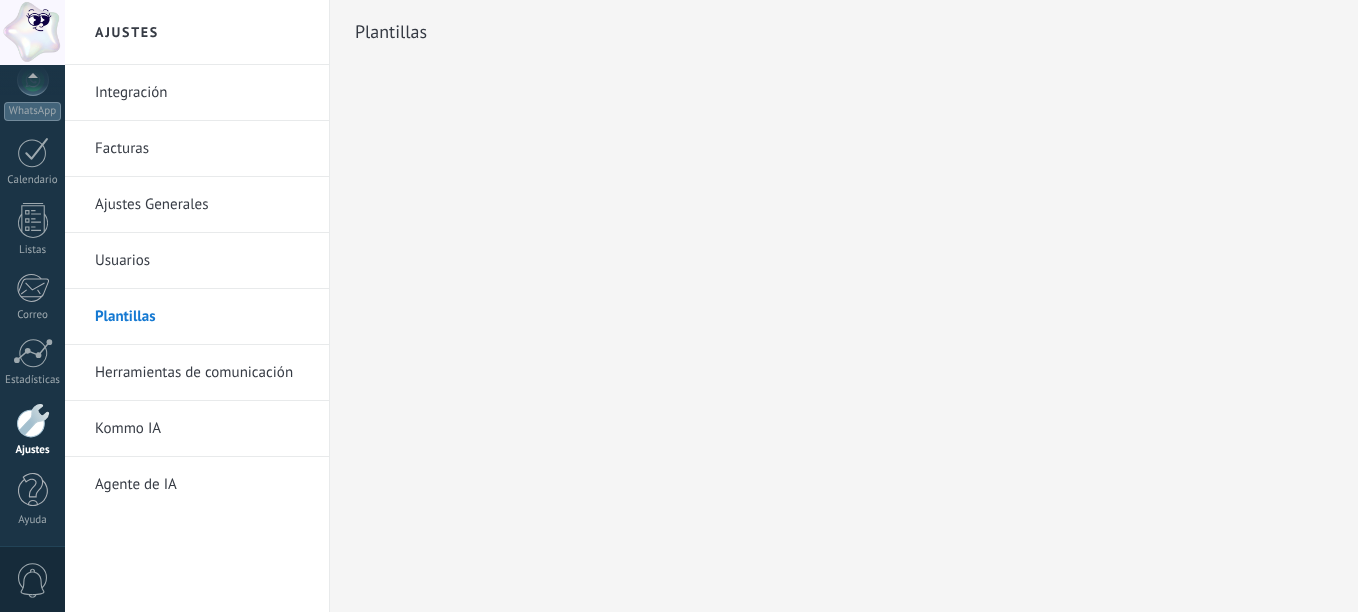 click on "Plantillas" at bounding box center [844, 32] 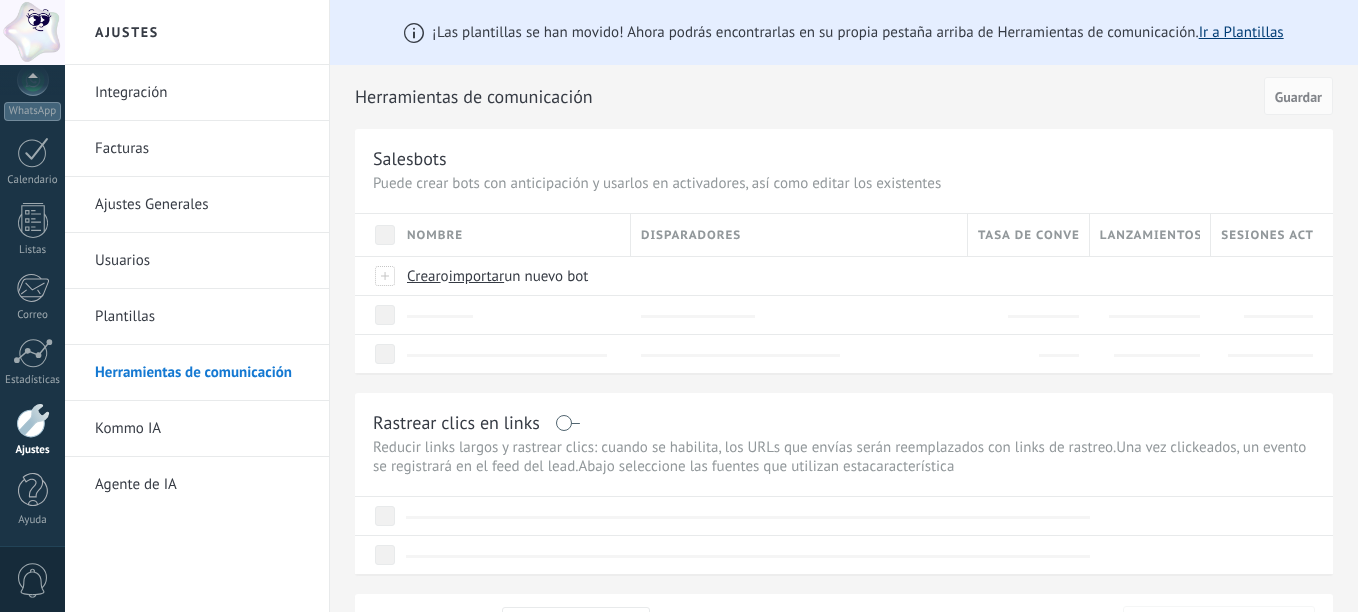click on "Ir a Plantillas" at bounding box center (1241, 32) 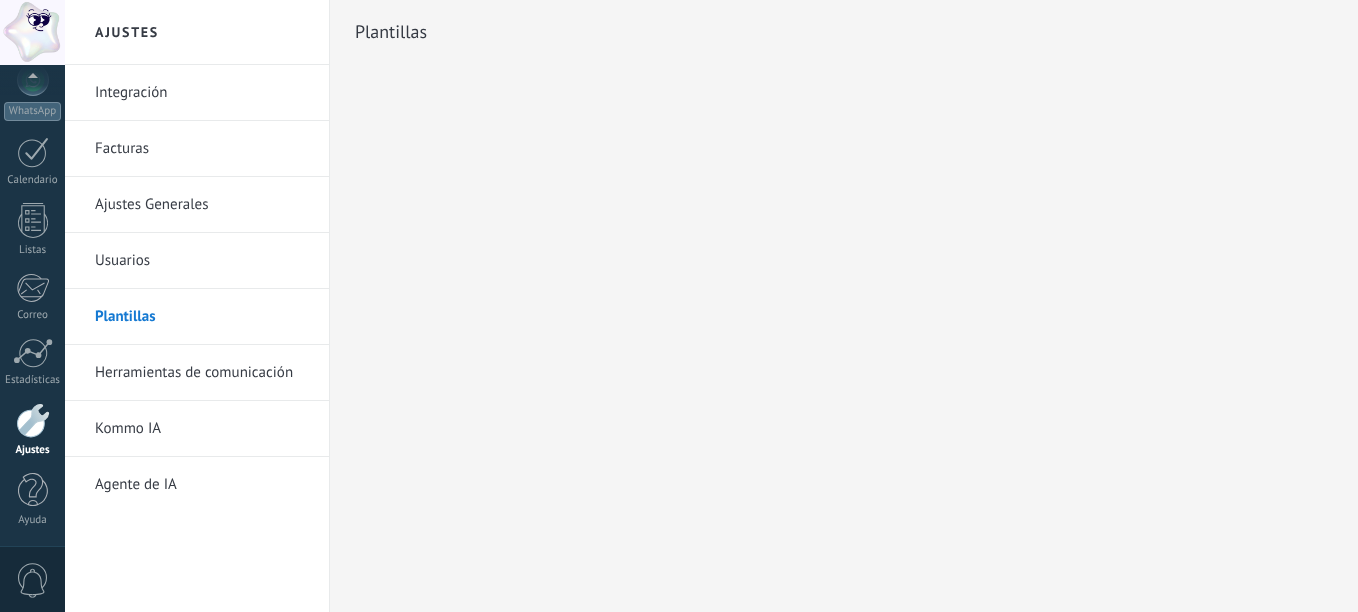 click on "Herramientas de comunicación" at bounding box center (202, 373) 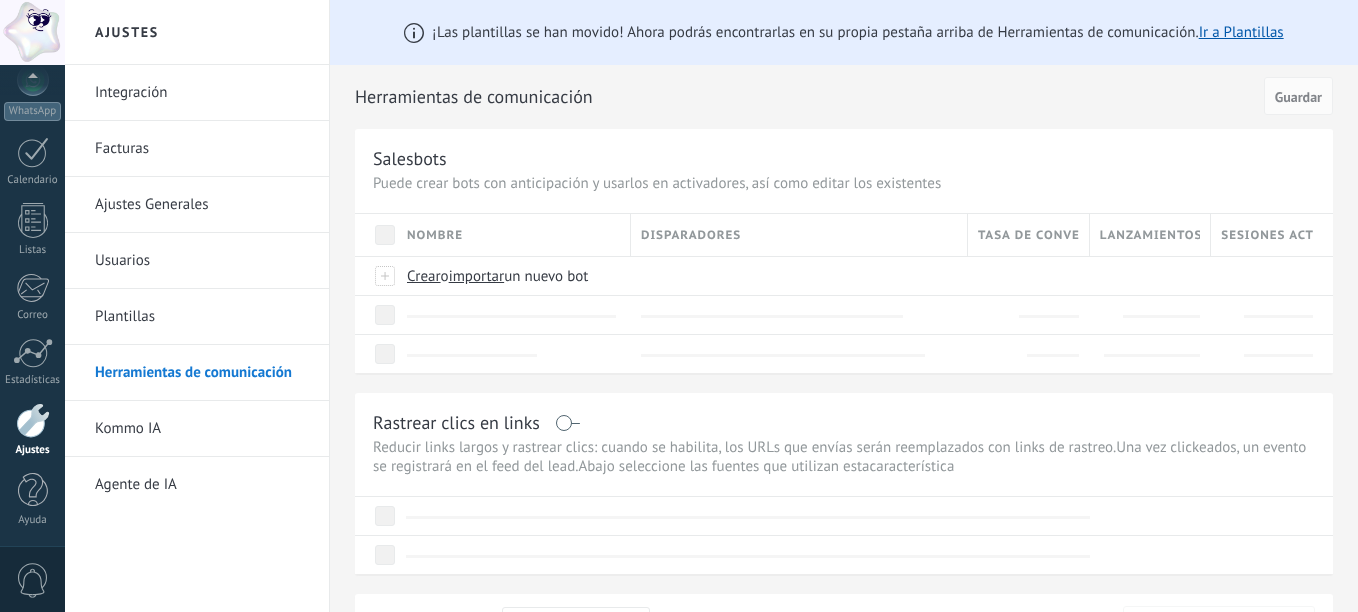 click on "Integración" at bounding box center [202, 93] 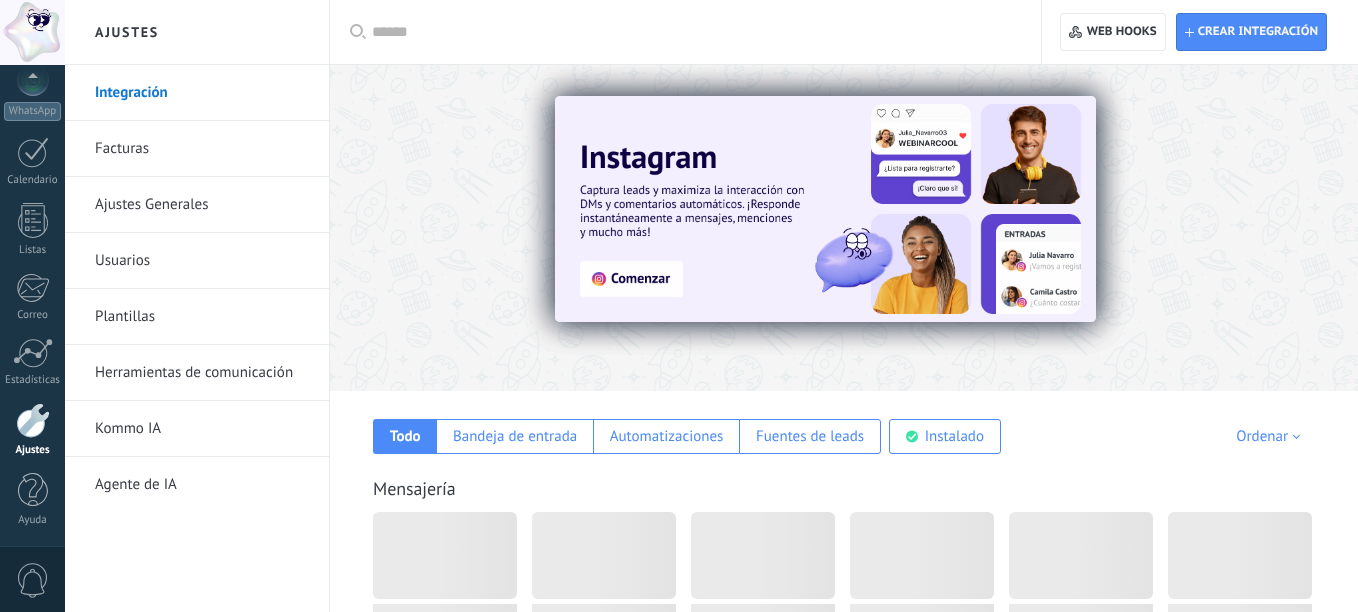 click at bounding box center (825, 209) 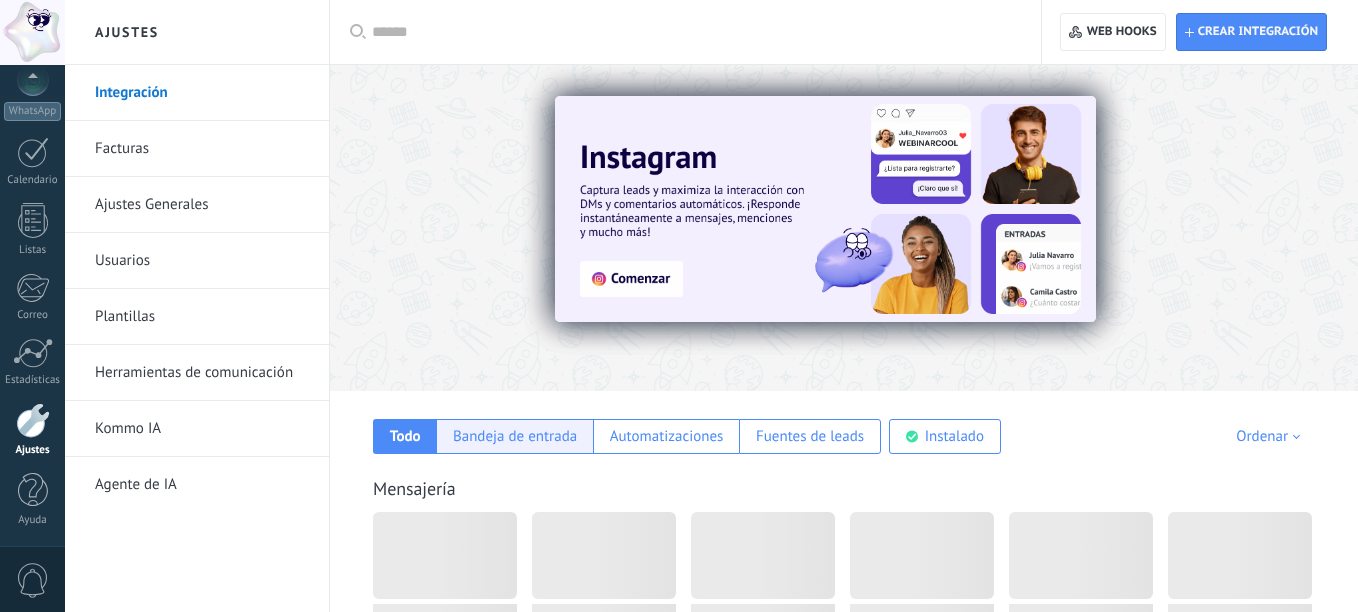 drag, startPoint x: 496, startPoint y: 436, endPoint x: 514, endPoint y: 438, distance: 18.110771 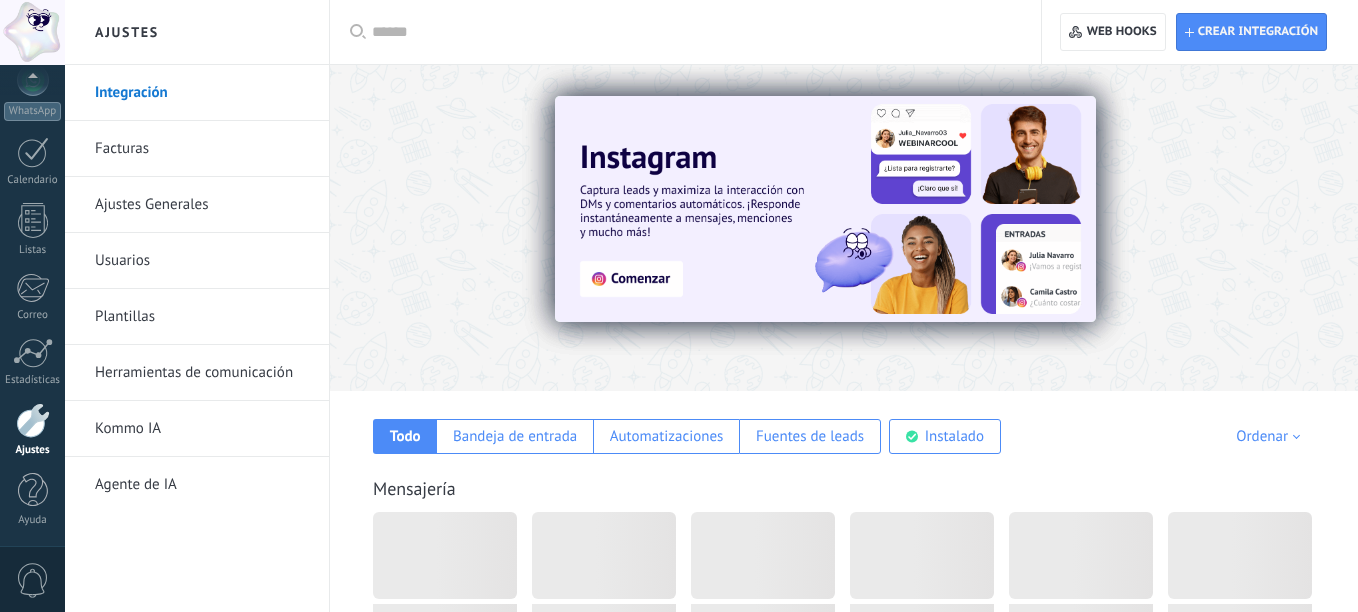 drag, startPoint x: 673, startPoint y: 440, endPoint x: 701, endPoint y: 417, distance: 36.23534 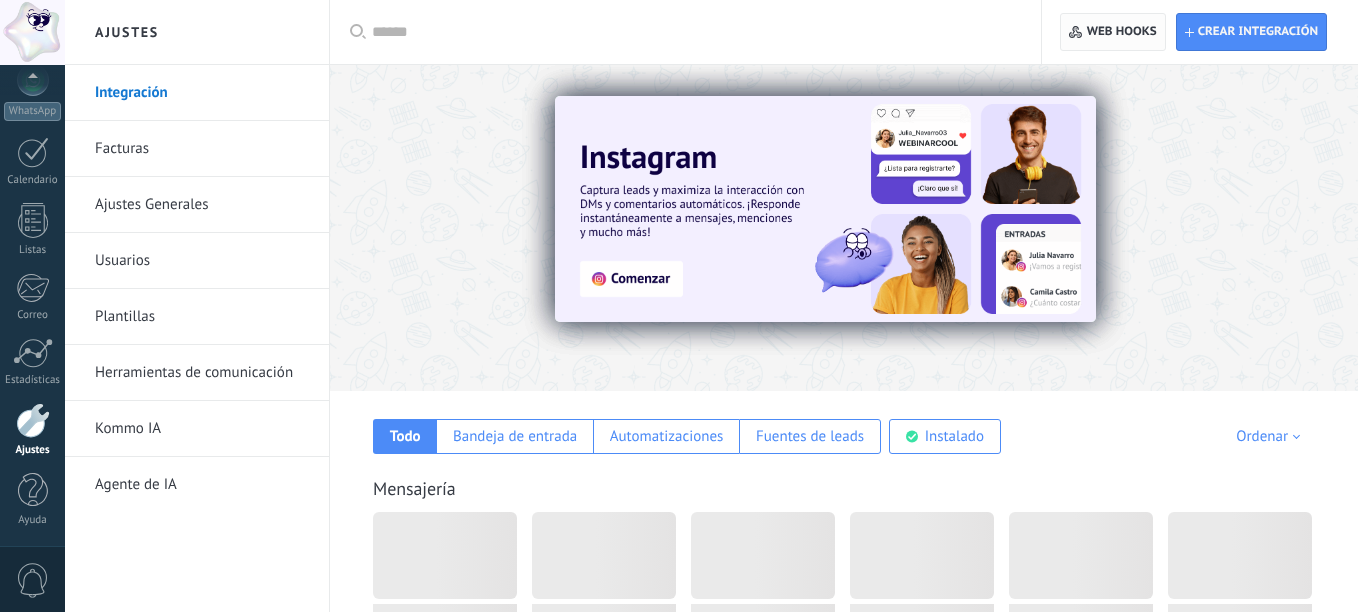click on "Web hooks  0" at bounding box center (1122, 32) 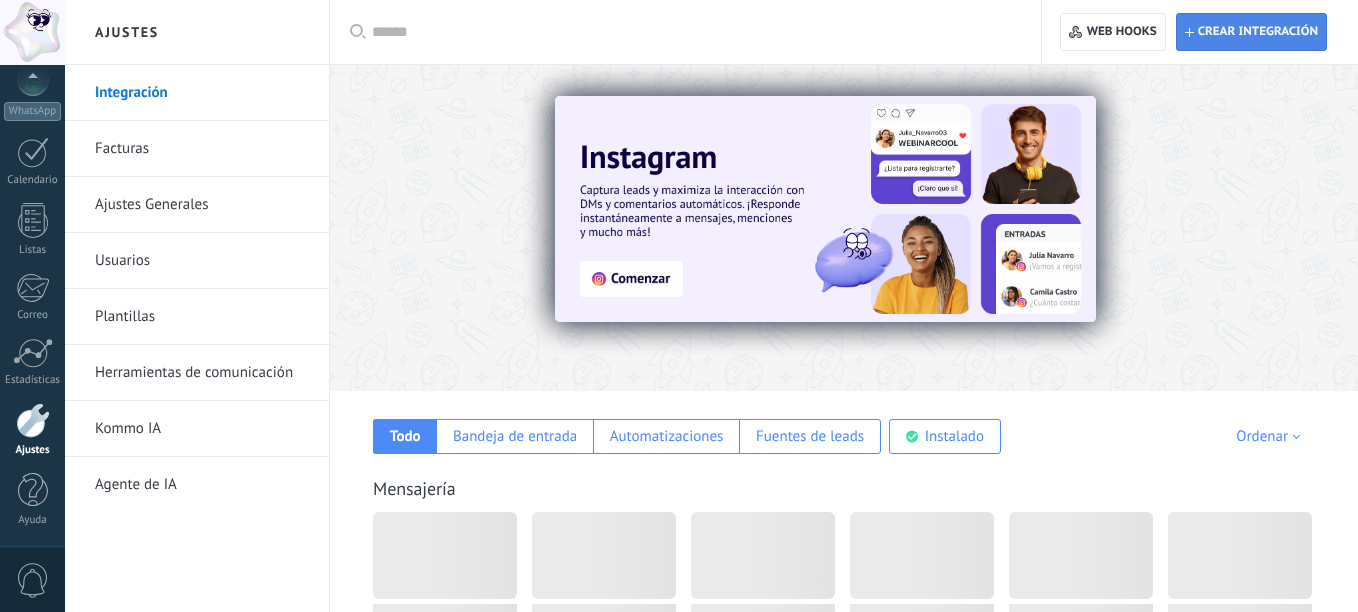 click on "Crear integración" at bounding box center (1258, 32) 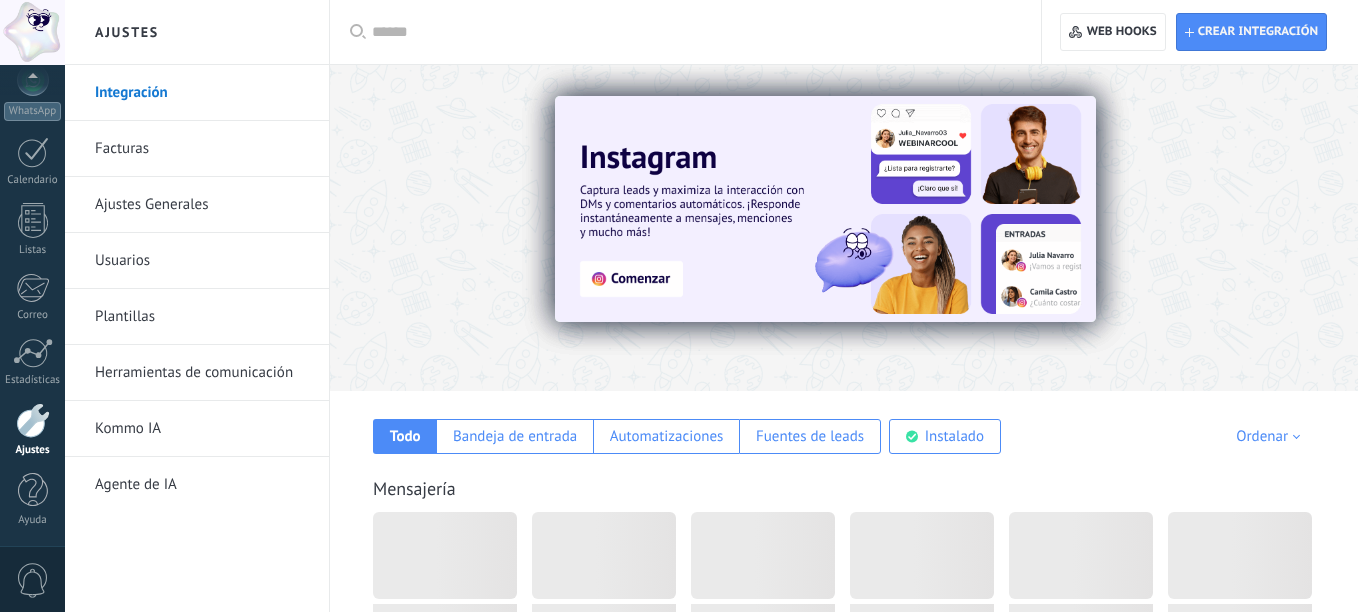 click on "Ordenar" at bounding box center (1271, 436) 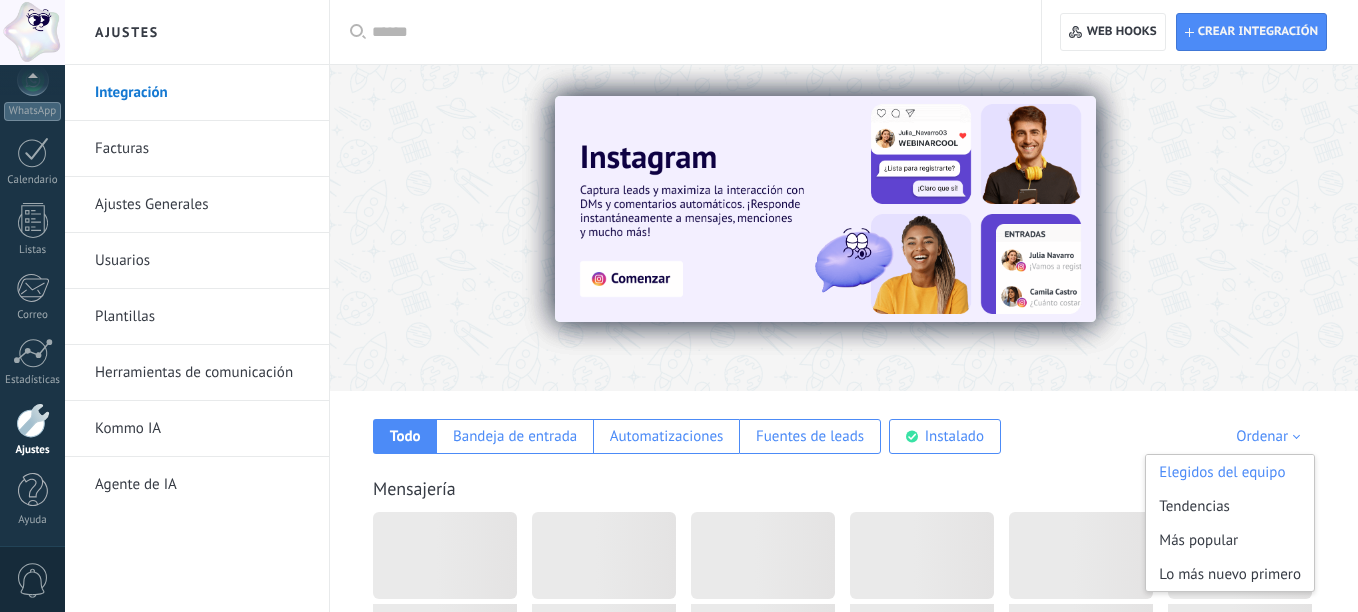 drag, startPoint x: 1229, startPoint y: 383, endPoint x: 1221, endPoint y: 373, distance: 12.806249 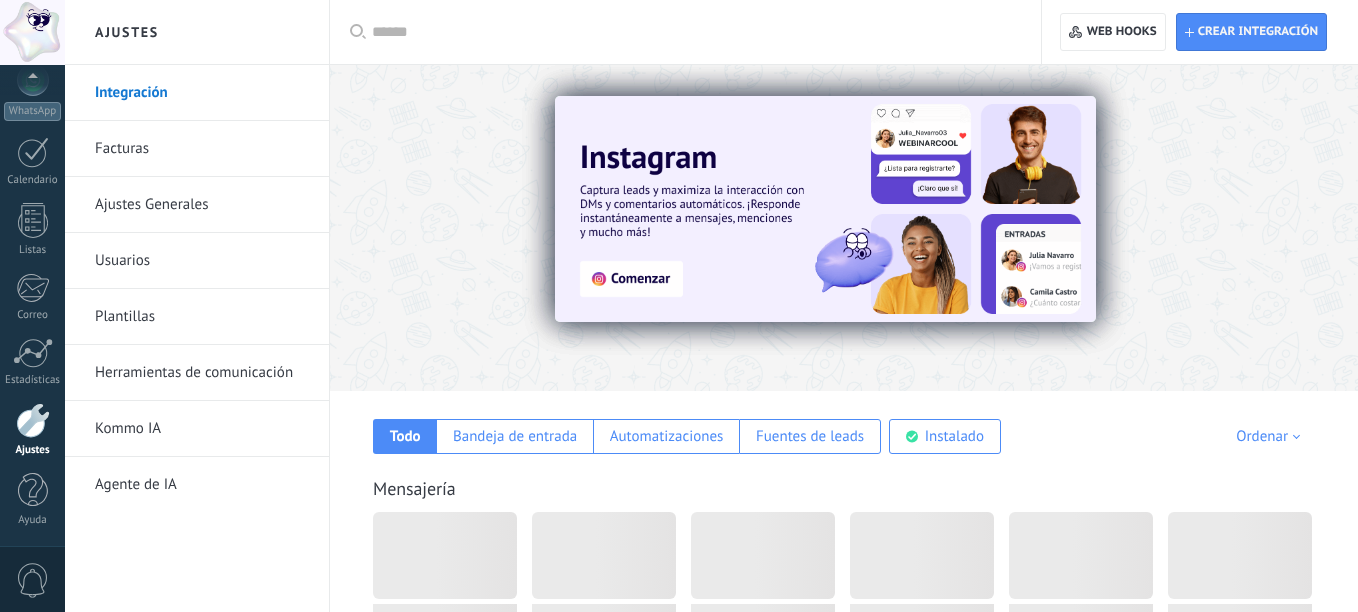 click on "Mensajería" at bounding box center (414, 488) 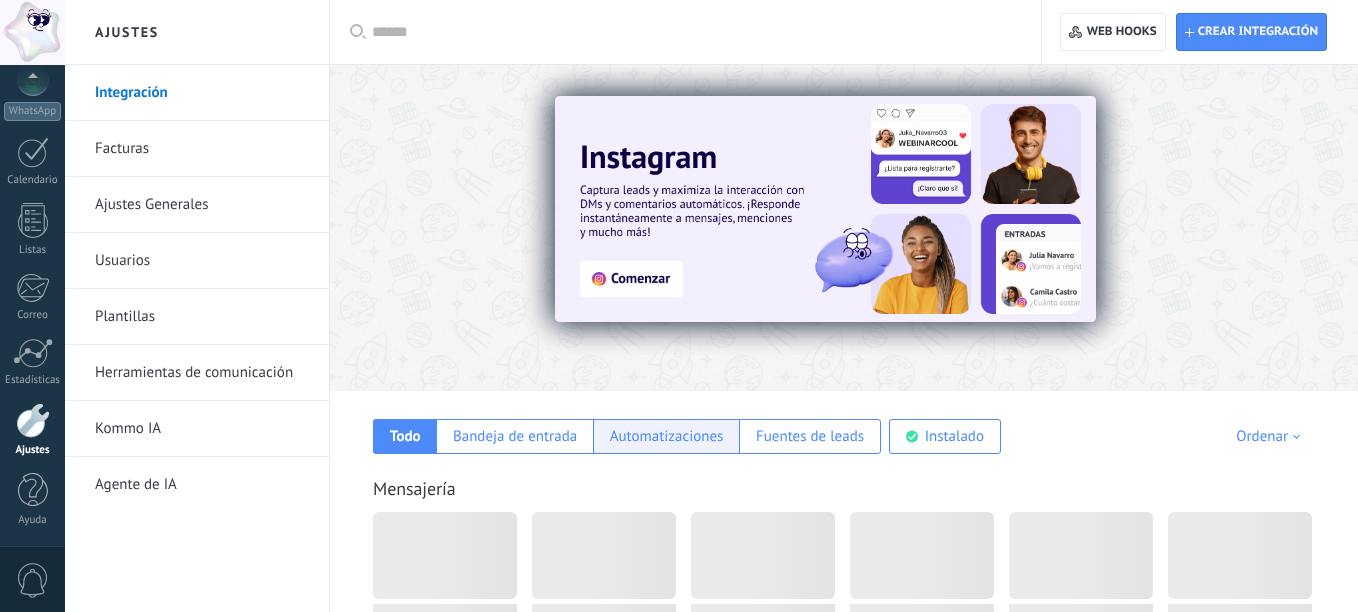 click on "Automatizaciones" at bounding box center (667, 436) 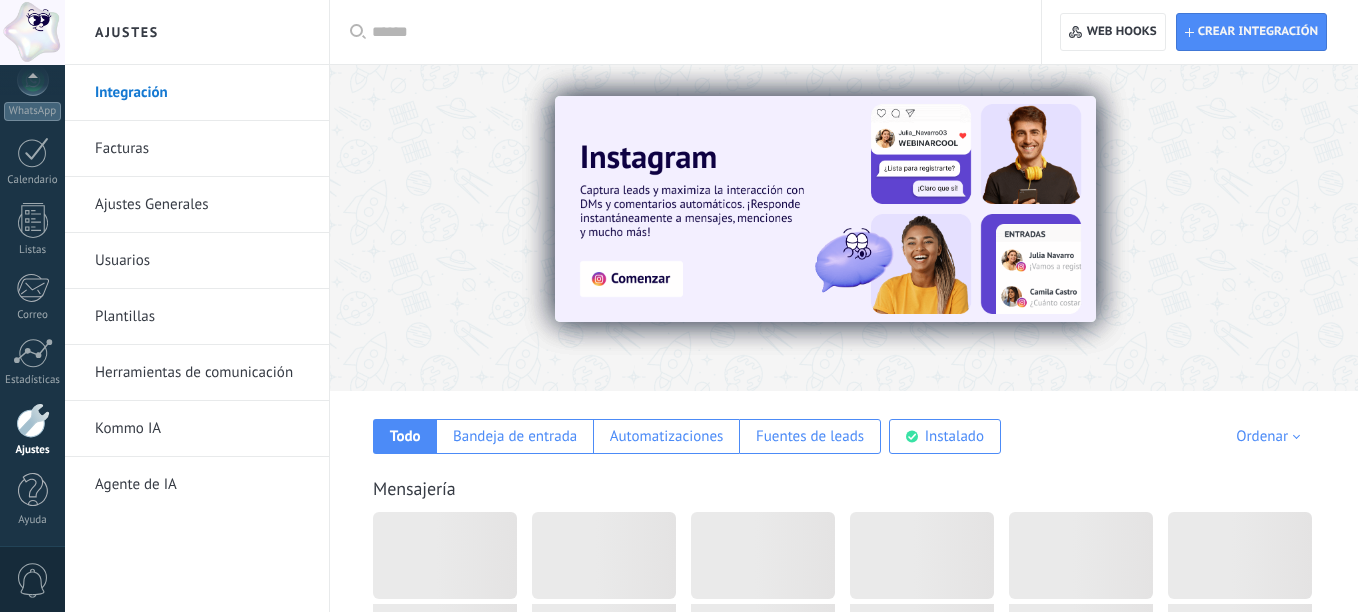 click at bounding box center [692, 32] 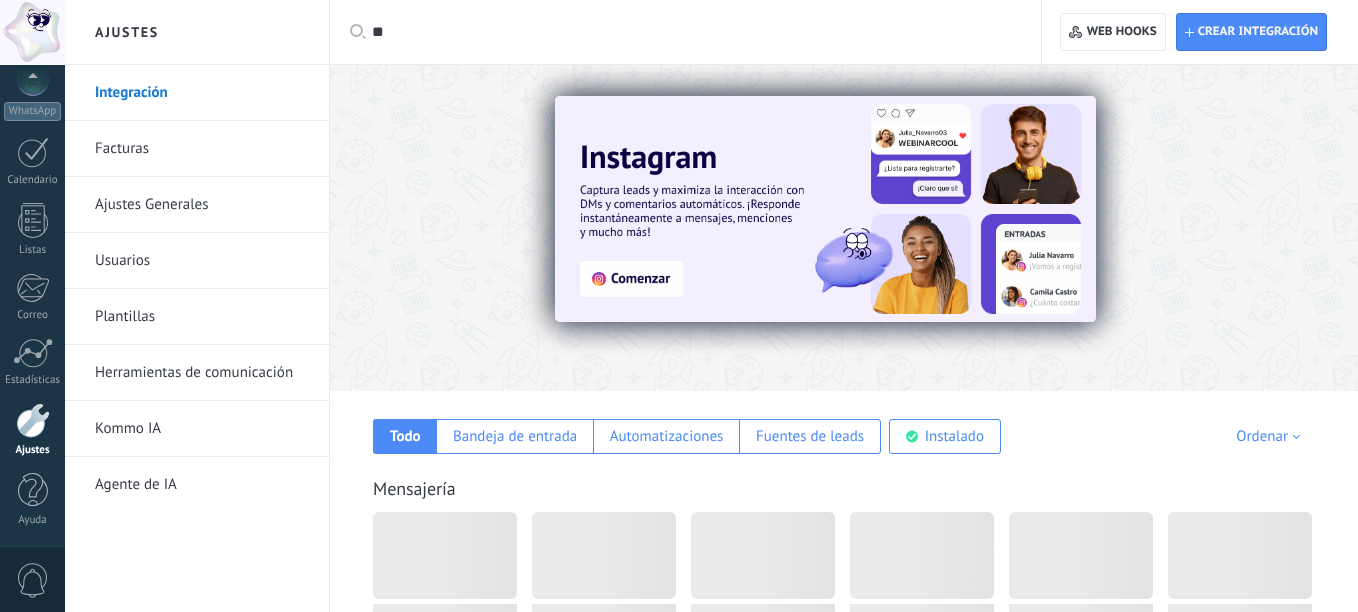 type on "*" 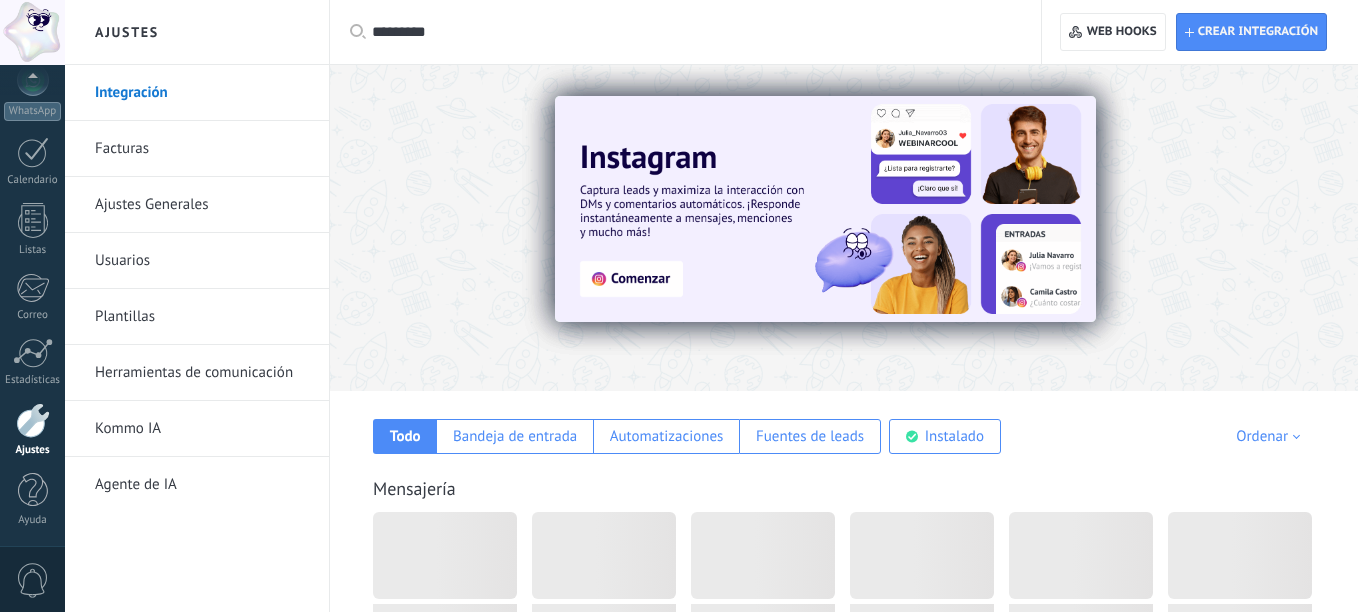 type on "********" 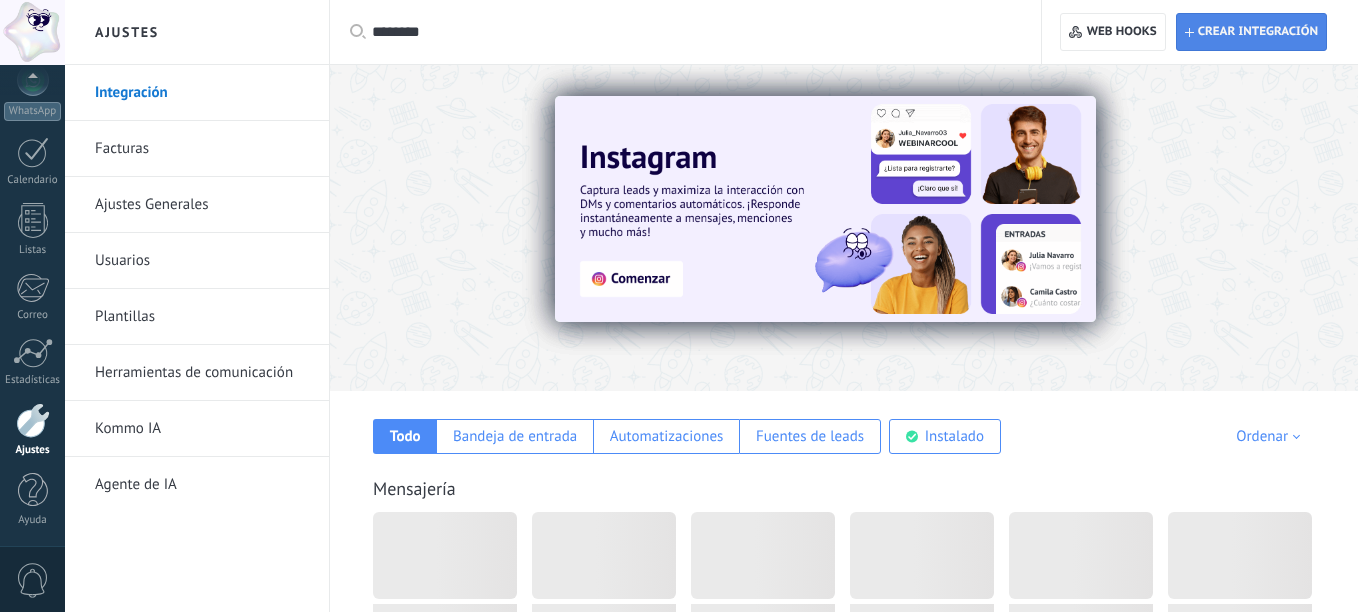 click on "Crear integración" at bounding box center (1258, 32) 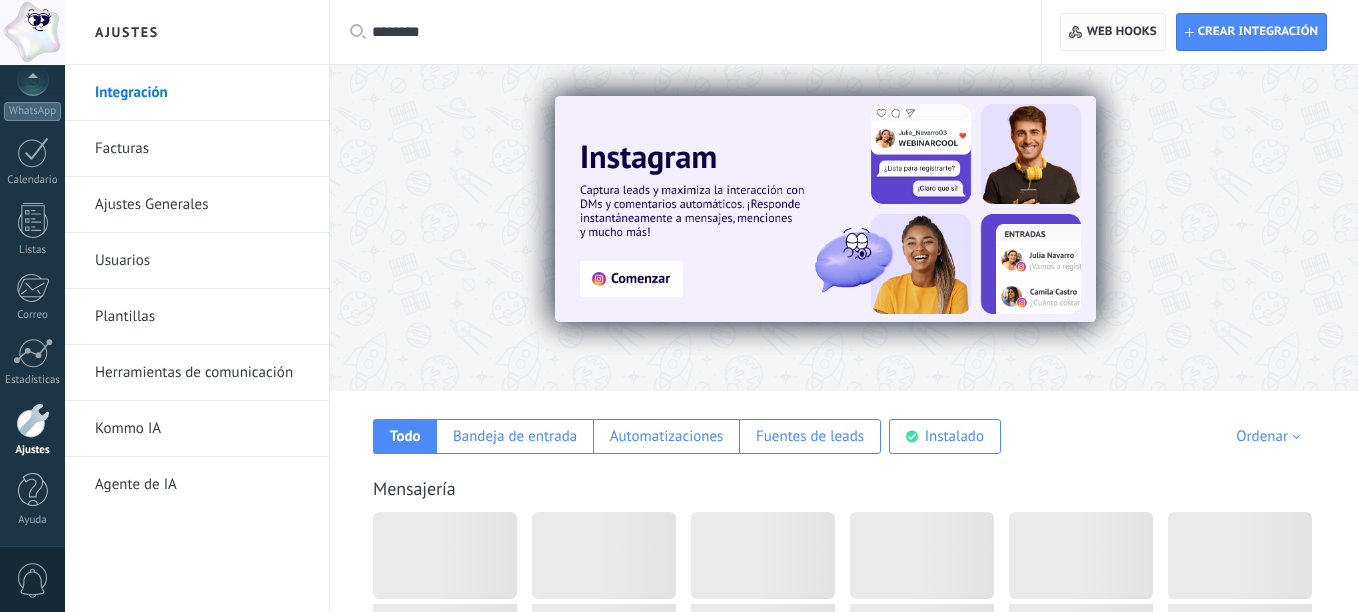 click on "Web hooks  0" at bounding box center (1122, 32) 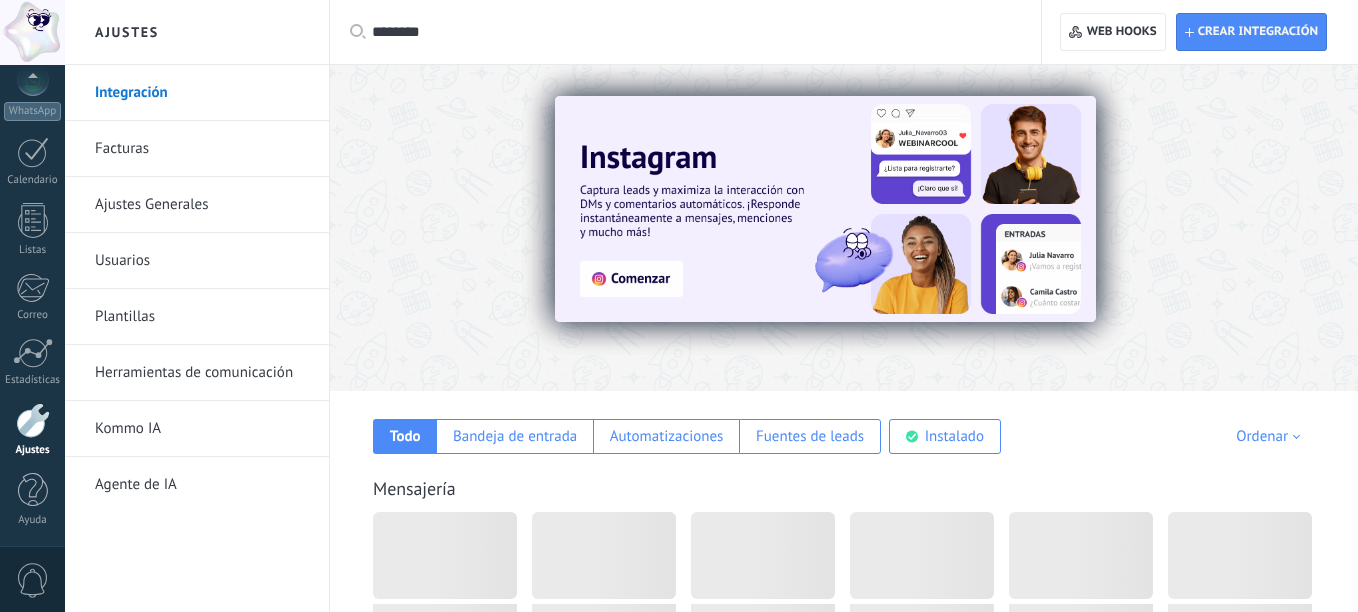 drag, startPoint x: 486, startPoint y: 539, endPoint x: 296, endPoint y: 509, distance: 192.35384 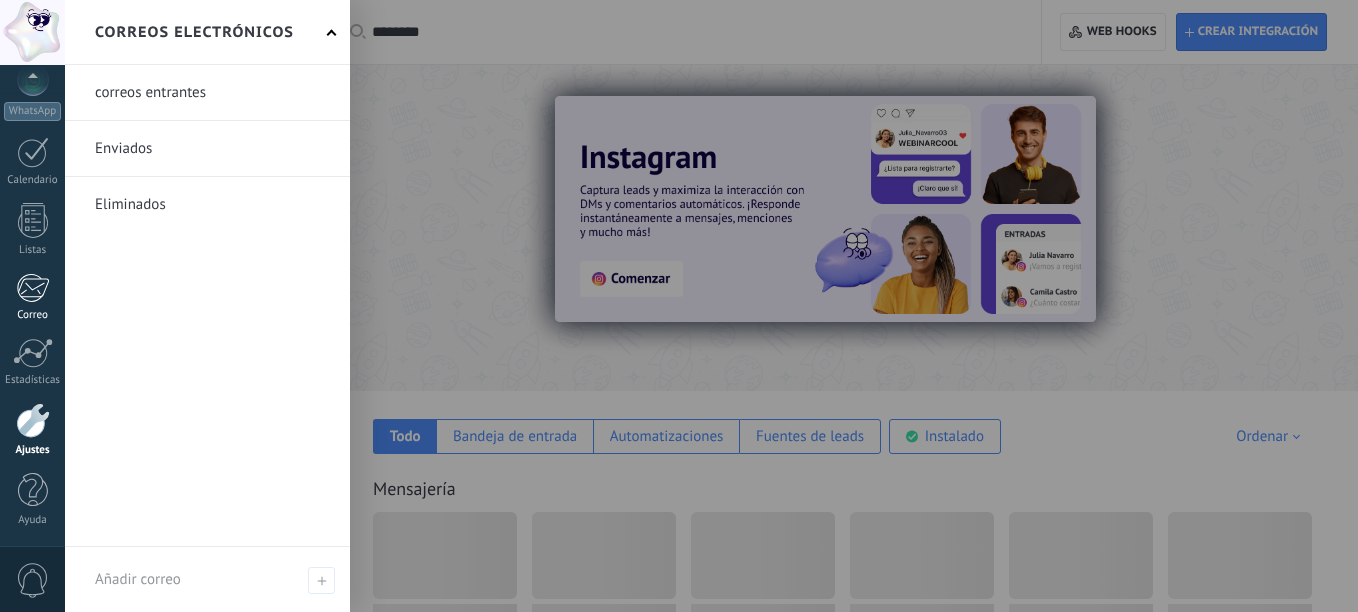 click at bounding box center [32, 288] 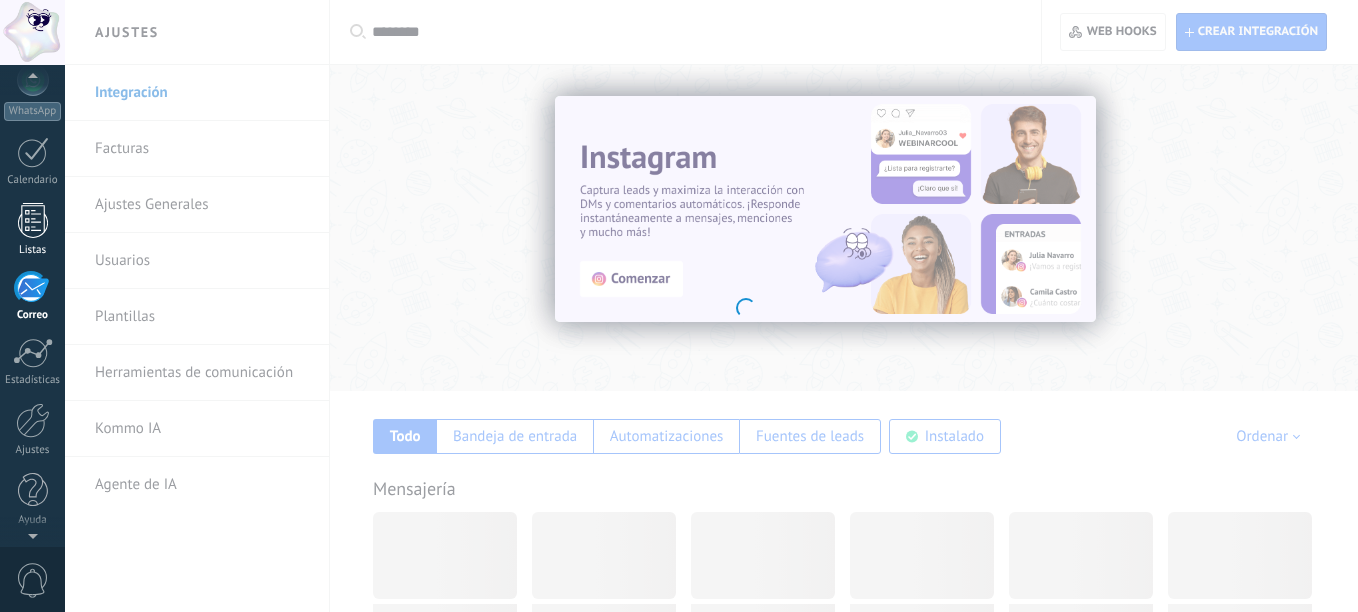 scroll, scrollTop: 194, scrollLeft: 0, axis: vertical 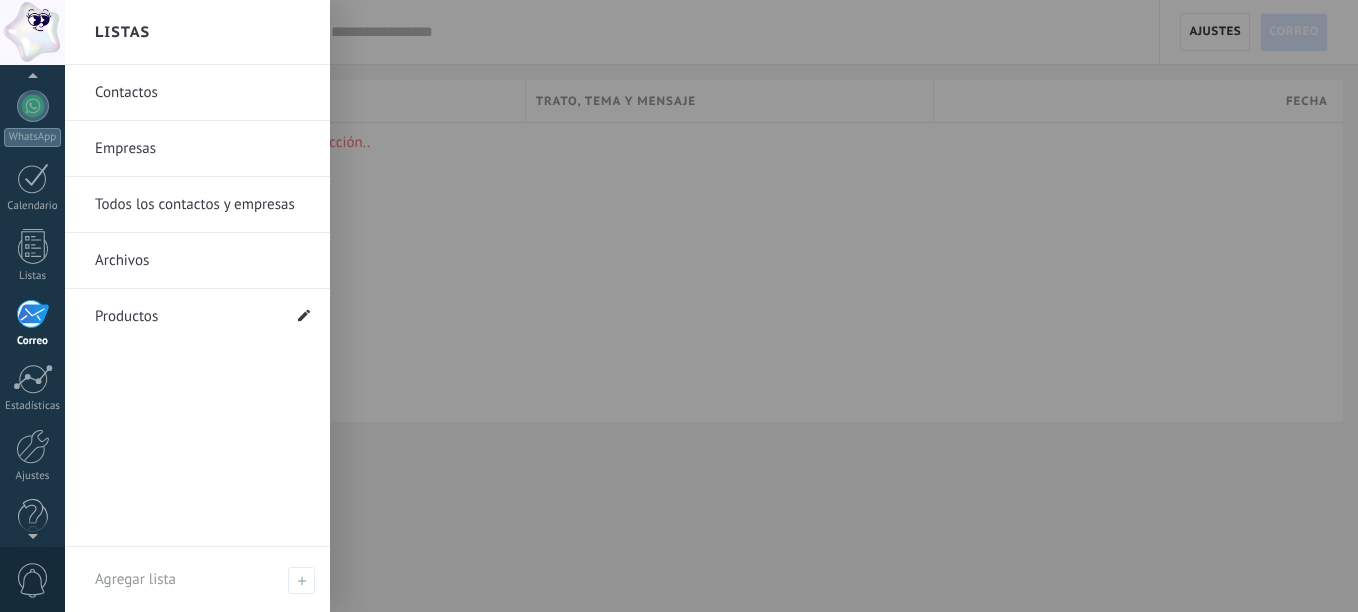 click 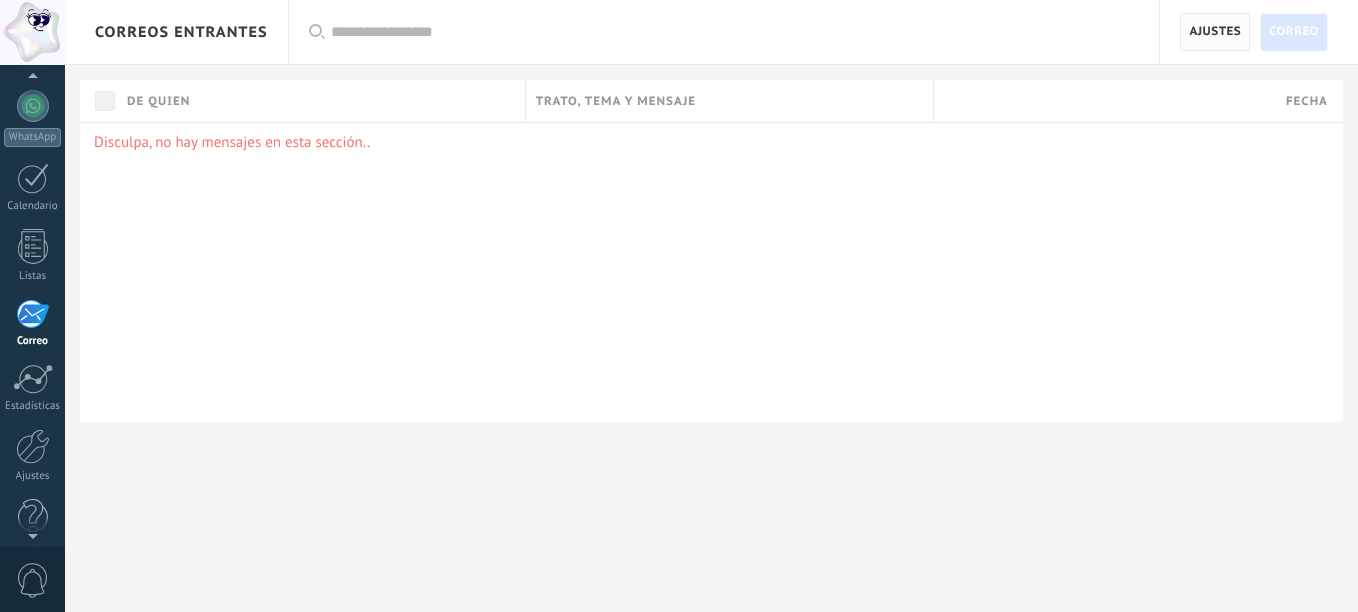 click on "Ajustes" at bounding box center [1215, 32] 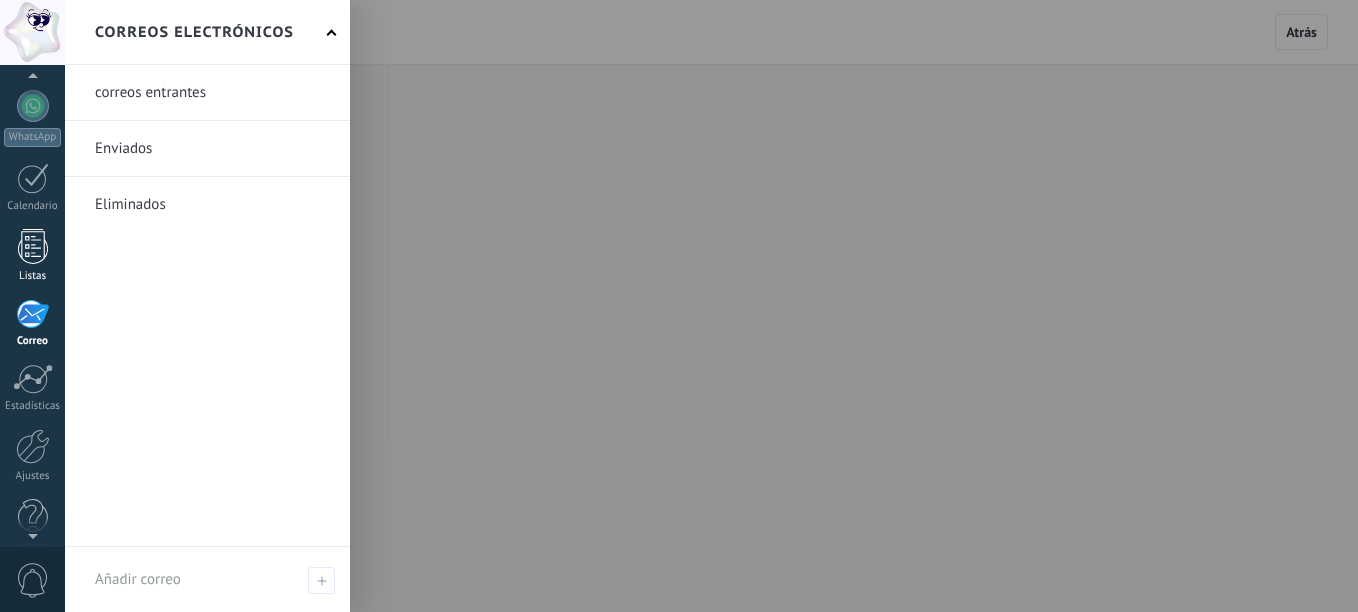 click at bounding box center [33, 246] 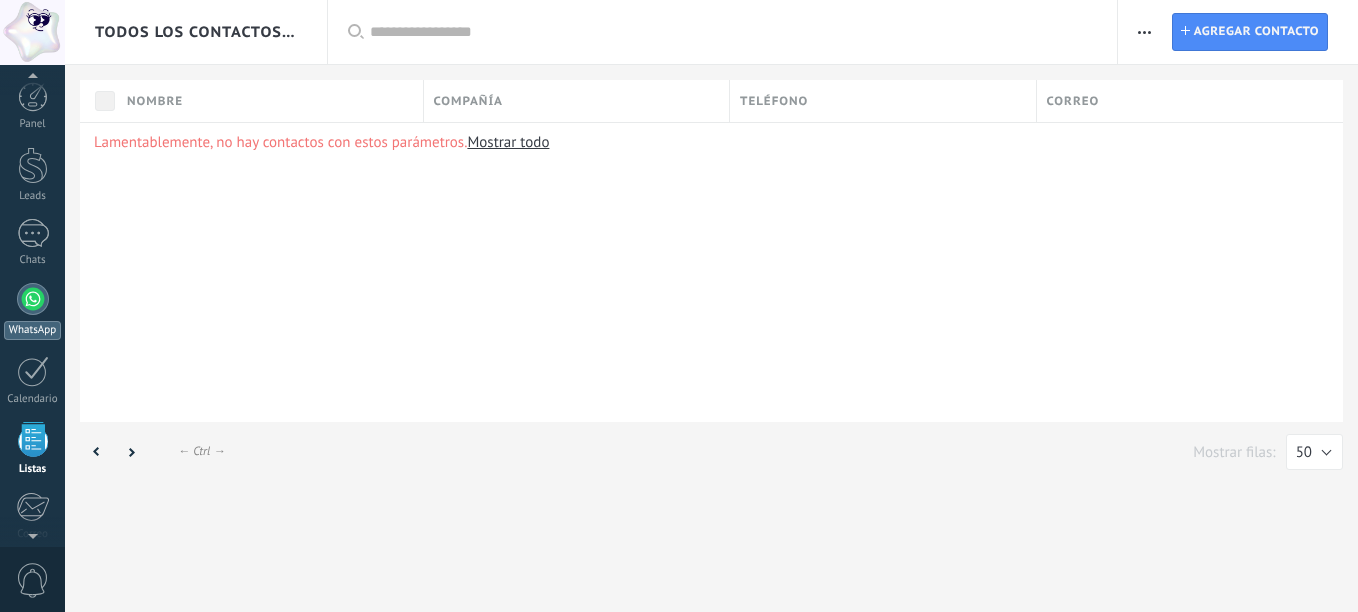scroll, scrollTop: 0, scrollLeft: 0, axis: both 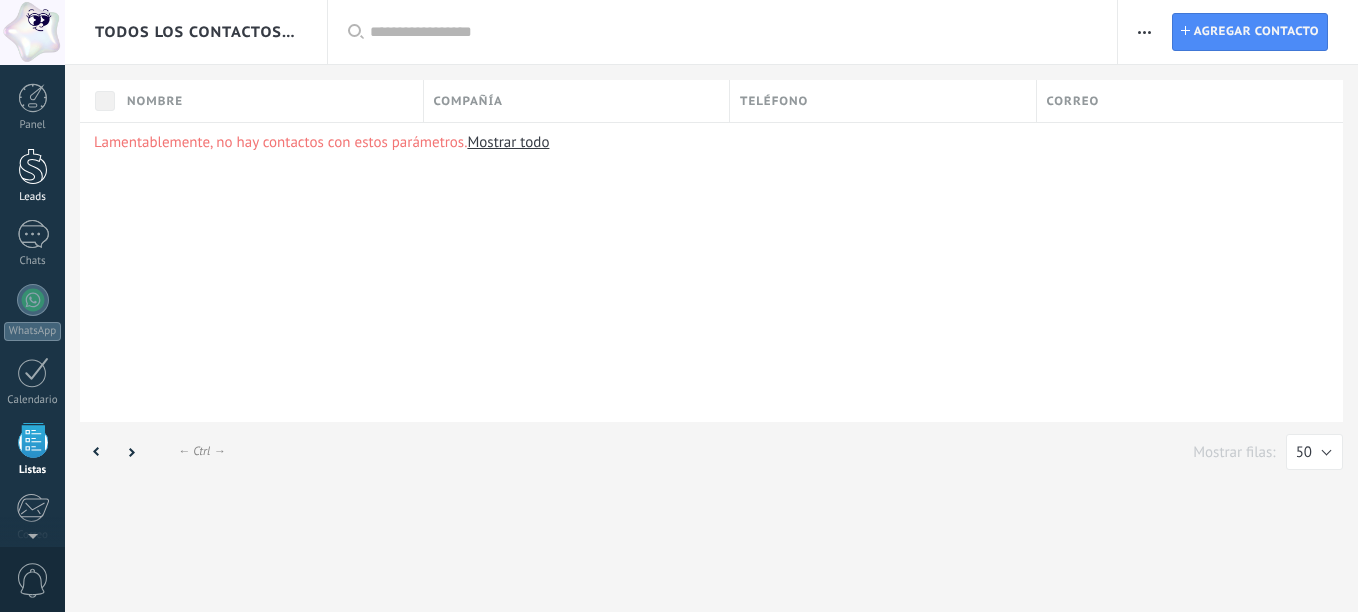 click at bounding box center [33, 166] 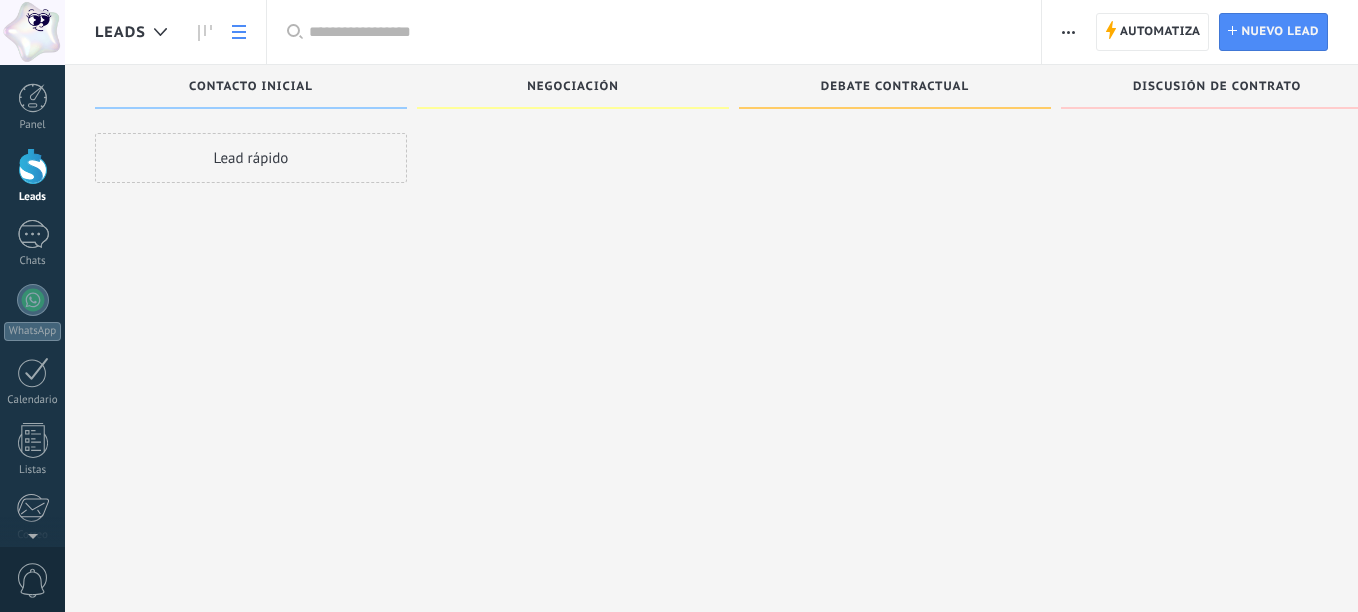click 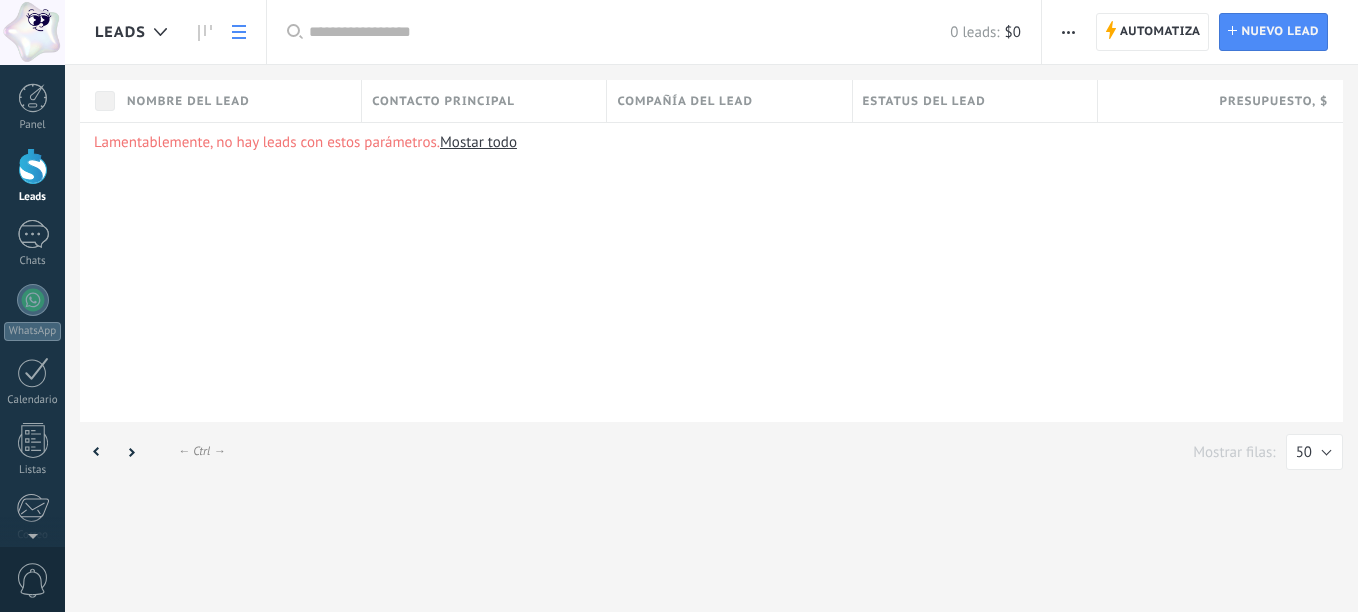 scroll, scrollTop: 0, scrollLeft: 0, axis: both 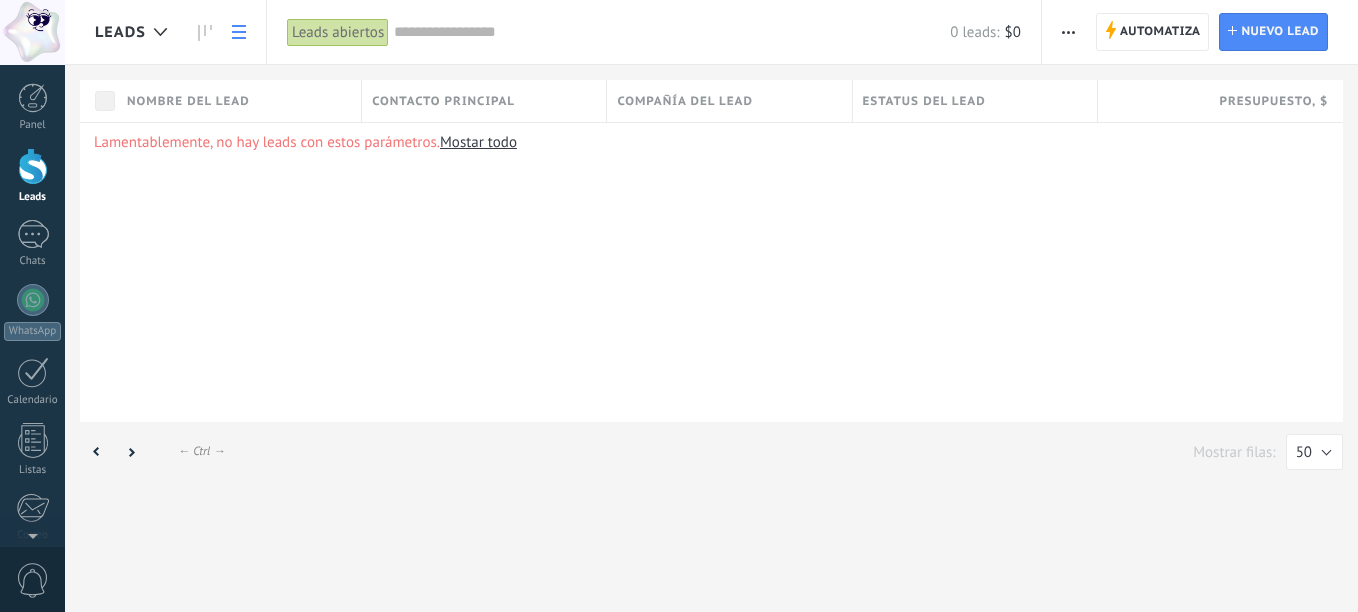 click on "← Alt → ← Ctrl → Mostrar filas: 25 50 100 200 50" at bounding box center [711, 454] 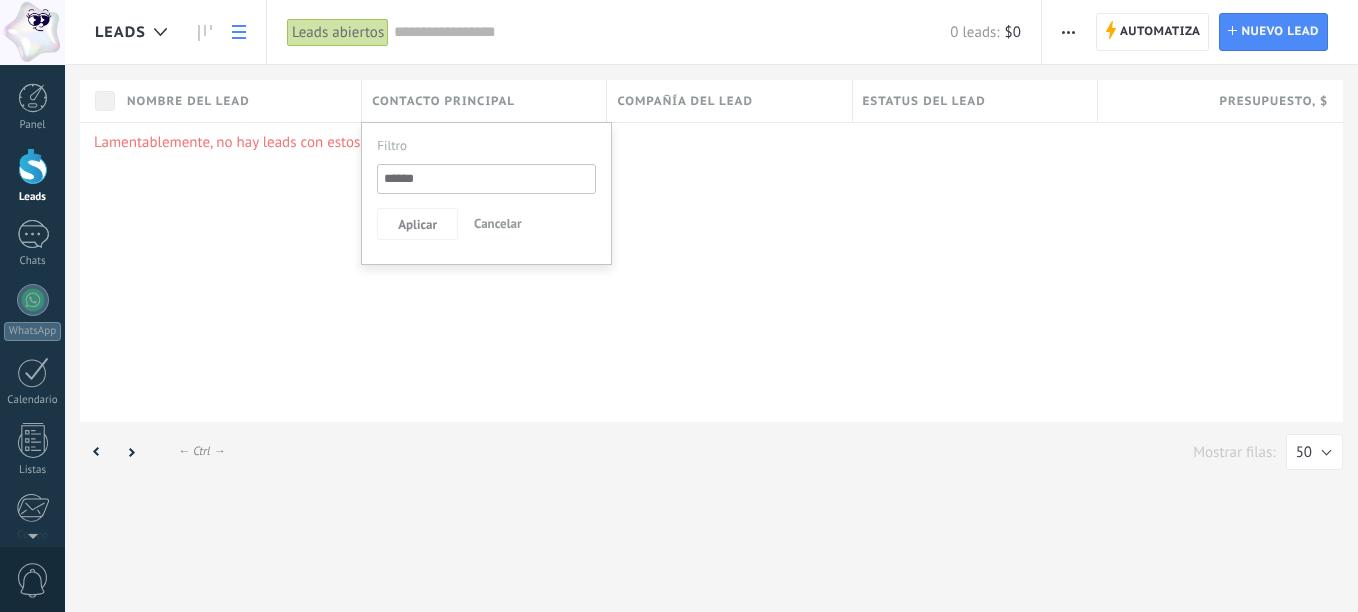 click on "Contacto principal" at bounding box center (443, 101) 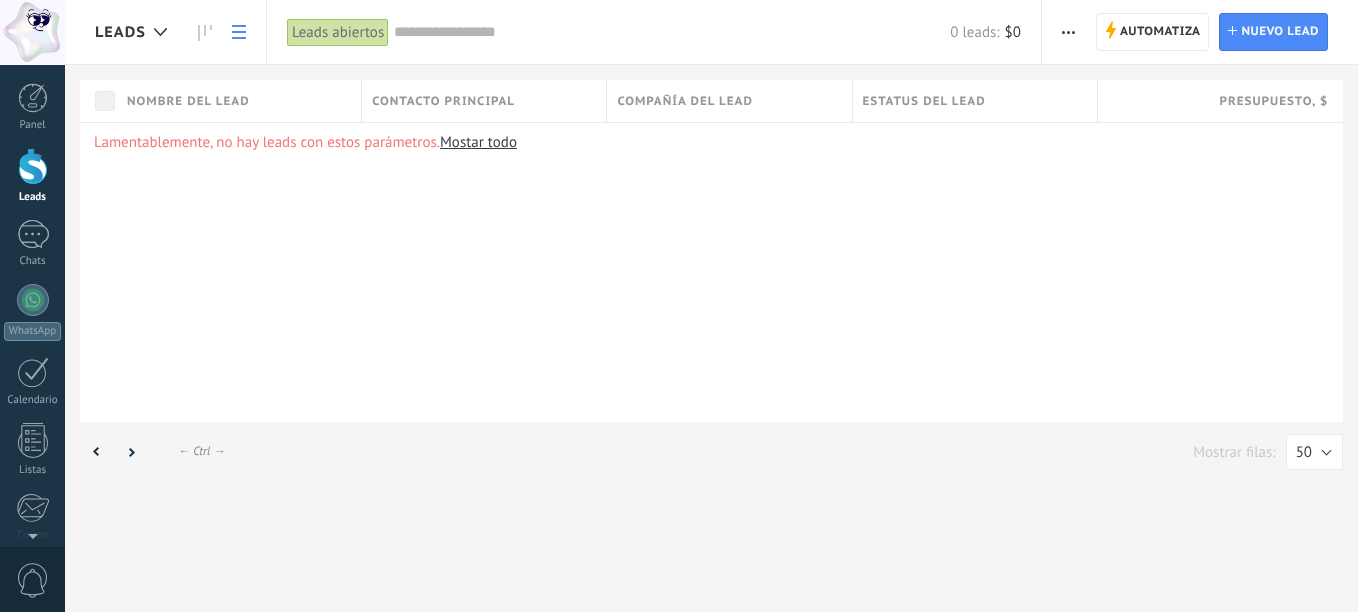 click on "Contacto principal" at bounding box center (443, 101) 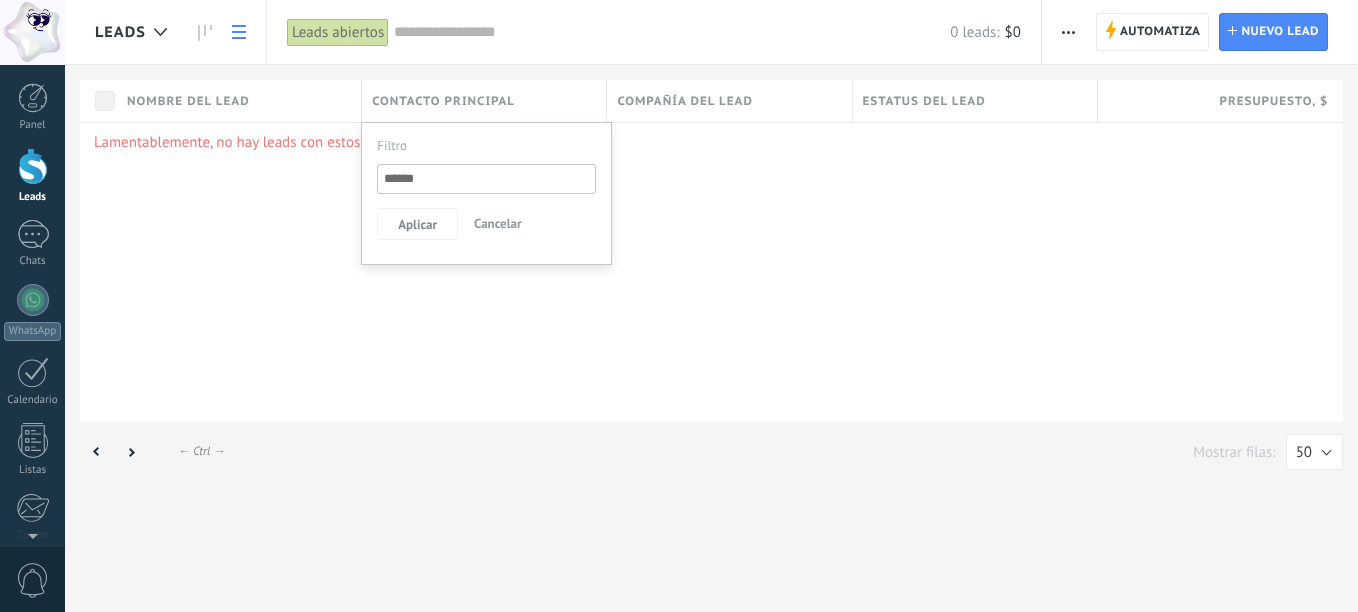 click at bounding box center (486, 179) 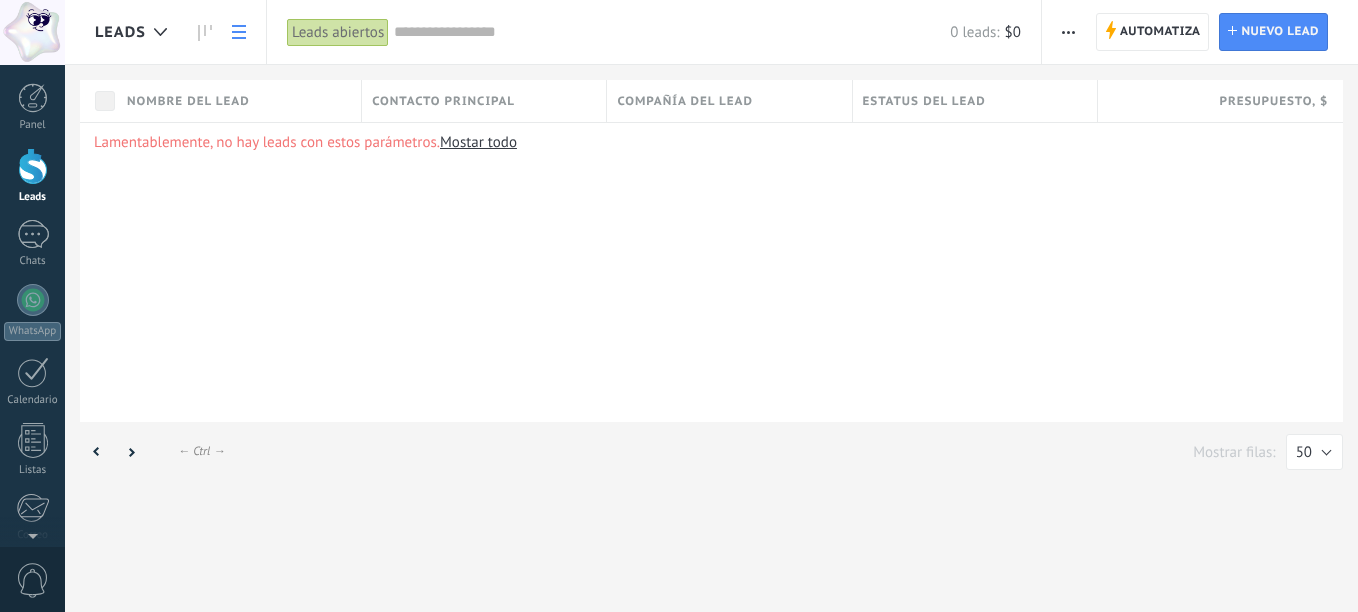 click on "Estatus del lead" at bounding box center [924, 101] 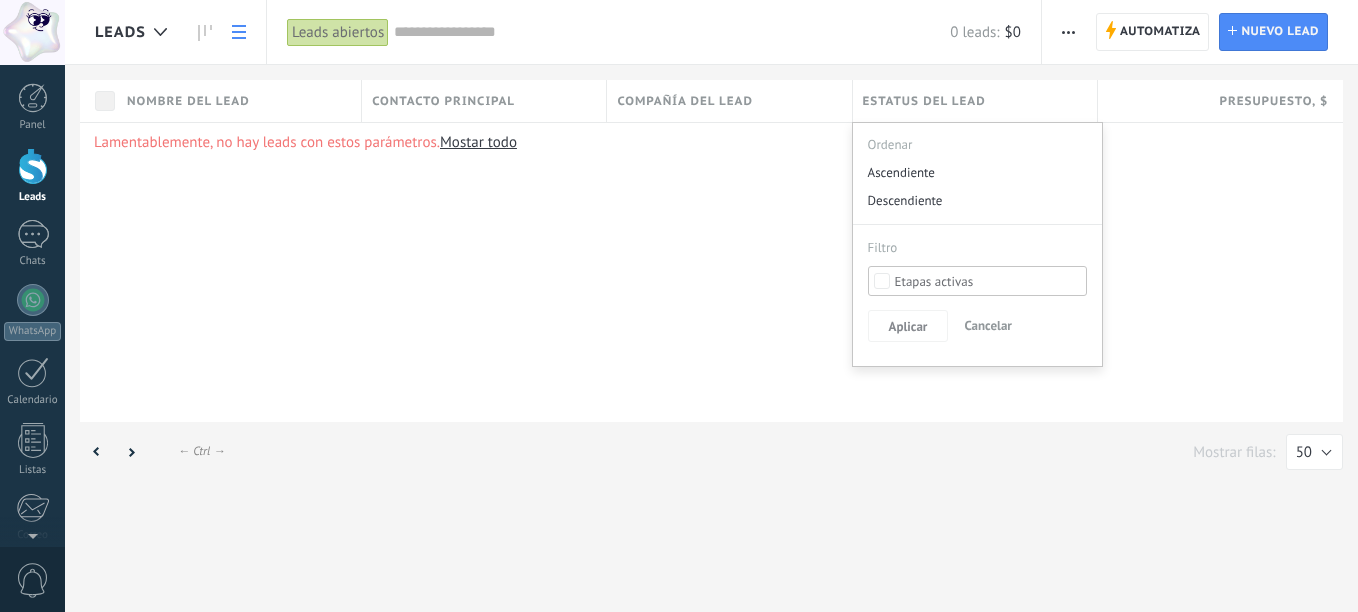 drag, startPoint x: 665, startPoint y: 457, endPoint x: 604, endPoint y: 453, distance: 61.13101 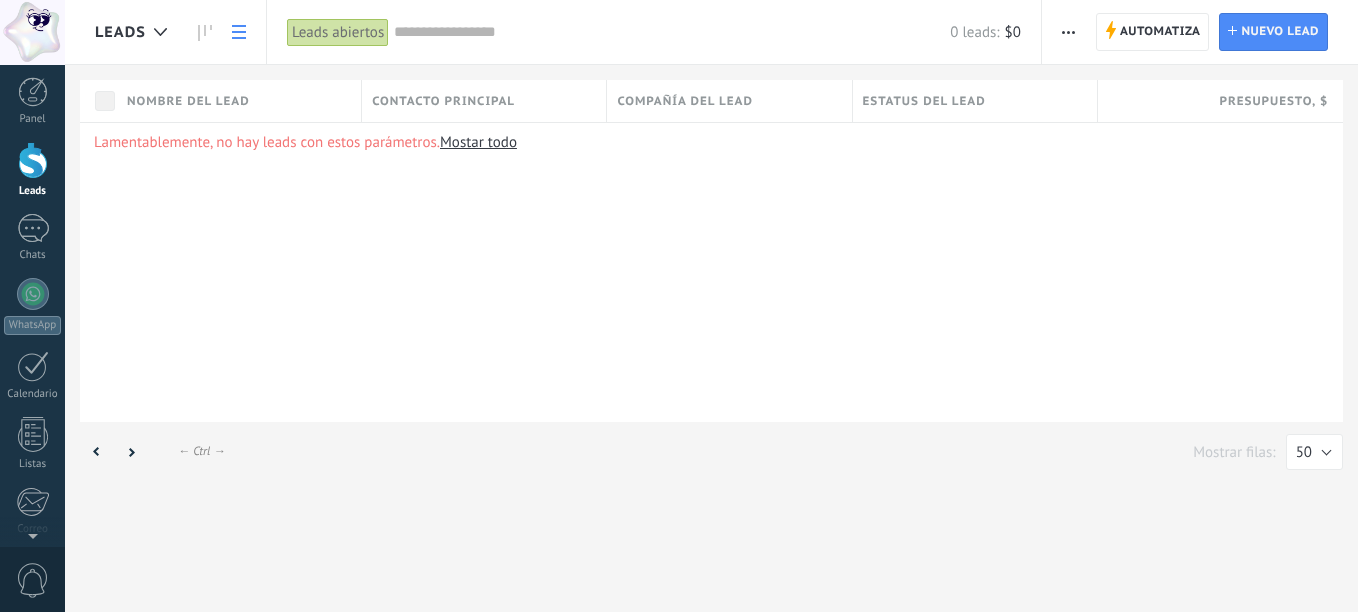 scroll, scrollTop: 0, scrollLeft: 0, axis: both 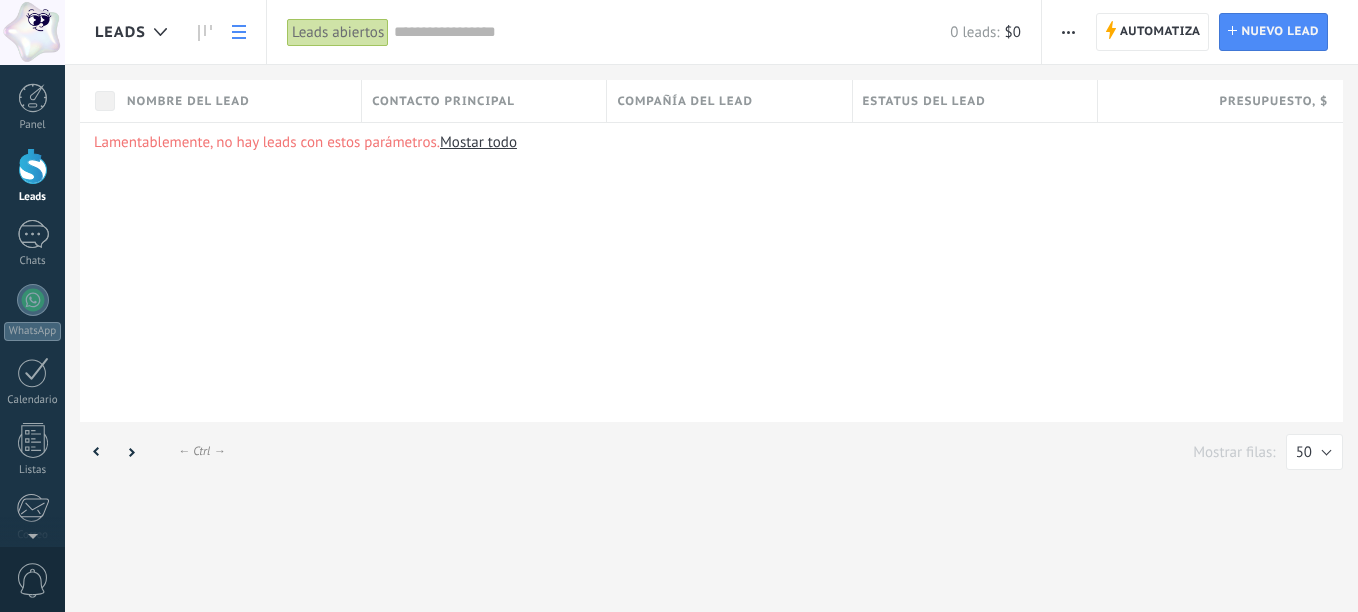 click on "Lamentablemente, no hay leads con estos parámetros.  Mostar todo" at bounding box center (711, 272) 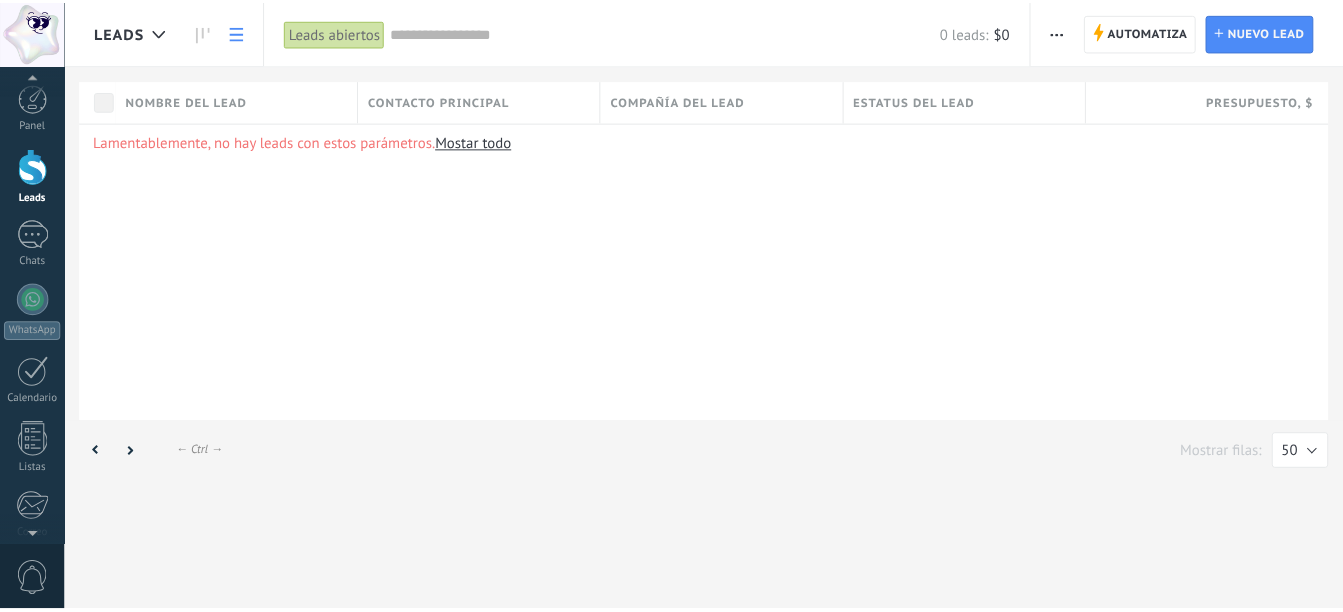 scroll, scrollTop: 220, scrollLeft: 0, axis: vertical 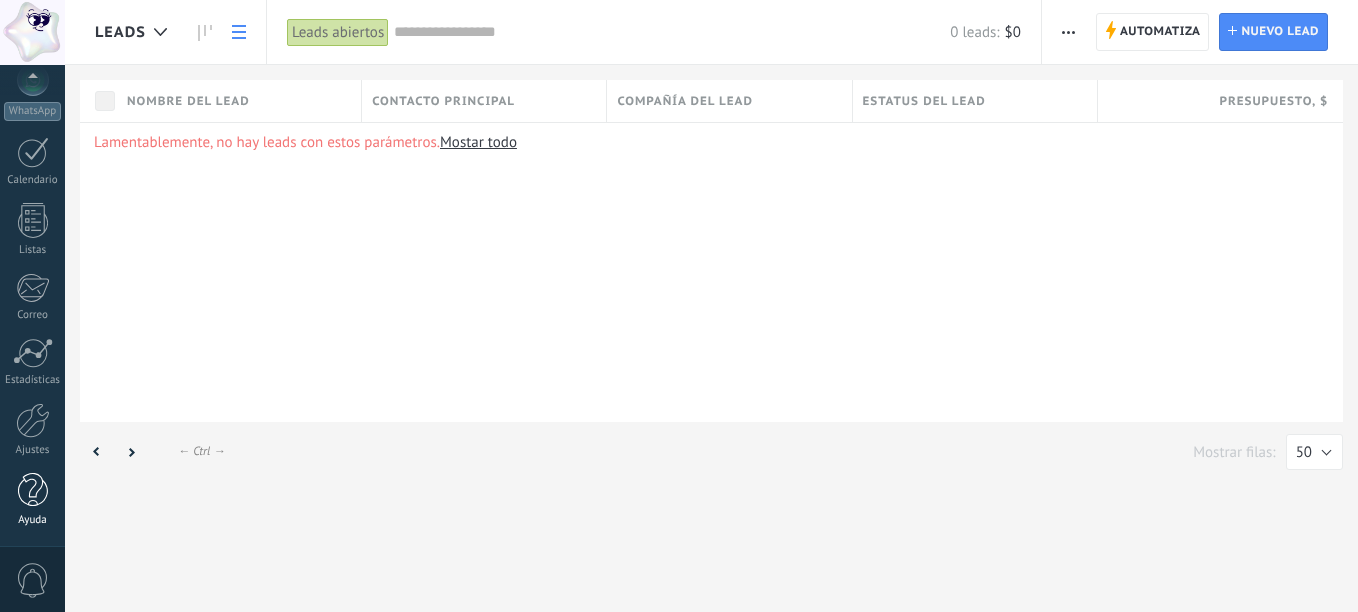 click at bounding box center [33, 490] 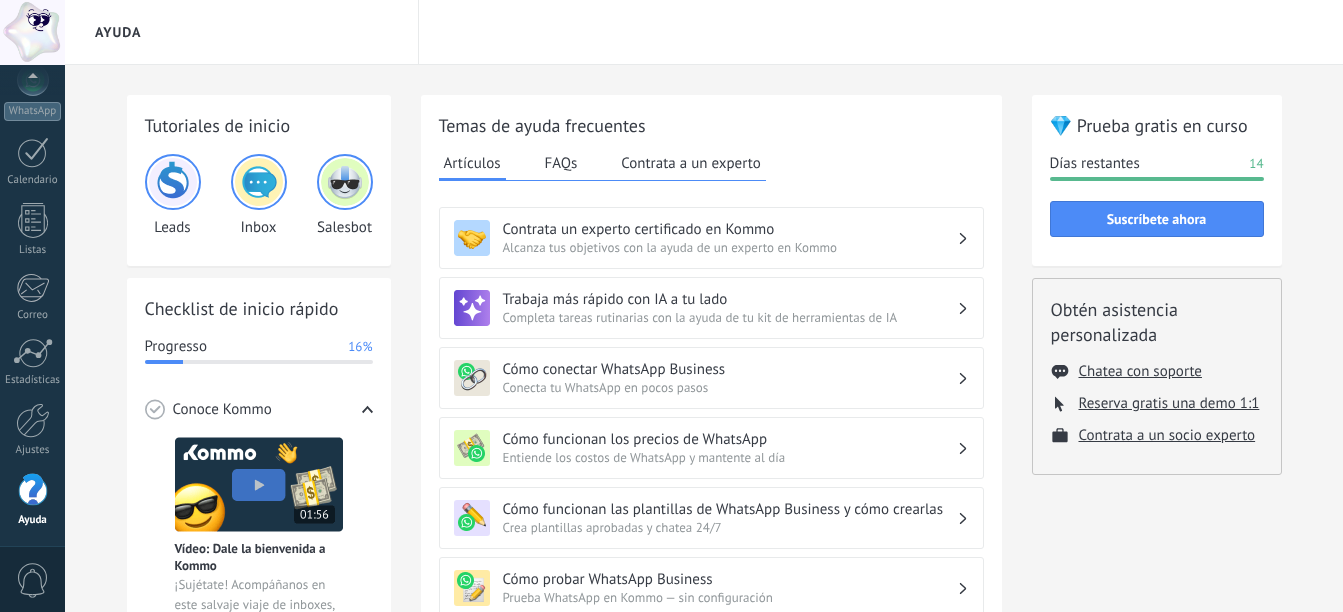 click on "Cómo conectar WhatsApp Business" at bounding box center [730, 369] 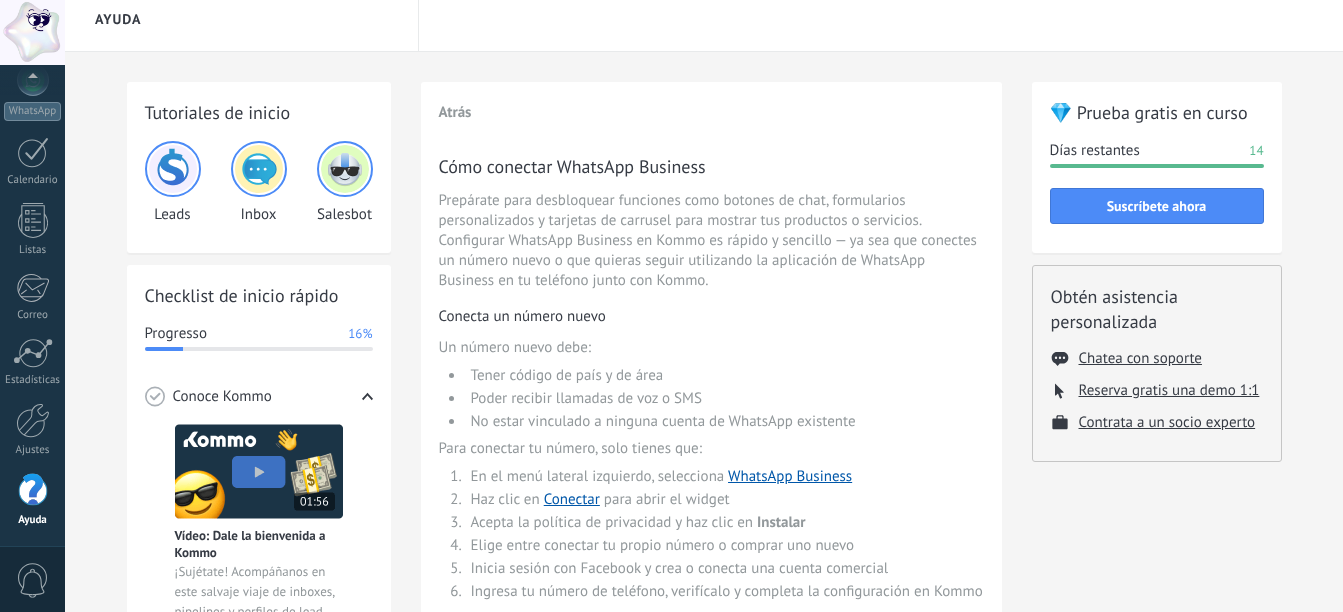 scroll, scrollTop: 0, scrollLeft: 0, axis: both 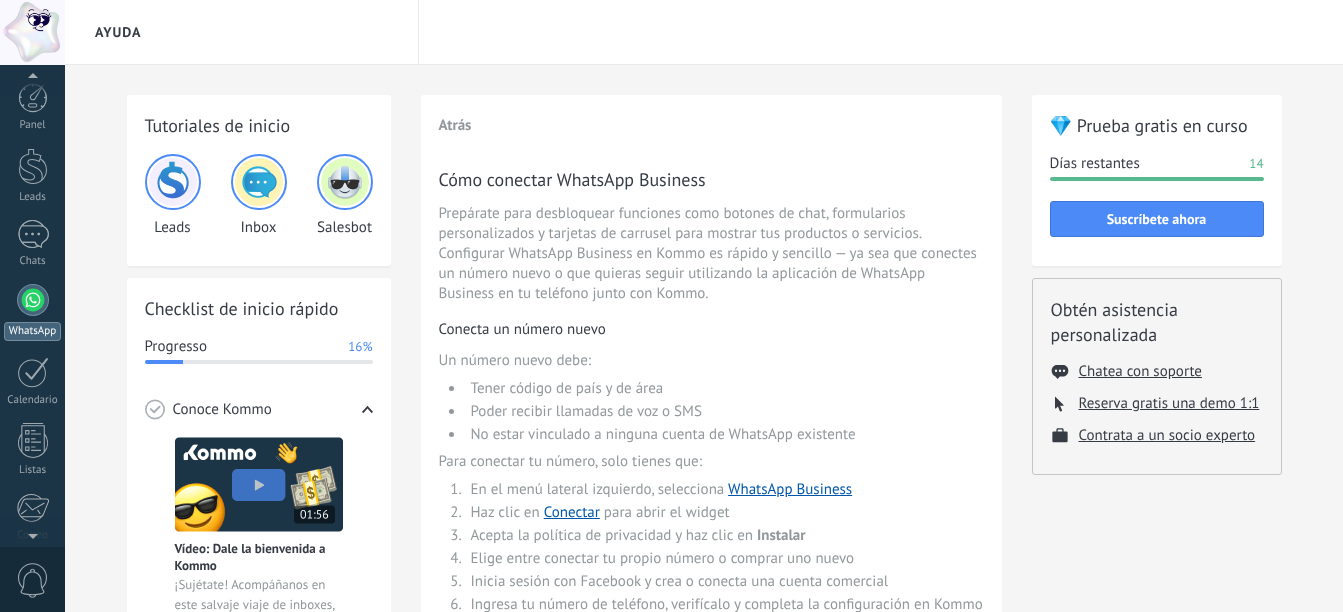 click at bounding box center (33, 300) 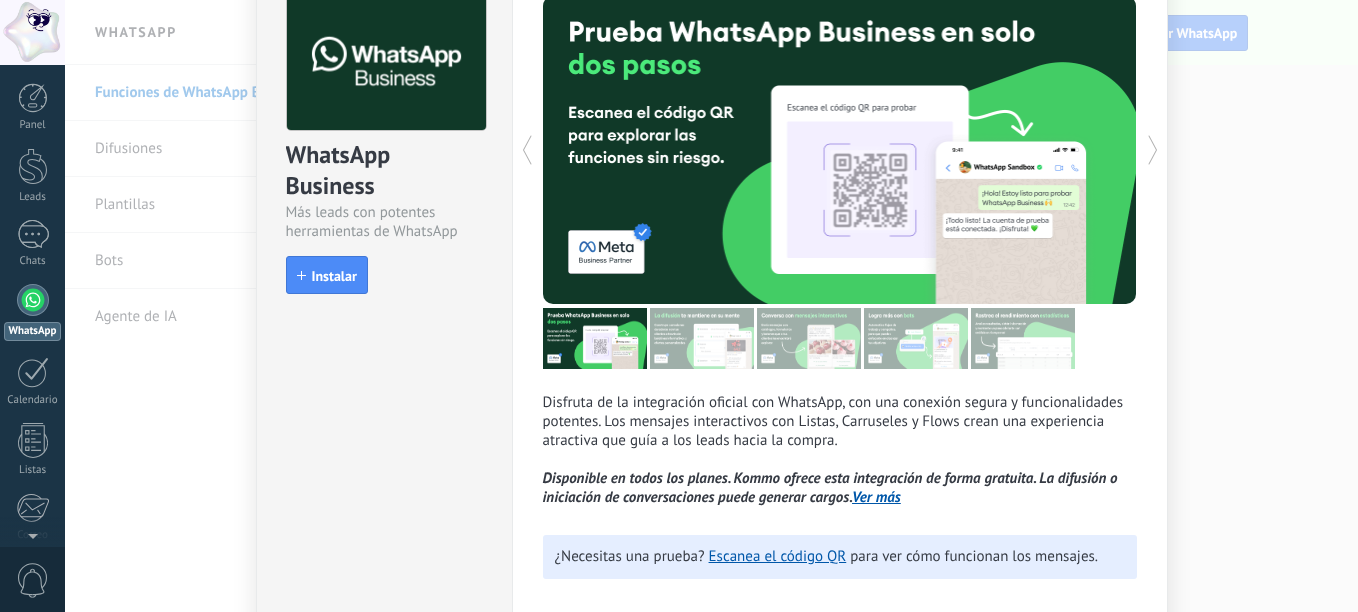 scroll, scrollTop: 205, scrollLeft: 0, axis: vertical 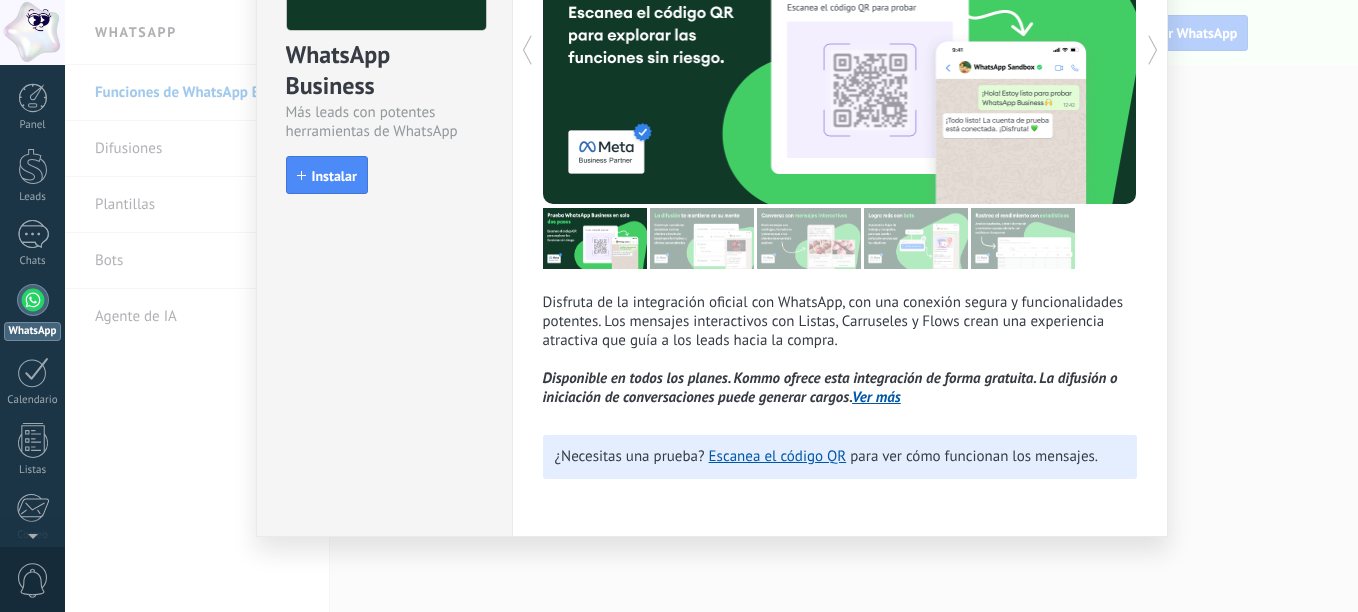 click on "Ver más" at bounding box center (876, 397) 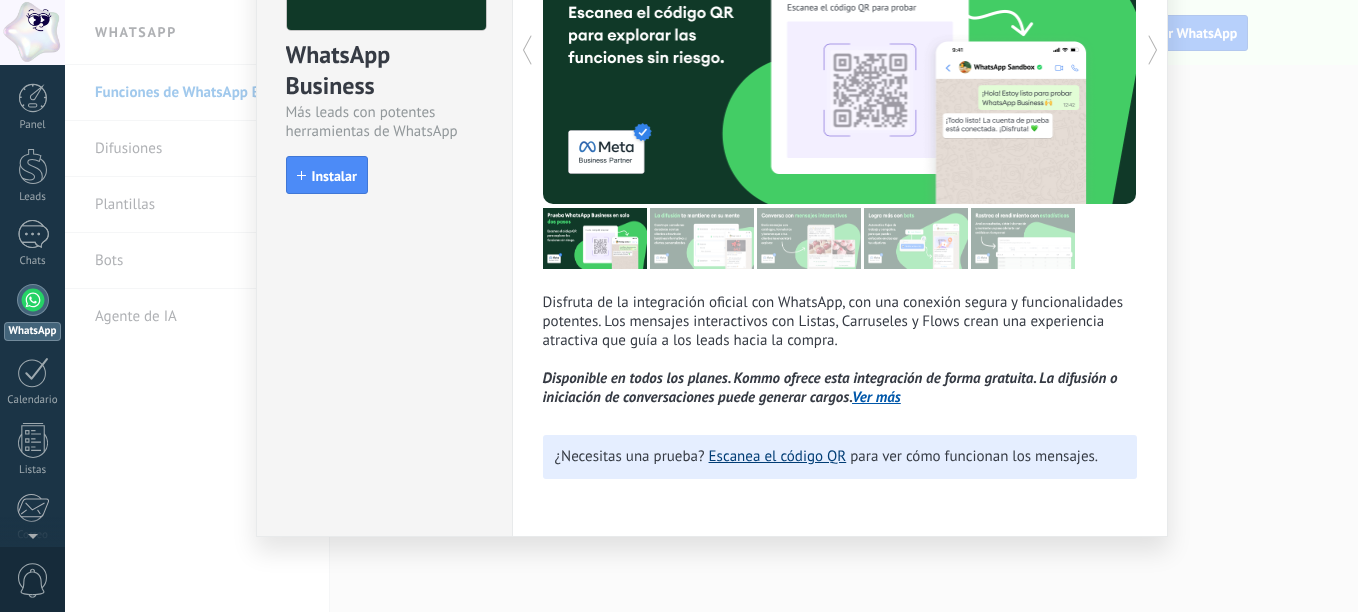 click on "Escanea el código QR" at bounding box center (778, 456) 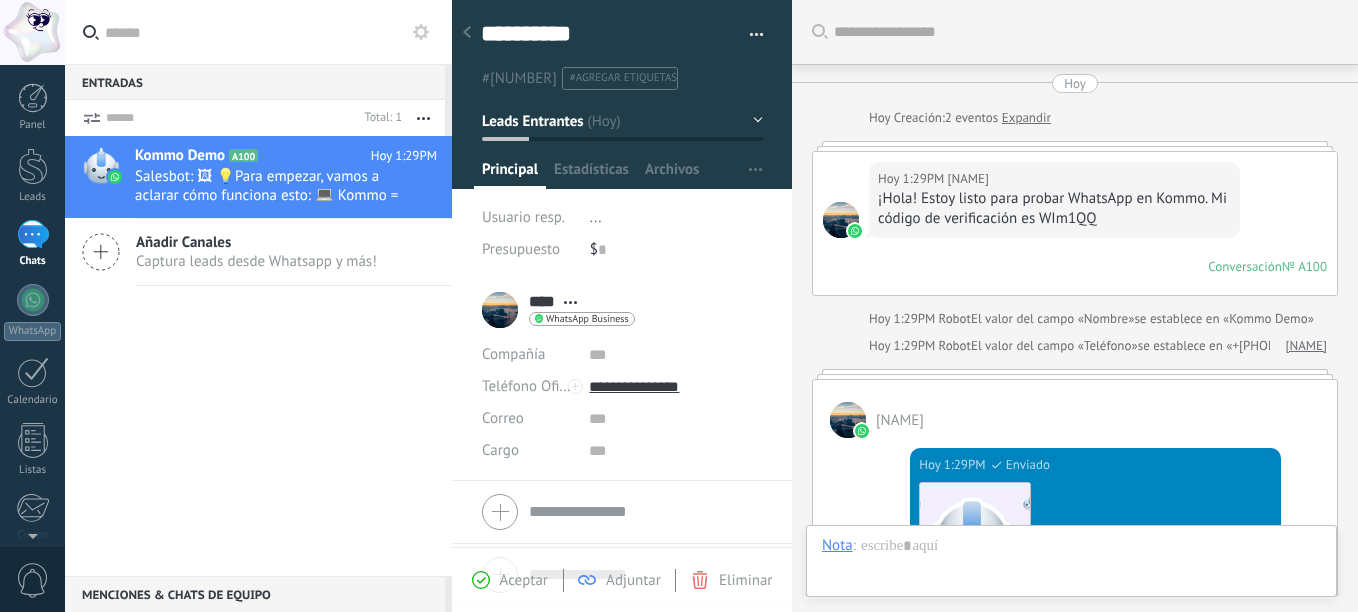 scroll, scrollTop: 30, scrollLeft: 0, axis: vertical 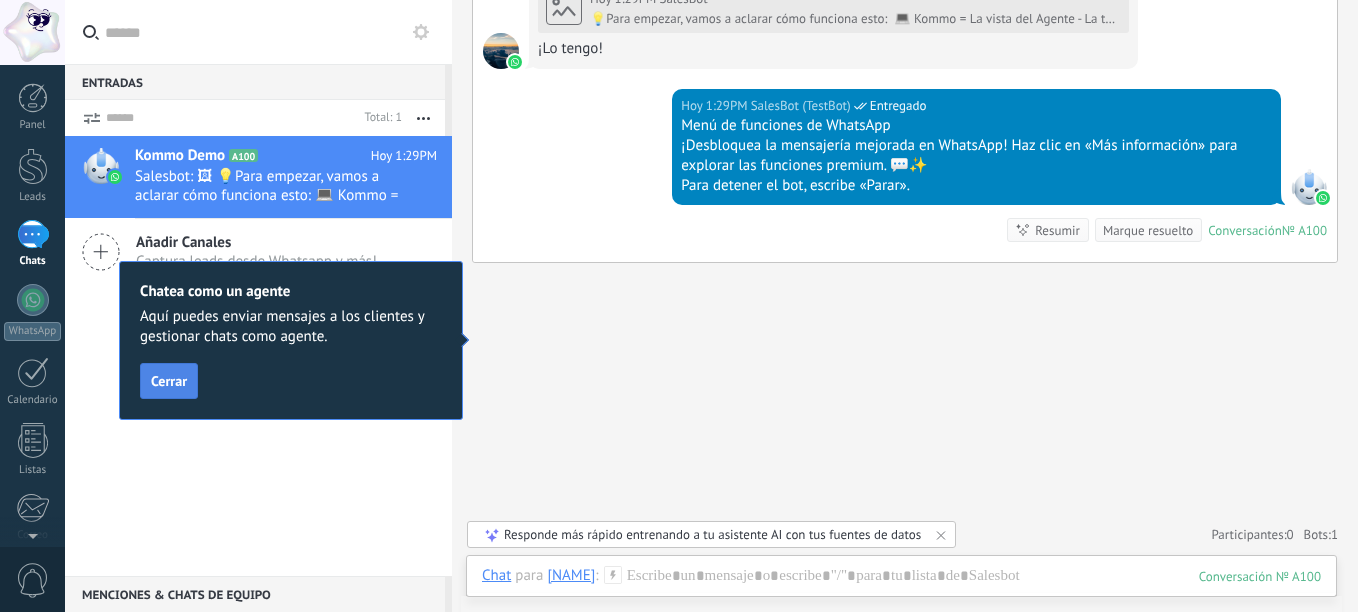 click on "Cerrar" at bounding box center (169, 381) 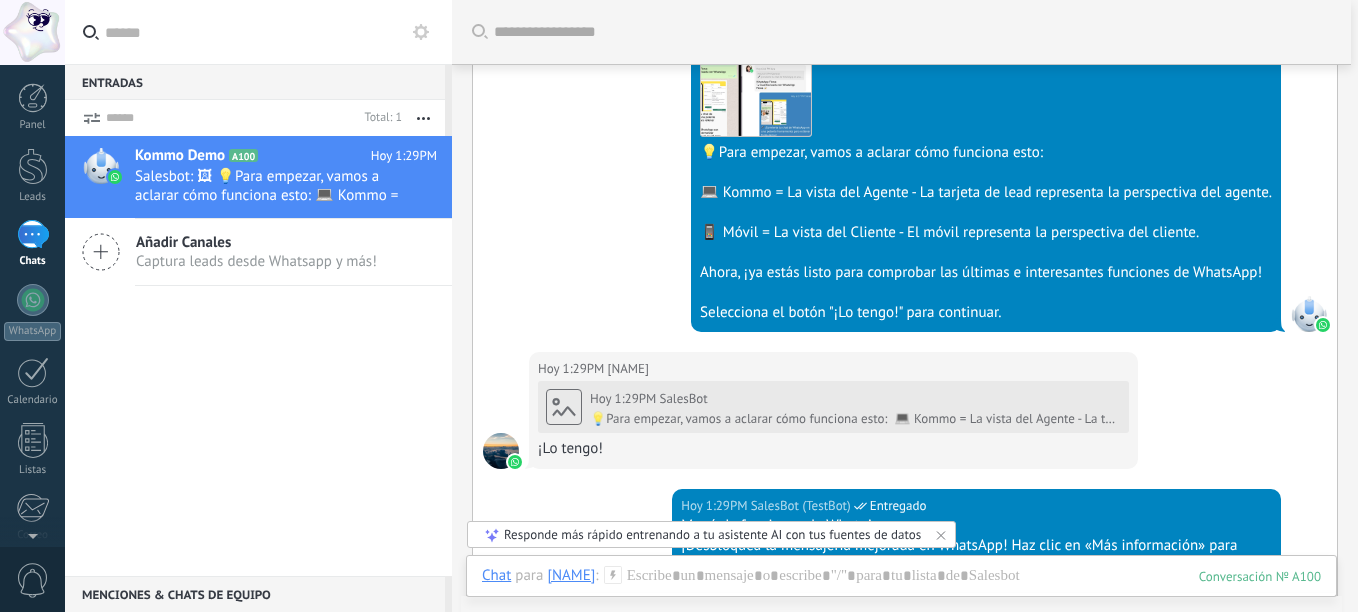 scroll, scrollTop: 12, scrollLeft: 0, axis: vertical 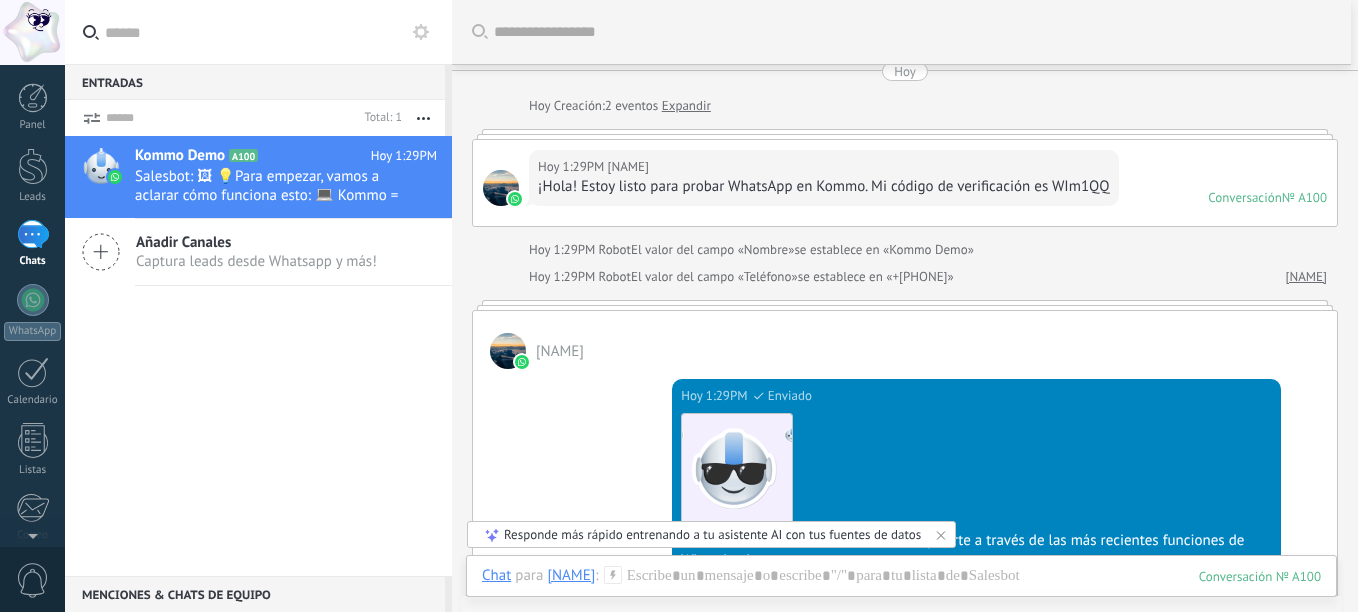 click on "Añadir Canales" at bounding box center [256, 242] 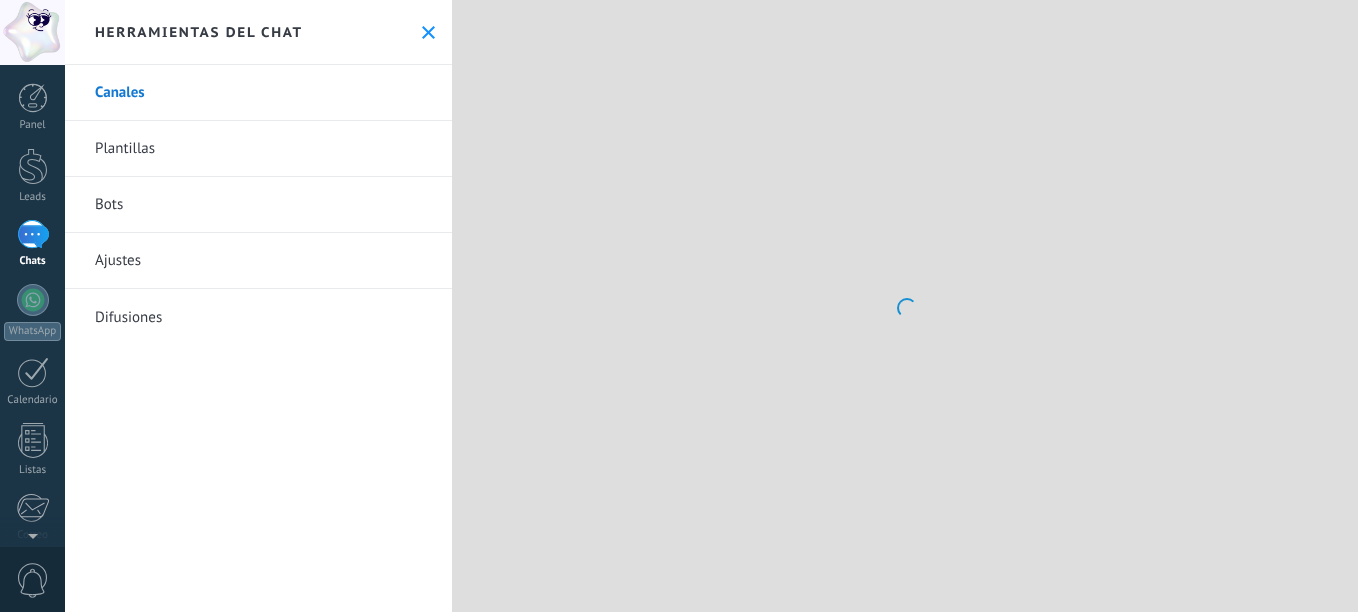scroll, scrollTop: 1006, scrollLeft: 0, axis: vertical 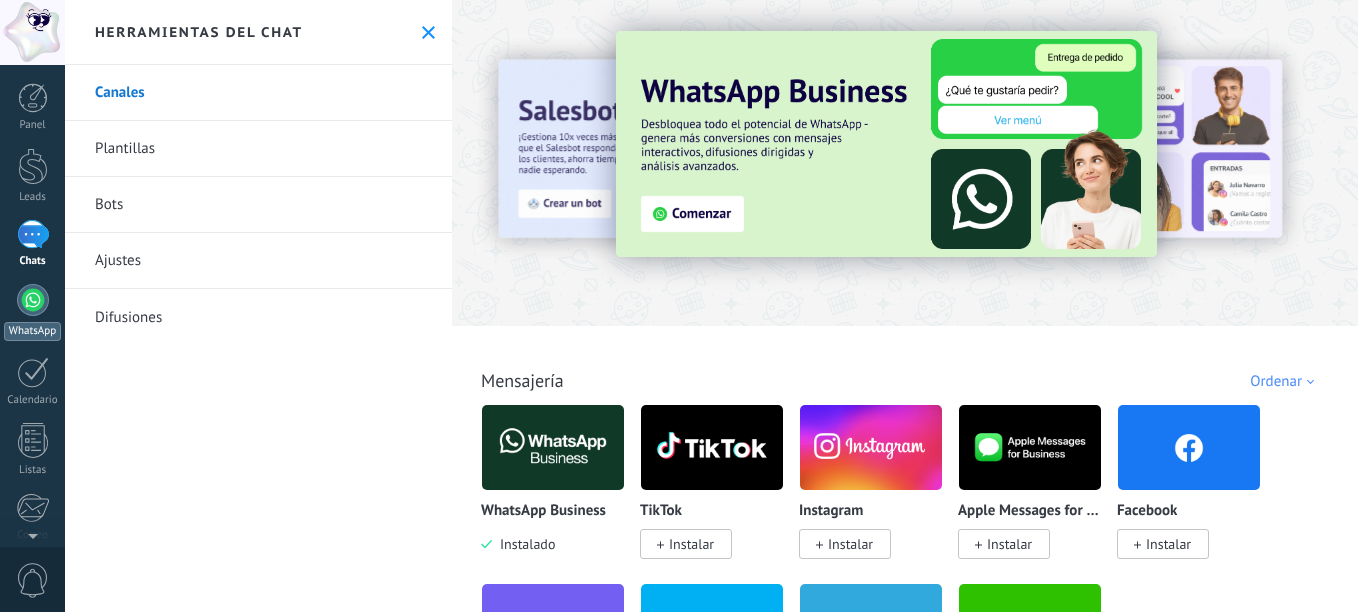click at bounding box center (33, 300) 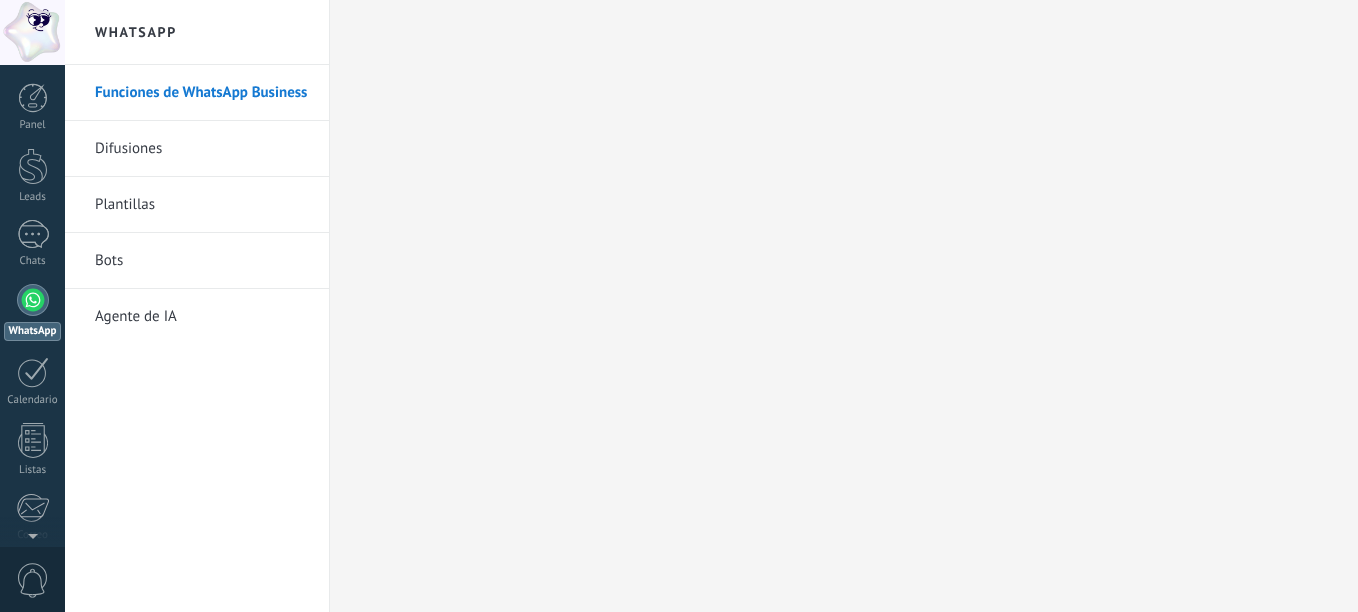 drag, startPoint x: 303, startPoint y: 256, endPoint x: 202, endPoint y: 506, distance: 269.63123 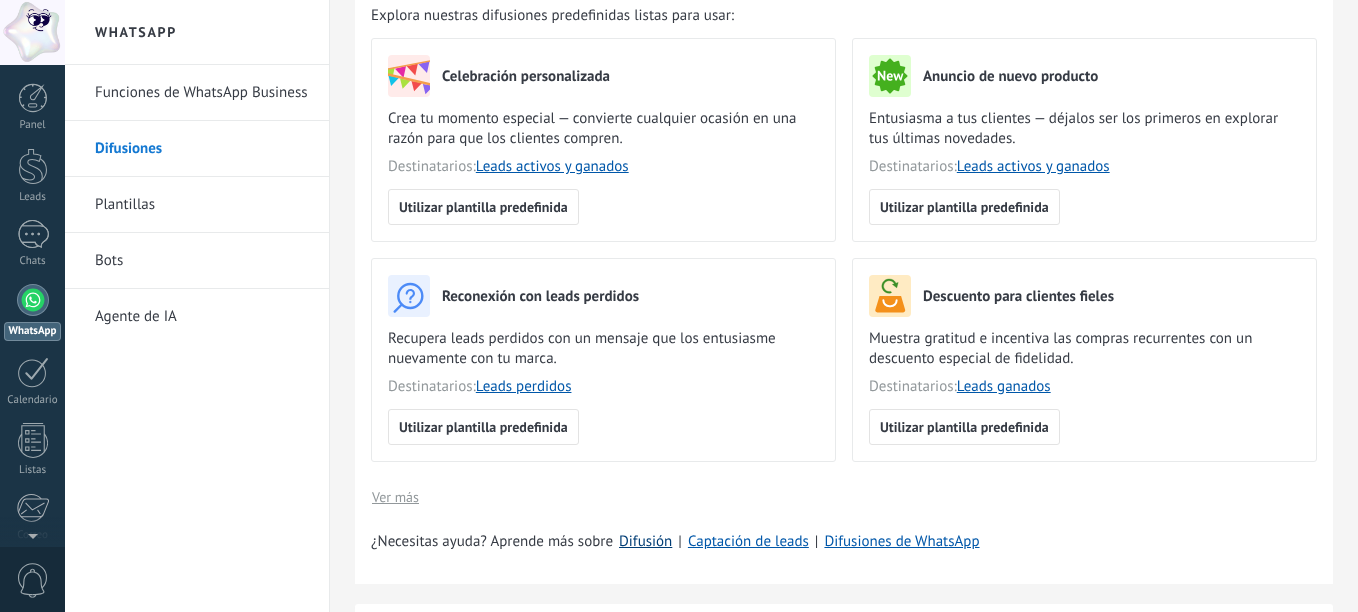 scroll, scrollTop: 0, scrollLeft: 0, axis: both 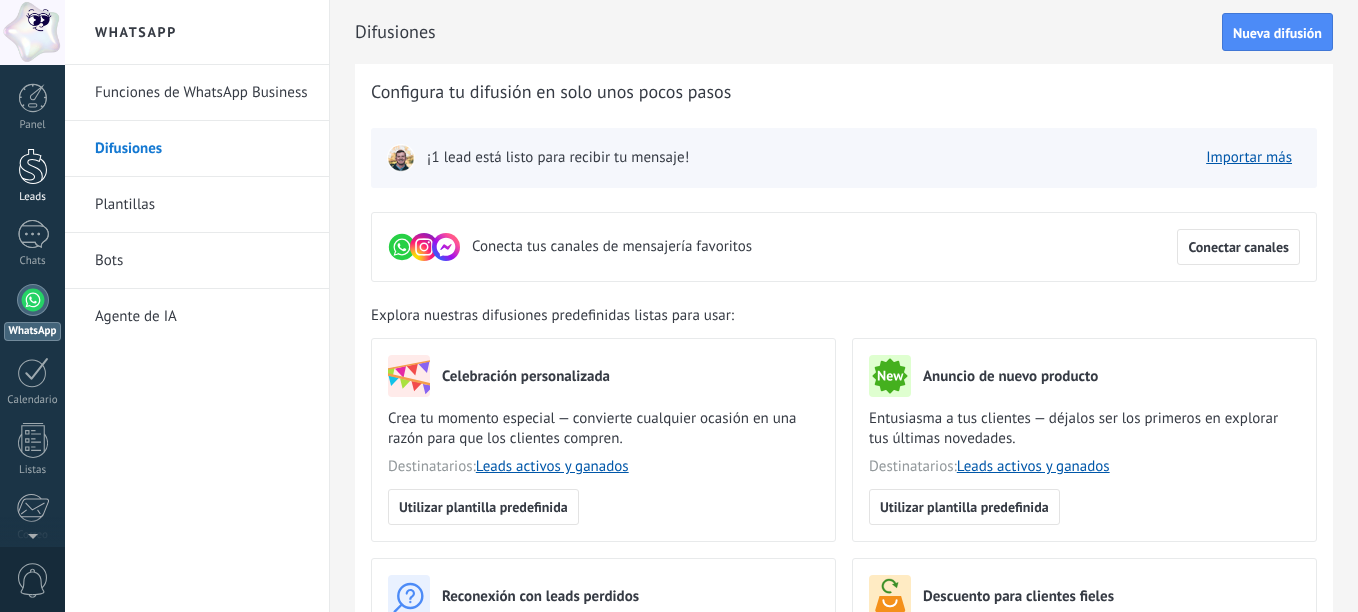 click at bounding box center [33, 166] 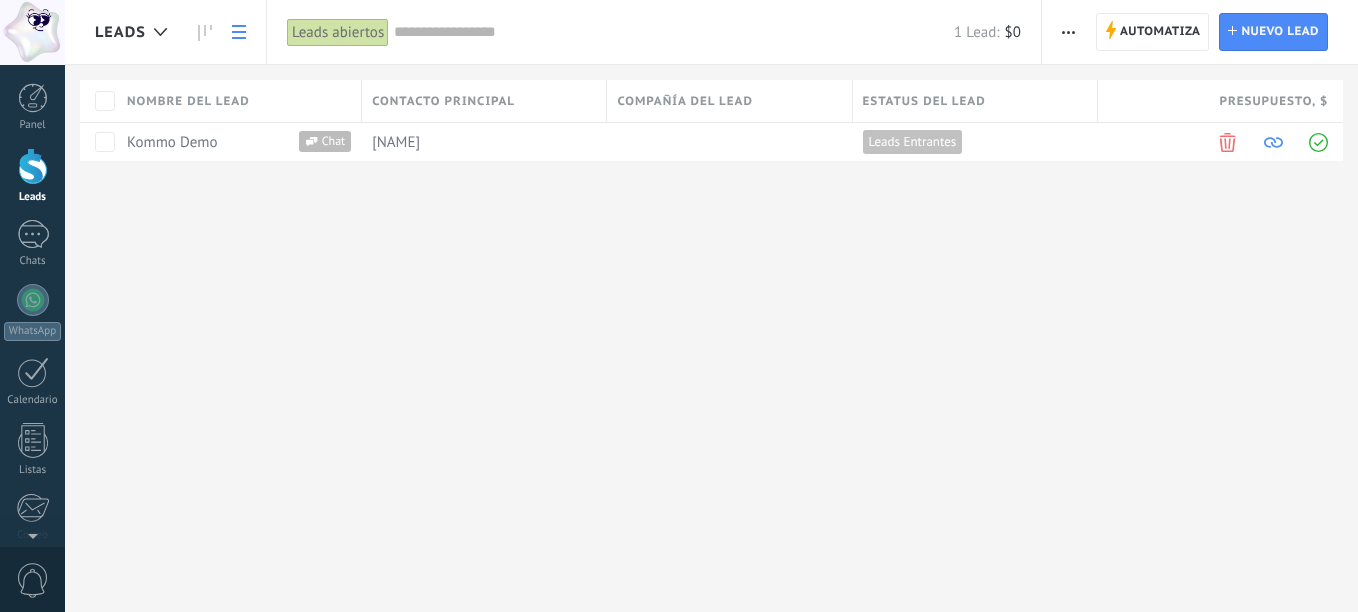 click on "Contacto principal" at bounding box center (443, 101) 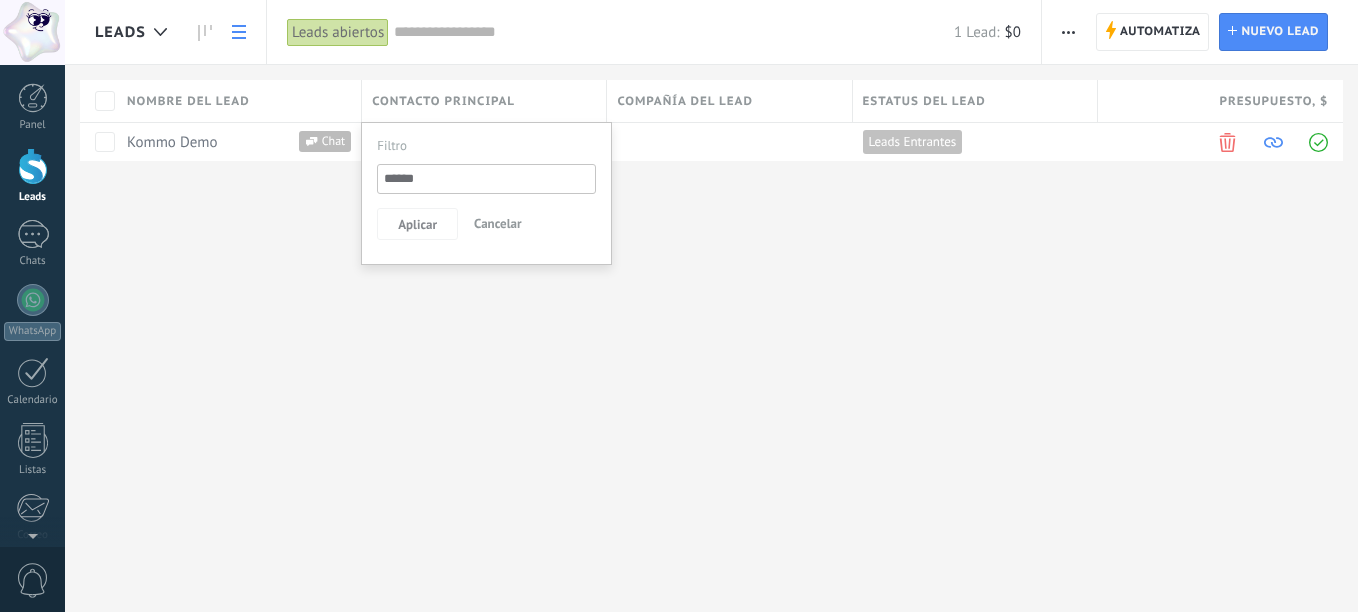 click on "Leads Automatiza Nueva difusión Editar embudo Imprimir Ajustes de la lista Importar Exportar Buscar duplicados Automatiza Automatiza Lead Nuevo lead Leads abiertos Aplicar 1 Lead: $0 Leads abiertos Mis leads Leads ganados Leads perdidos Leads sin tareas Leads atrasados Eliminados Guardar Propiedades de leads Todo el tiempo Todo el tiempo Hoy Ayer Últimos  ** 30  dias Esta semana La última semana Este mes El mes pasado Este trimestre Este año   Ninguno Leads Entrantes Contacto inicial Negociación Debate contractual Discusión de contrato Logrado con éxito Venta Perdido Etapas activas Seleccionar todo Presupuesto insuficiente No hay necesidad para el producto No satisfecho con las condiciones Comprado del competidor Razón no definida Razones de pérdidas Seleccionar todo Tel. Correo Formulario Chat Todo valores Seleccionar todo Kommo Demo Todo valores Seleccionar todo Hoy Mañana Esta semana Este mes Este trimestre No hay tareas atrasadas Todo valores - Estadísticas Seleccionar campo utm_content gclid" at bounding box center (711, 113) 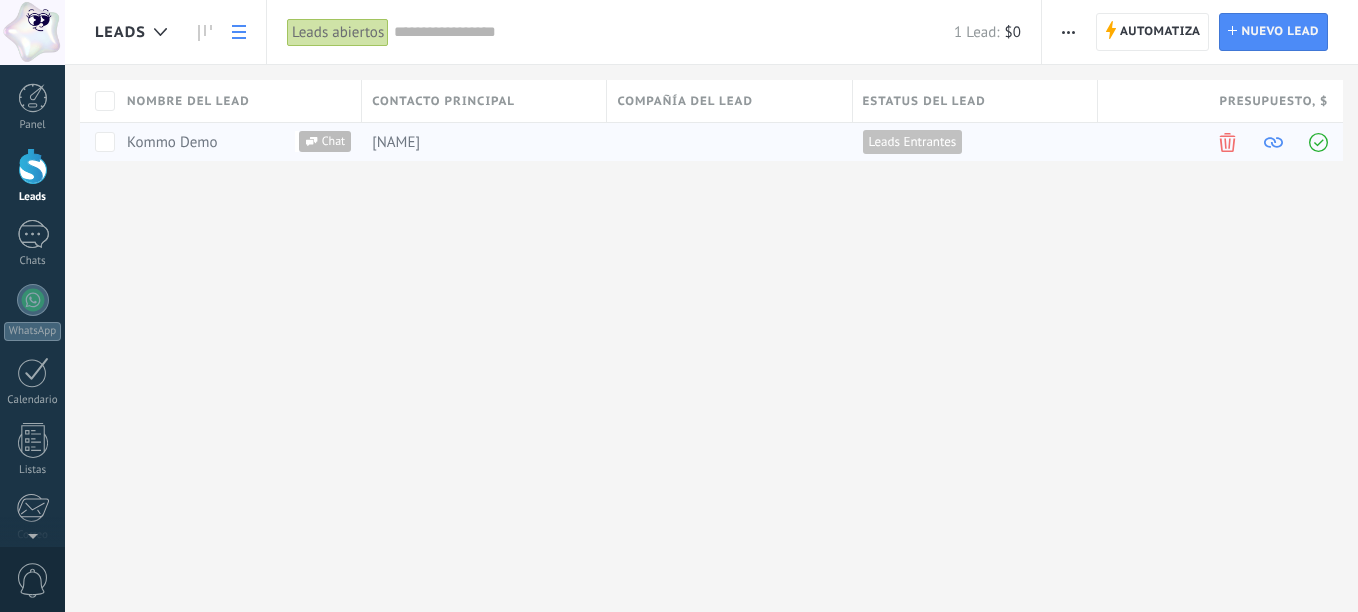 click on "Chat" at bounding box center (334, 141) 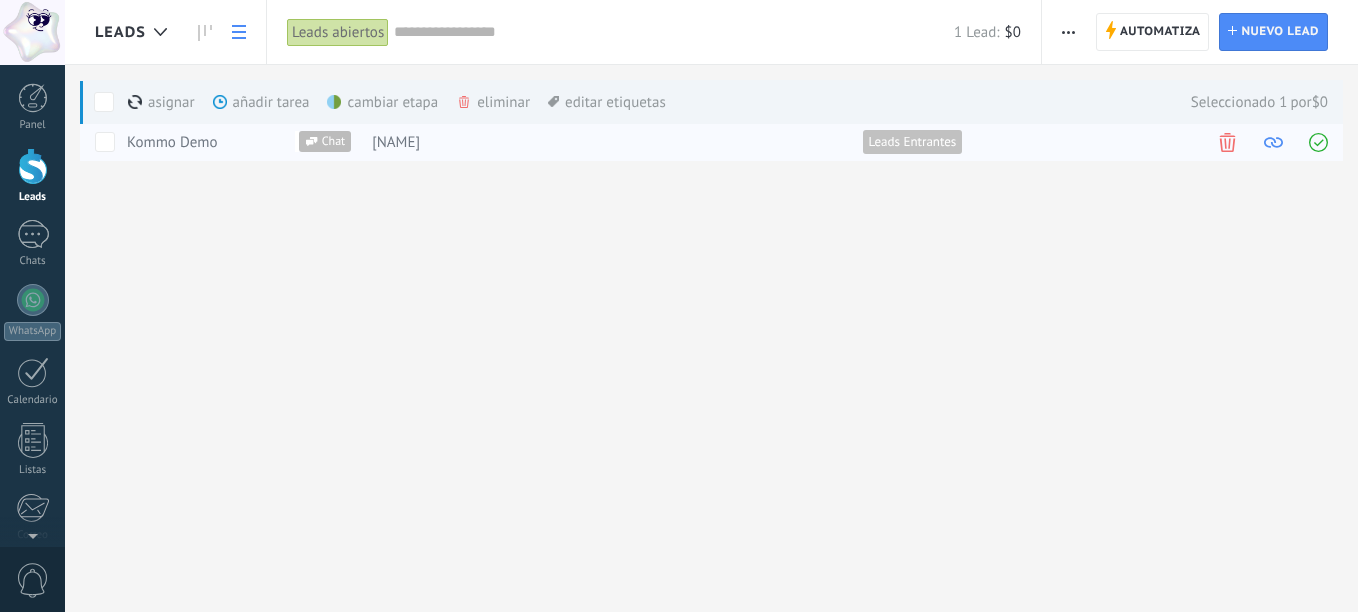 click on "Chat" at bounding box center [334, 141] 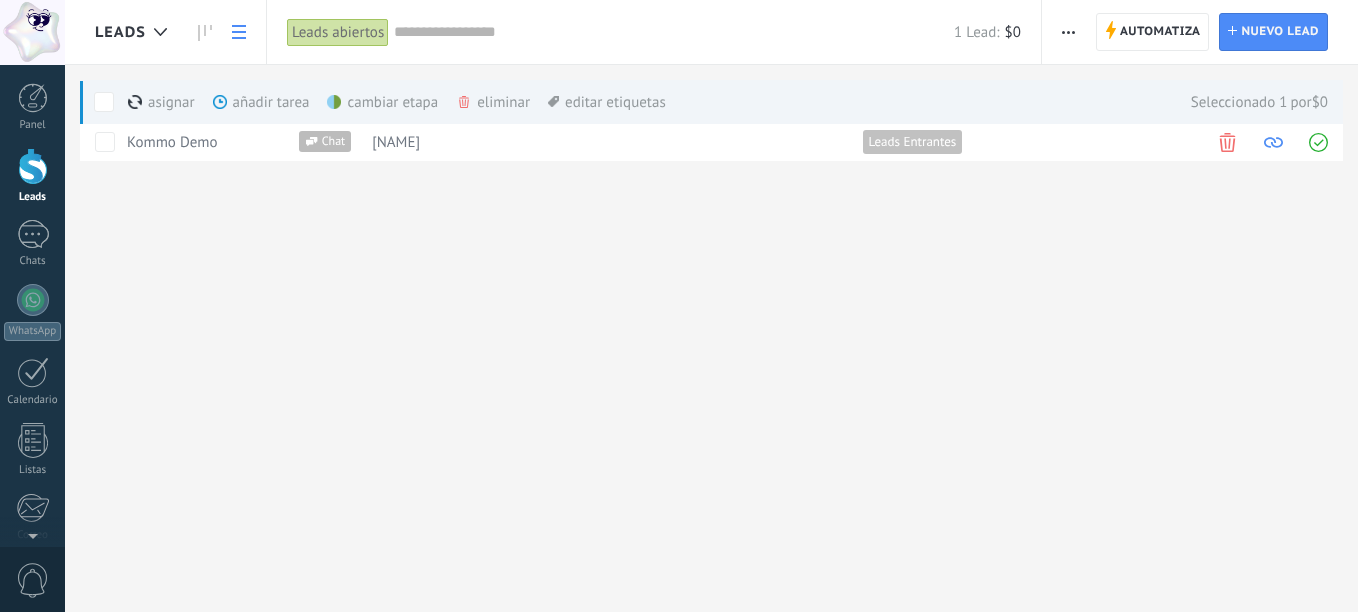 click on "añadir tarea màs" at bounding box center [295, 102] 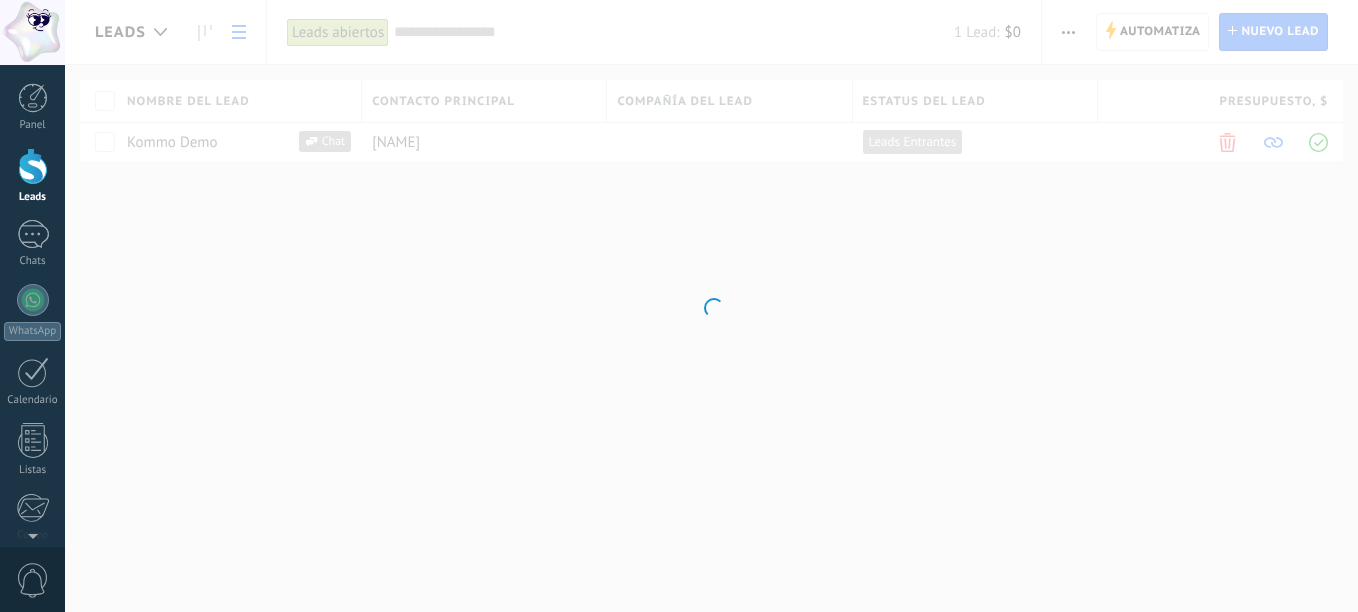 click at bounding box center (33, 580) 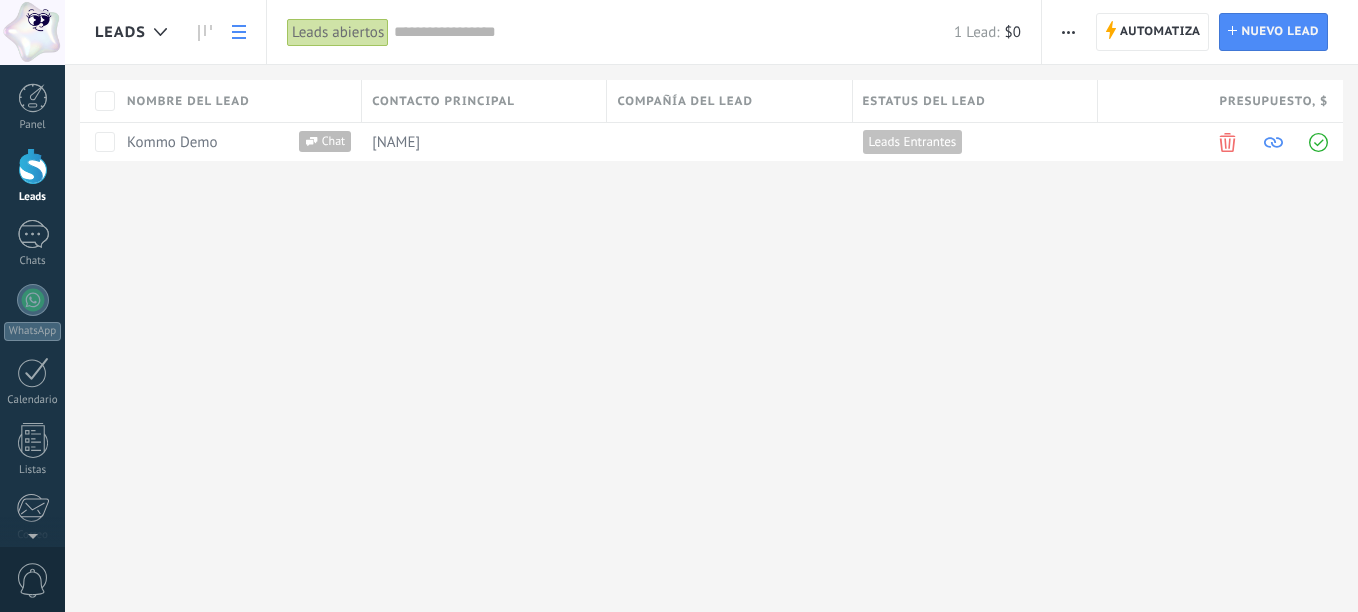 click on "Leads abiertos" at bounding box center [338, 32] 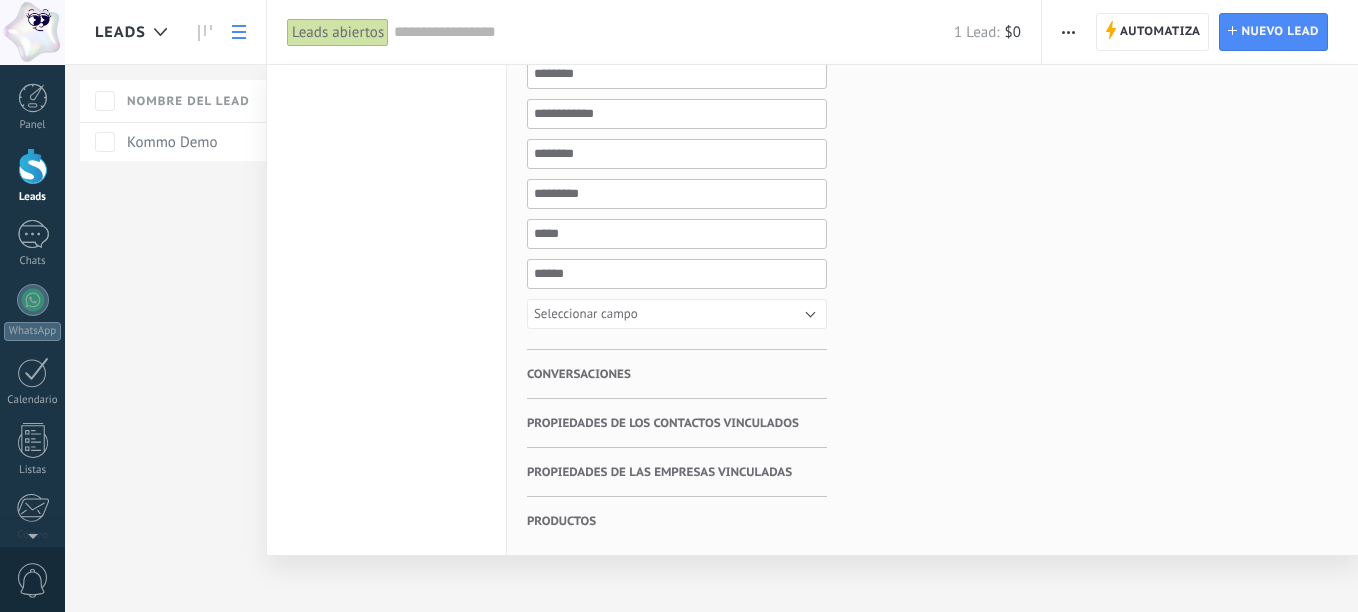 scroll, scrollTop: 0, scrollLeft: 0, axis: both 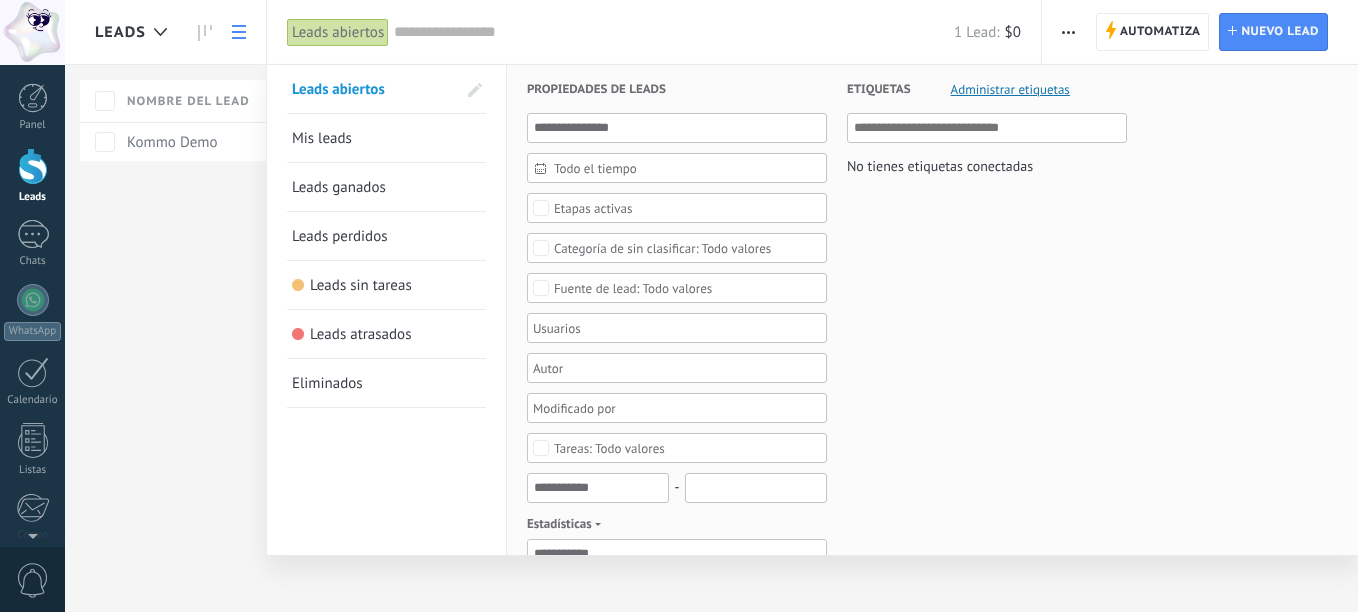 click at bounding box center (679, 306) 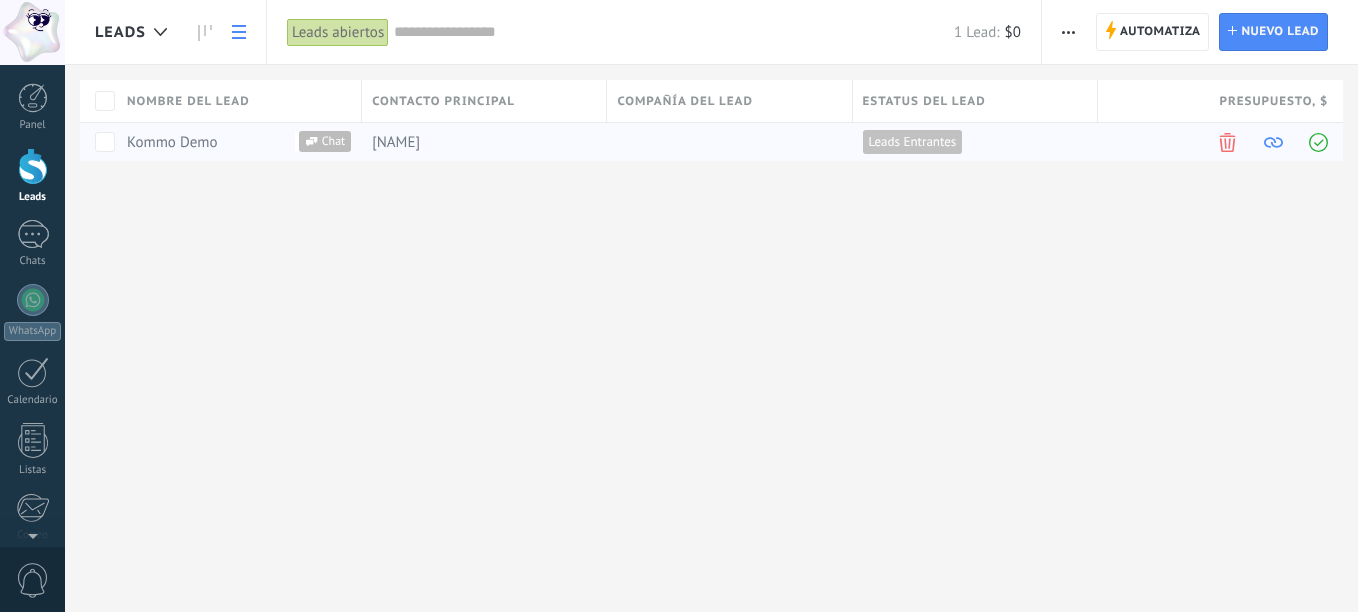 click on "Chat" at bounding box center [334, 141] 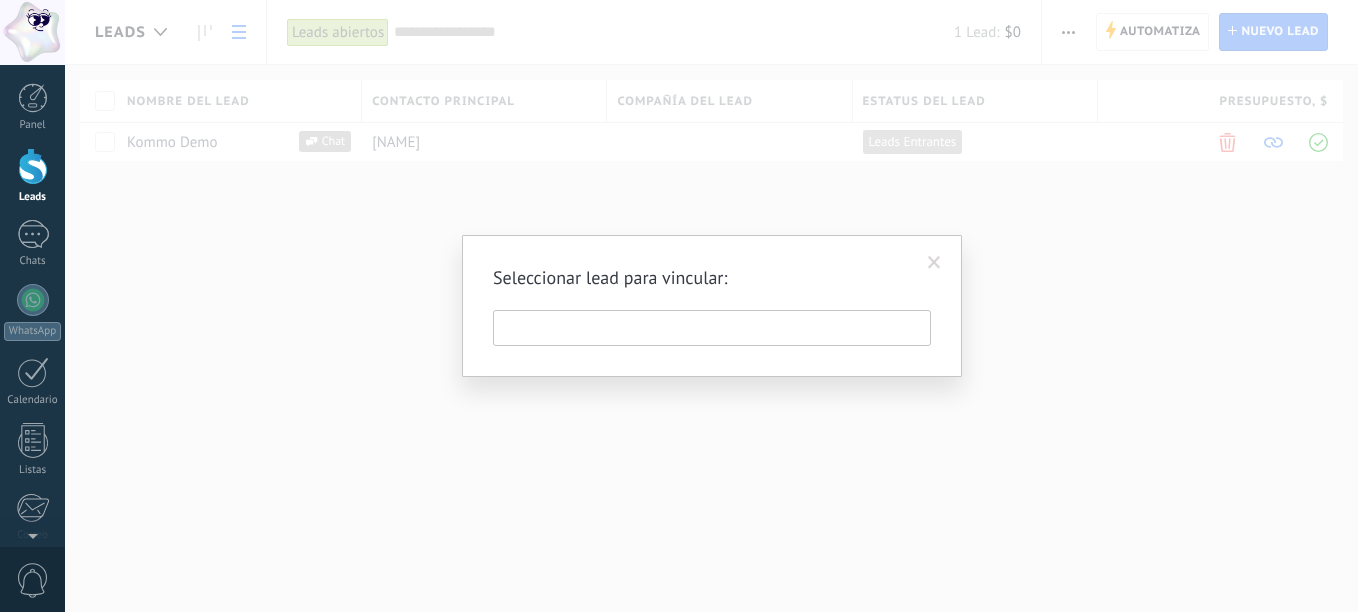 click at bounding box center (712, 328) 